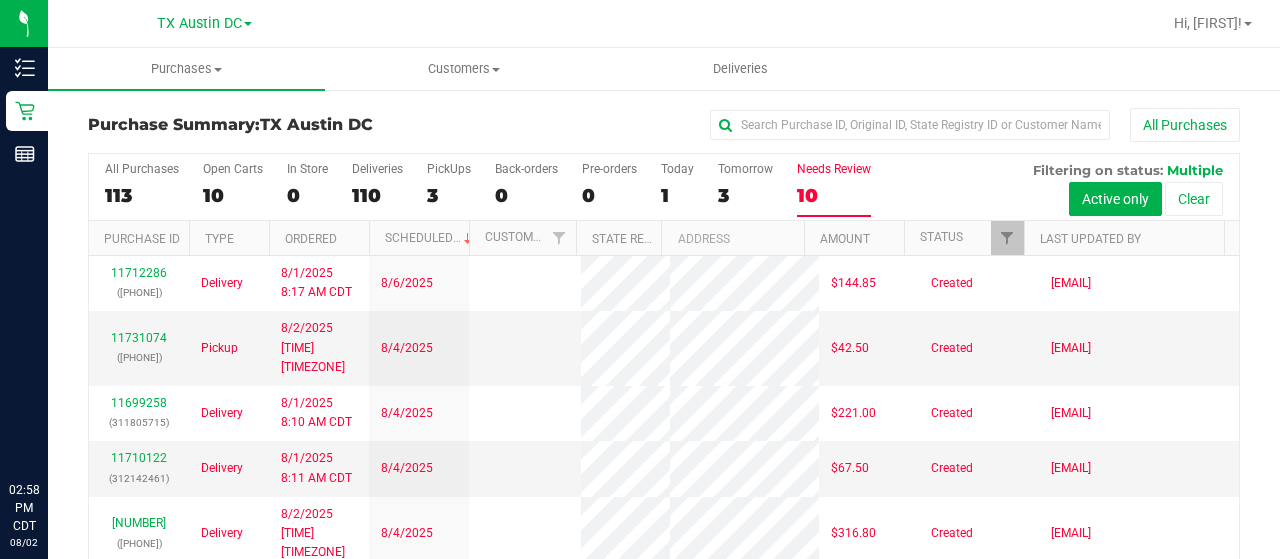 scroll, scrollTop: 0, scrollLeft: 0, axis: both 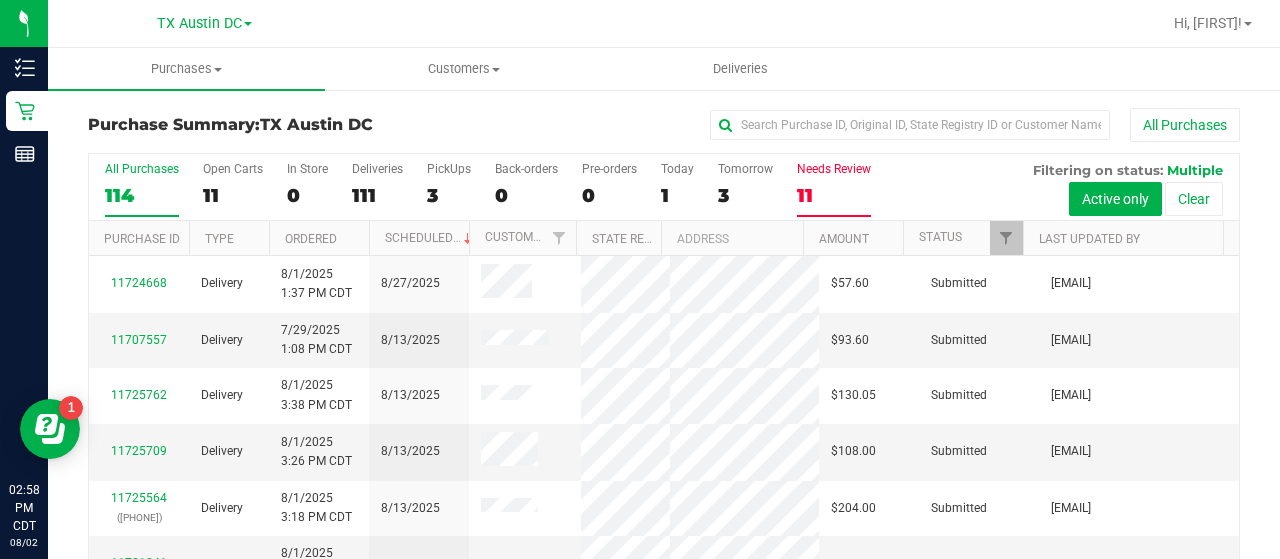 click on "Needs Review" at bounding box center (834, 169) 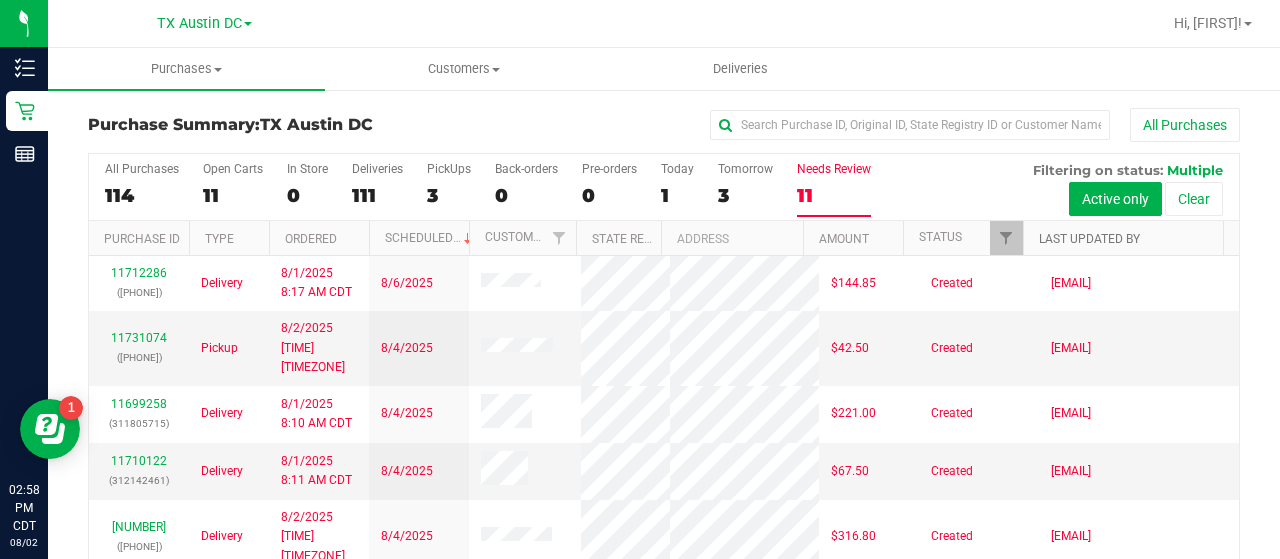 click on "Last Updated By" at bounding box center (1089, 239) 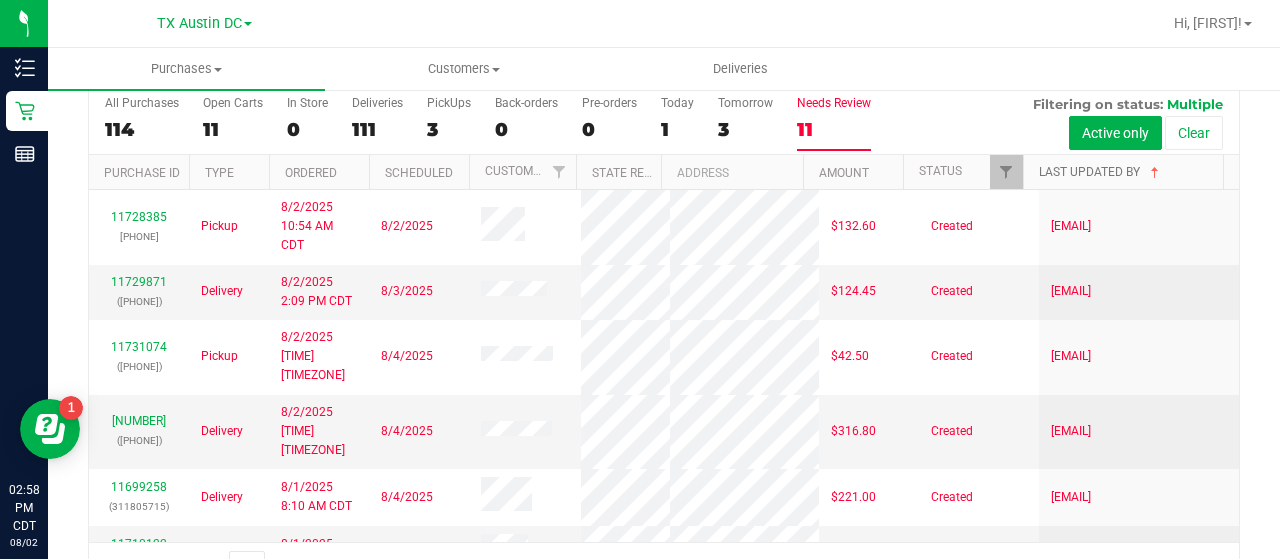 scroll, scrollTop: 87, scrollLeft: 0, axis: vertical 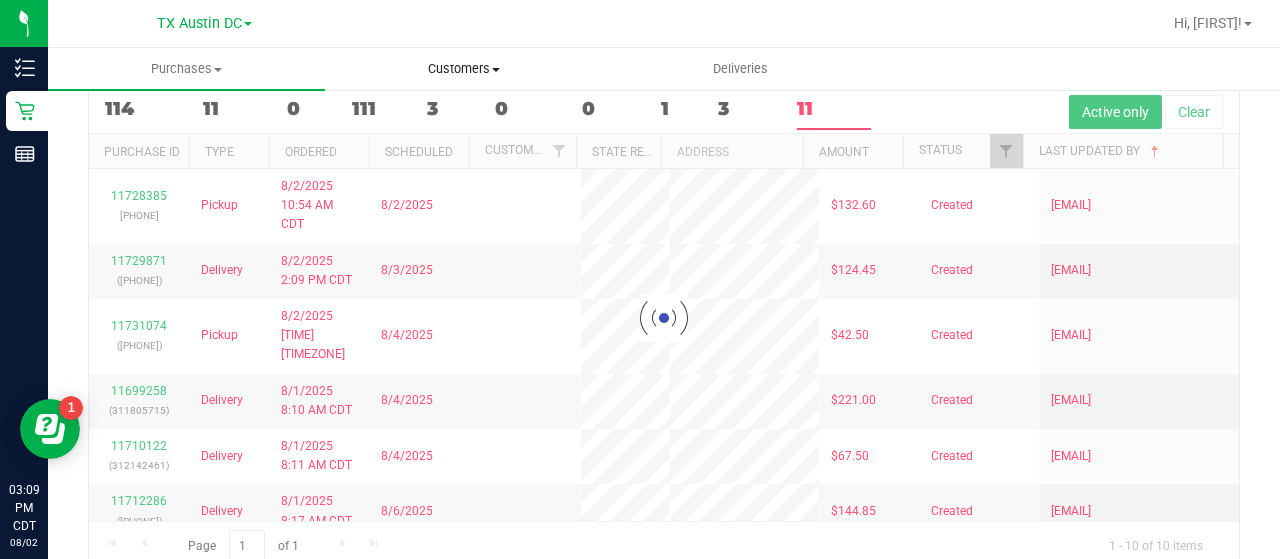 click on "Customers" at bounding box center [463, 69] 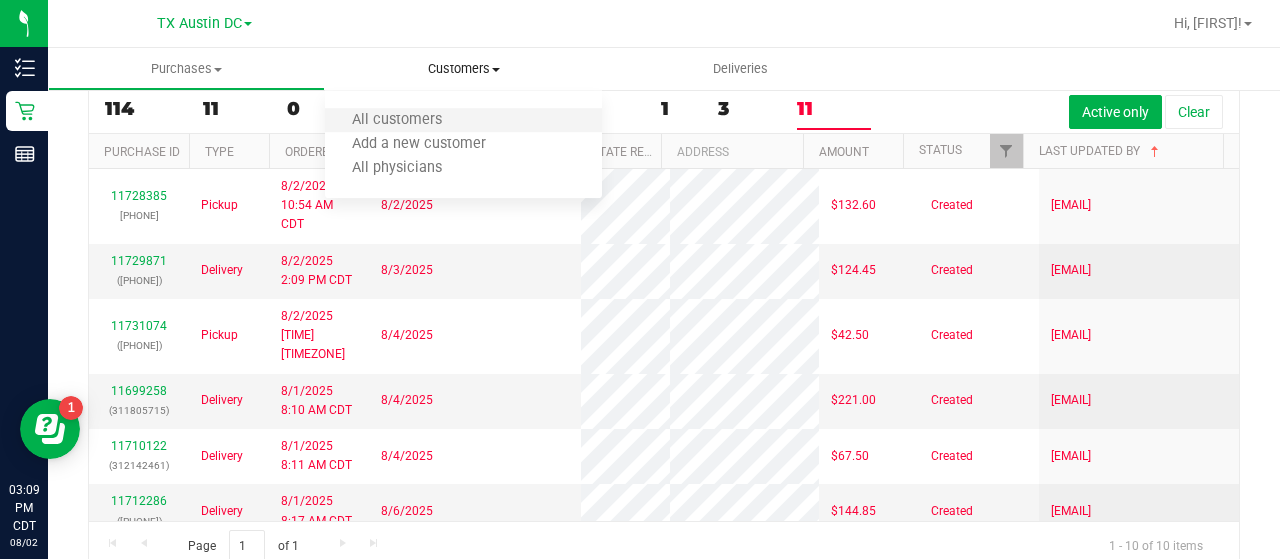 click on "All customers" at bounding box center (463, 121) 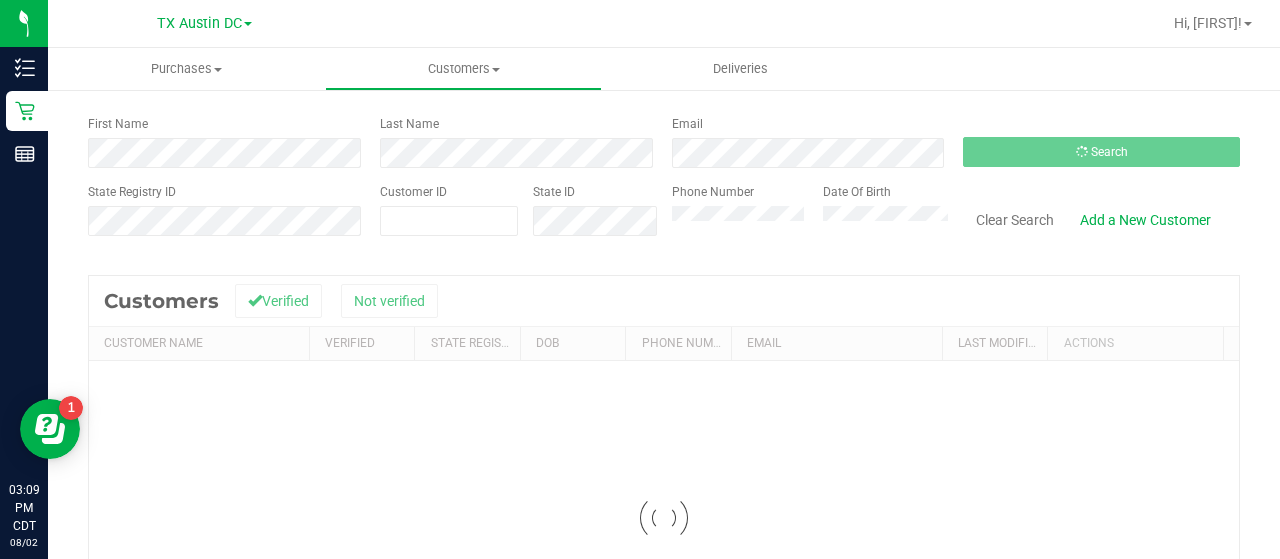 scroll, scrollTop: 0, scrollLeft: 0, axis: both 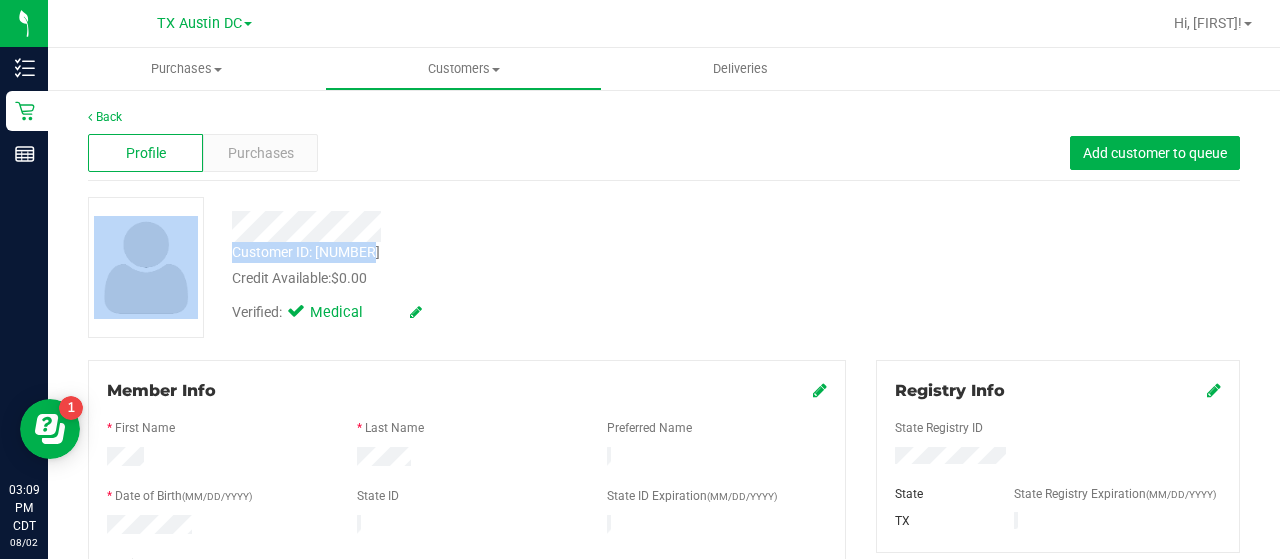 drag, startPoint x: 1264, startPoint y: 147, endPoint x: 1279, endPoint y: 255, distance: 109.03669 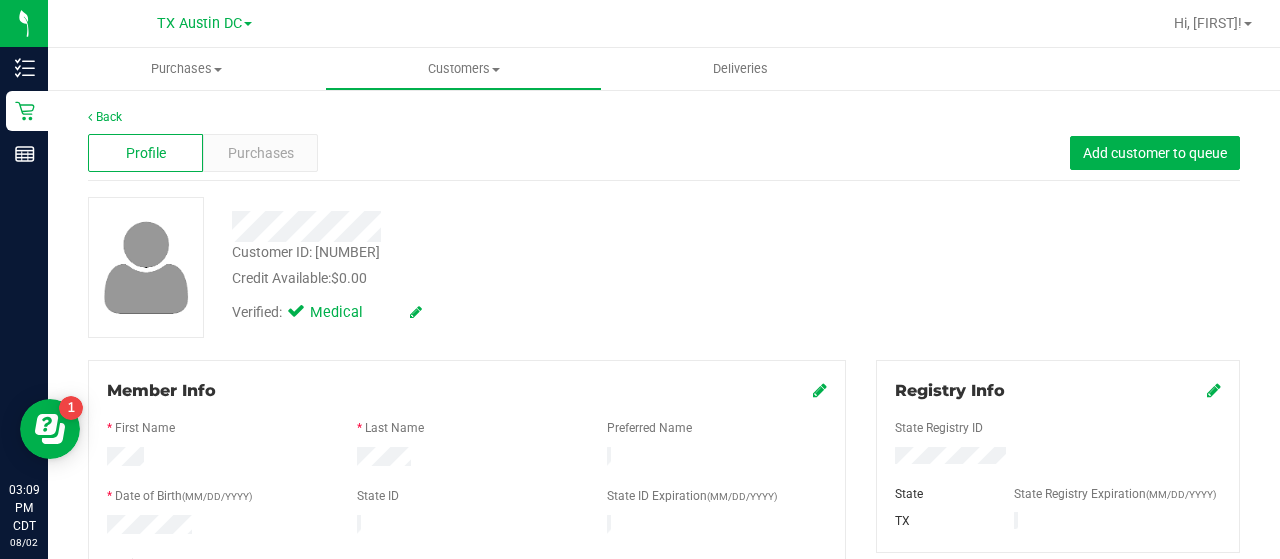 click on "Customer ID: 1550128
Credit Available:
$0.00
Verified:
Medical" at bounding box center [664, 267] 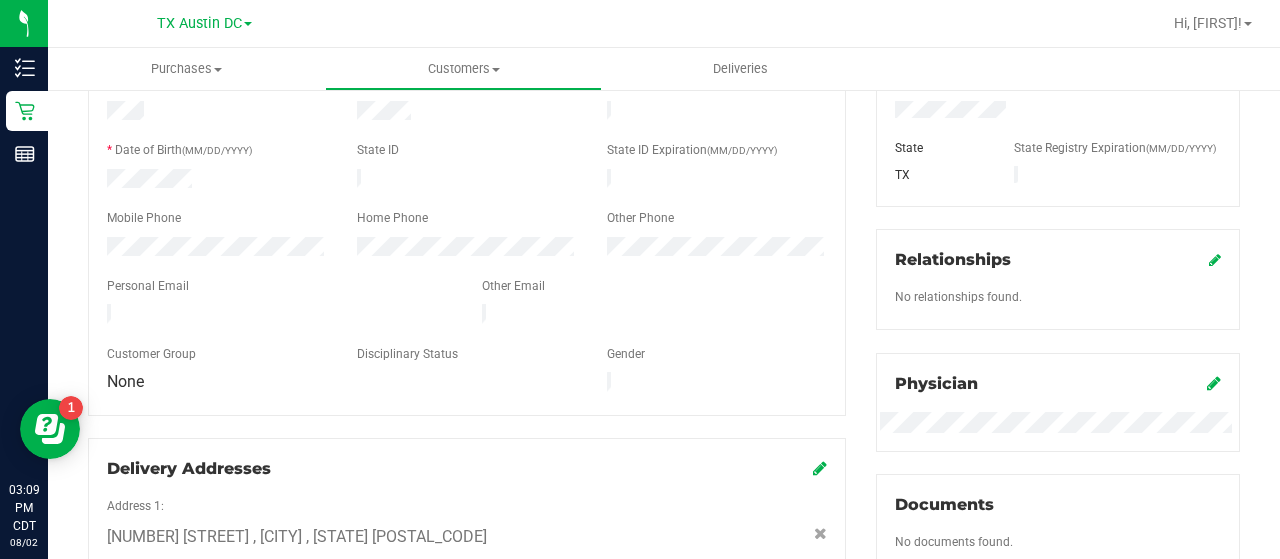 scroll, scrollTop: 189, scrollLeft: 0, axis: vertical 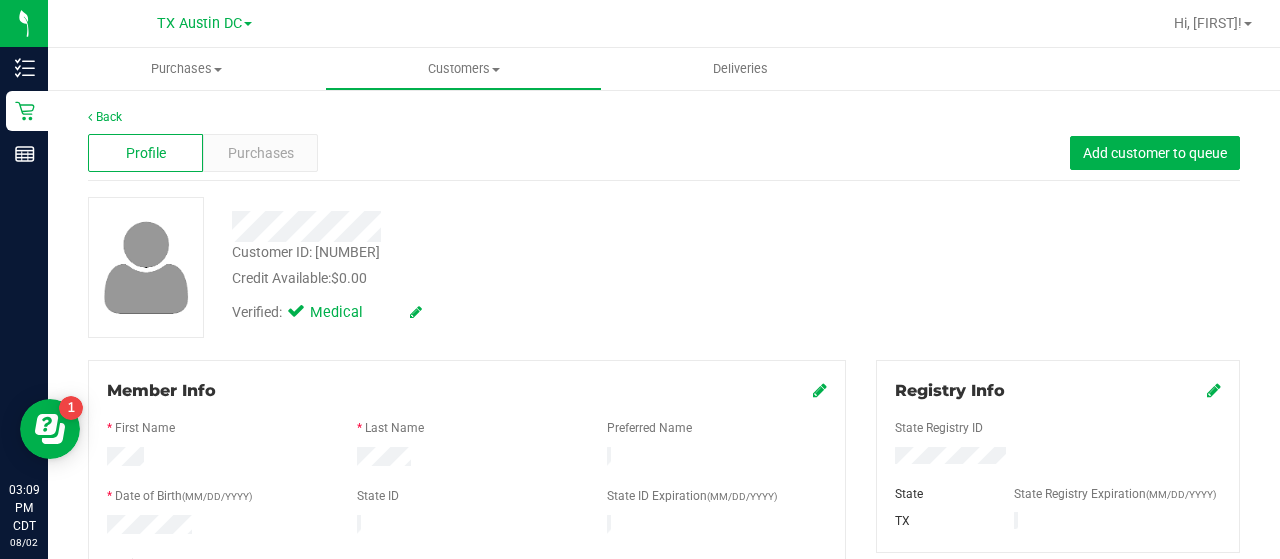 click on "Purchases" at bounding box center (260, 153) 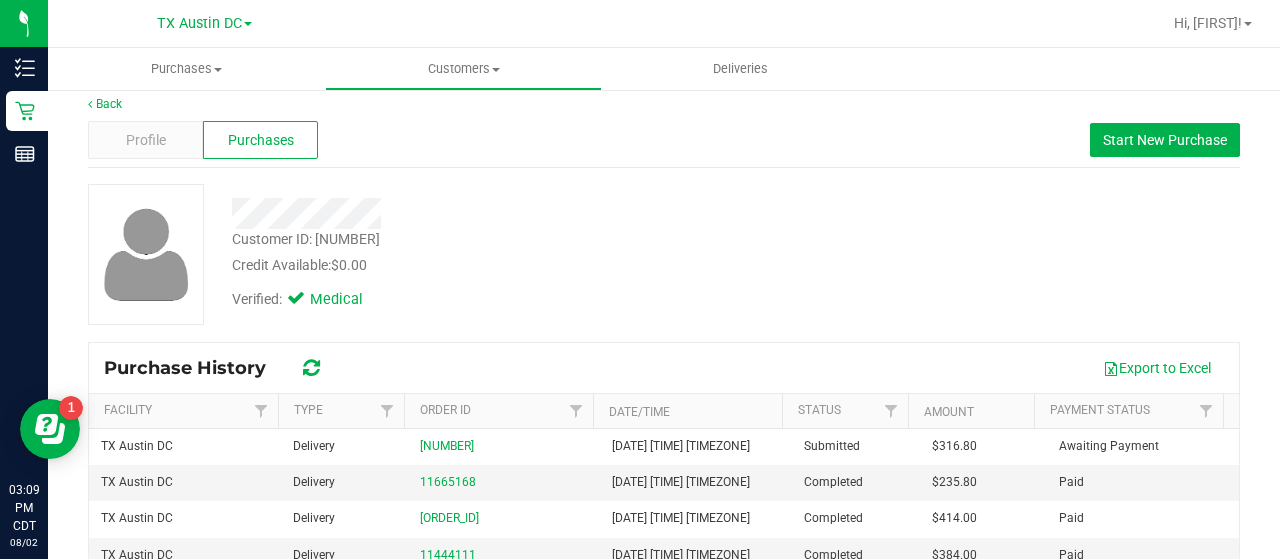 scroll, scrollTop: 28, scrollLeft: 0, axis: vertical 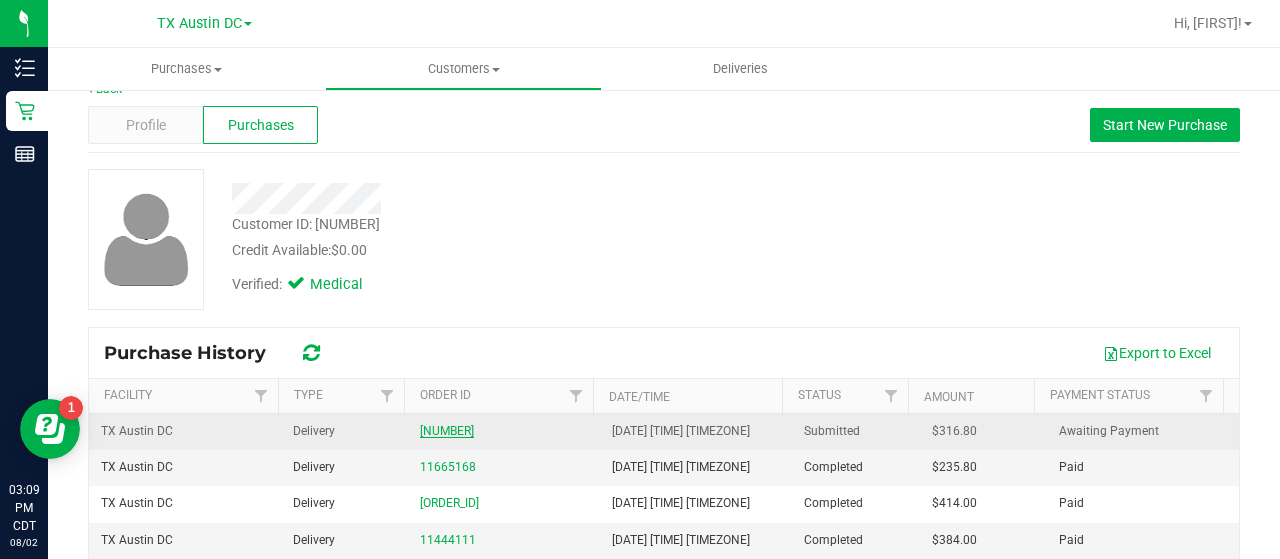 click on "11731229" at bounding box center (447, 431) 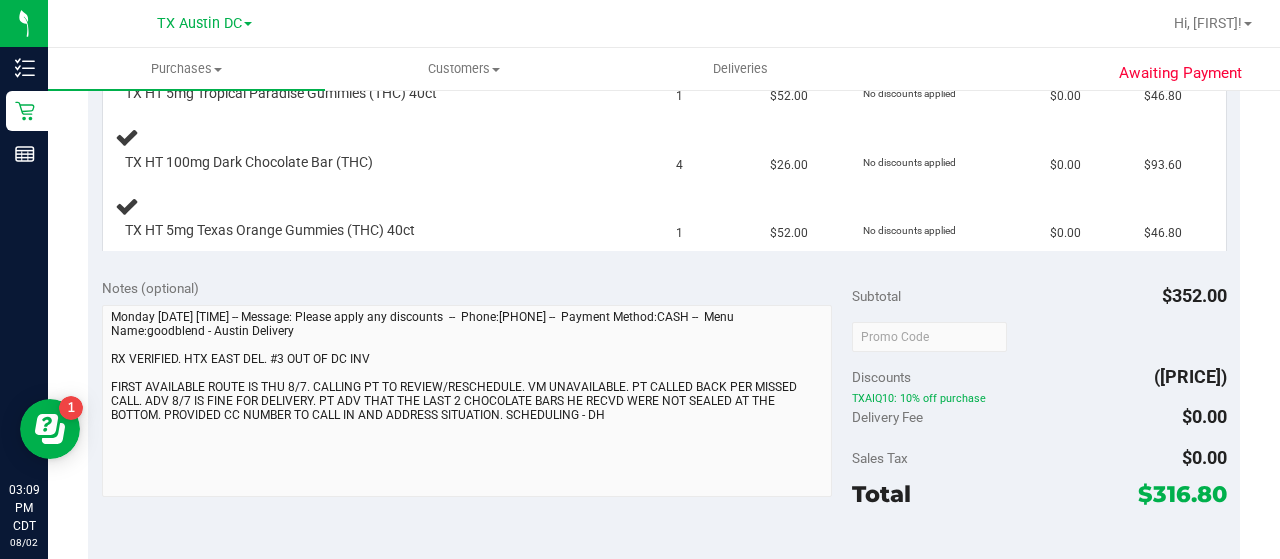 scroll, scrollTop: 678, scrollLeft: 0, axis: vertical 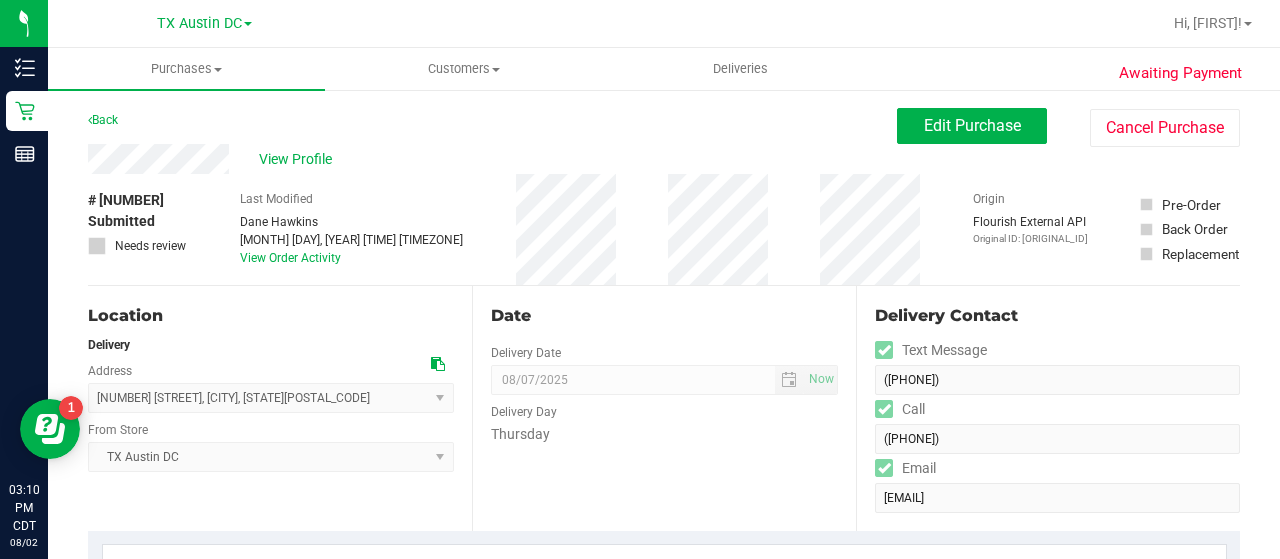 click on "Thursday" at bounding box center [664, 434] 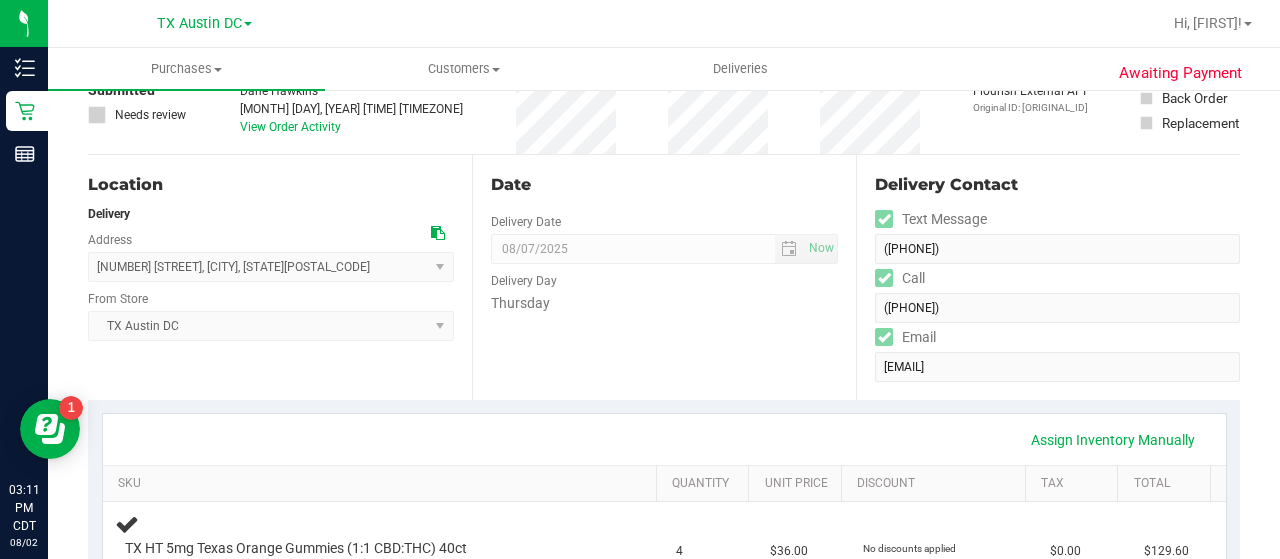 scroll, scrollTop: 62, scrollLeft: 0, axis: vertical 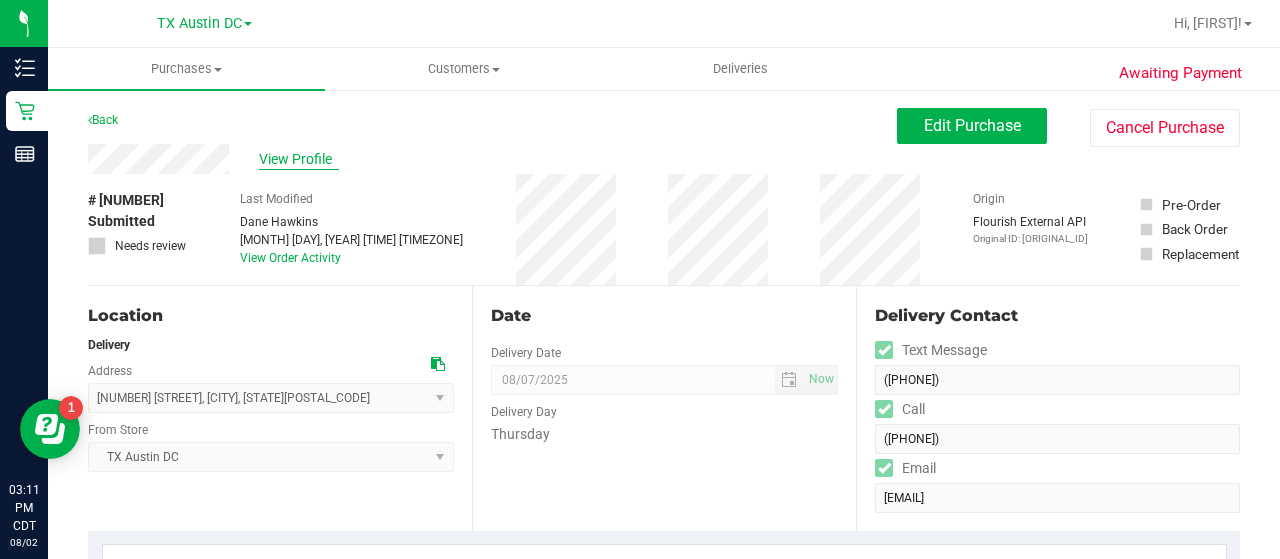 click on "View Profile" at bounding box center (299, 159) 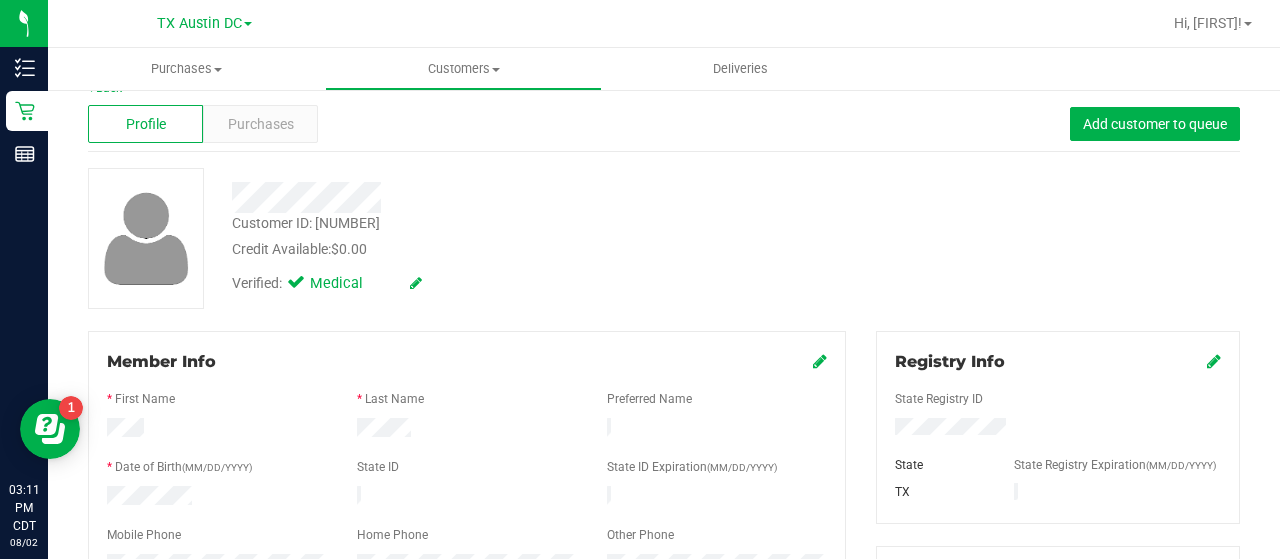 scroll, scrollTop: 22, scrollLeft: 0, axis: vertical 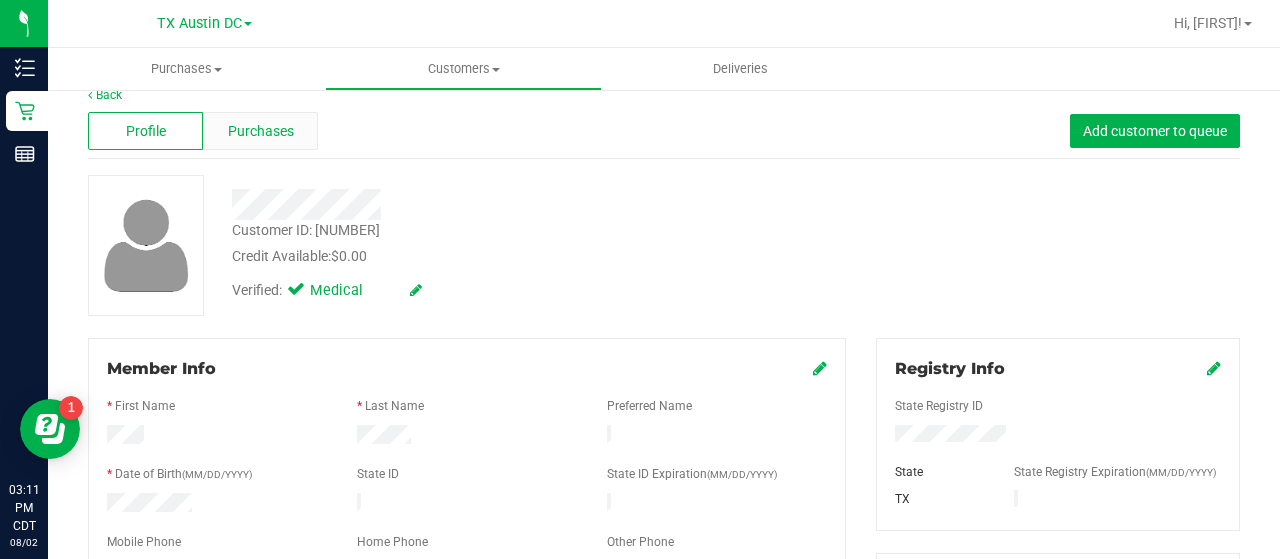 click on "Purchases" at bounding box center (261, 131) 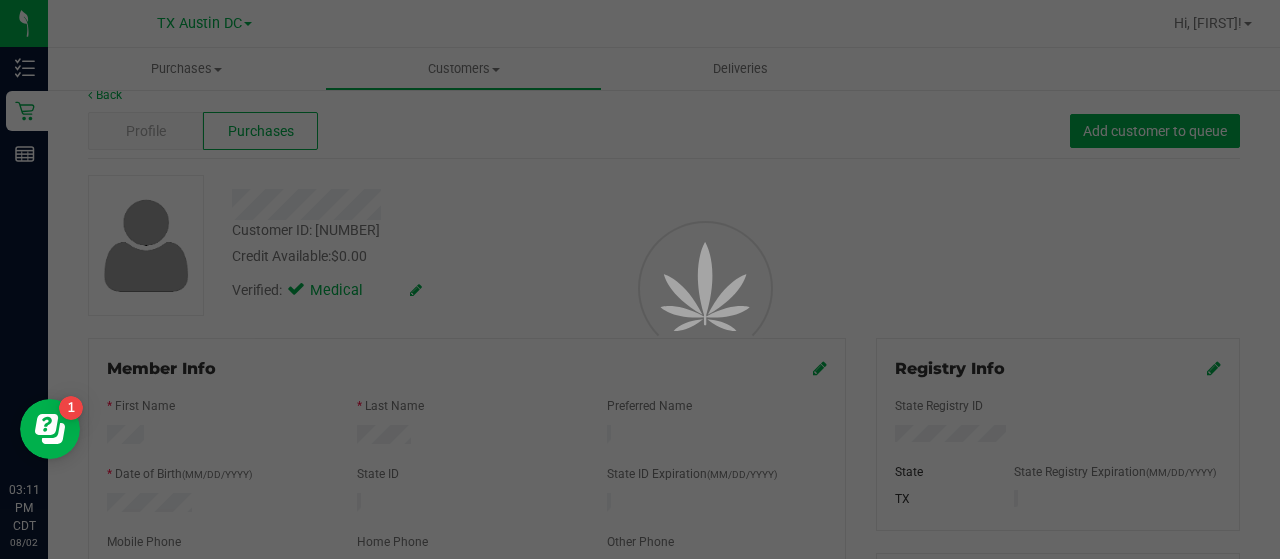 scroll, scrollTop: 0, scrollLeft: 0, axis: both 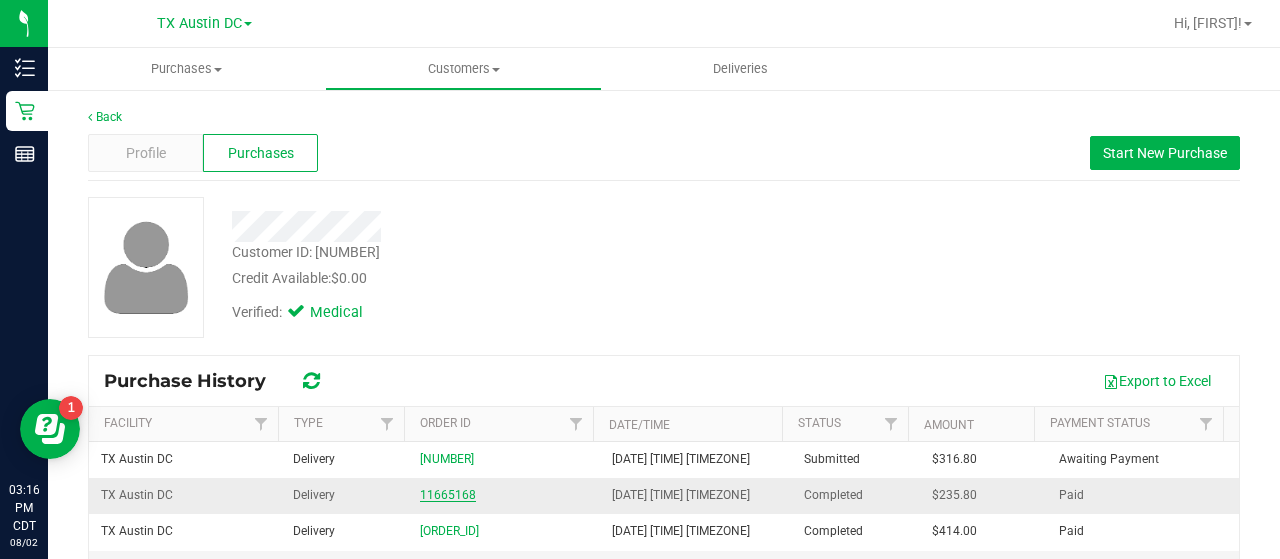 click on "11665168" at bounding box center [448, 495] 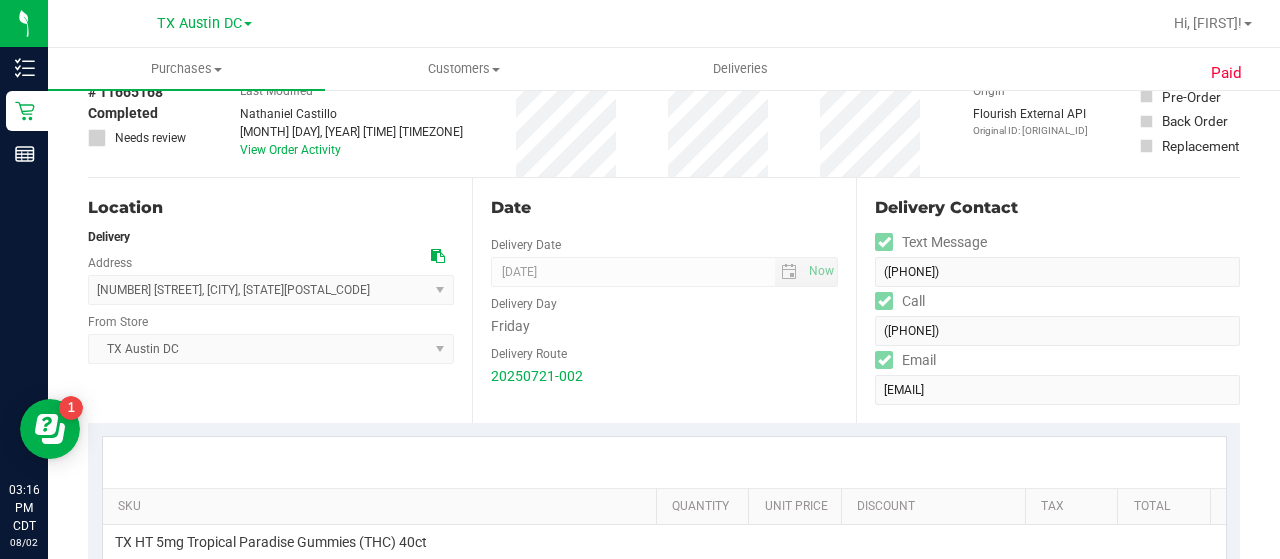 scroll, scrollTop: 0, scrollLeft: 0, axis: both 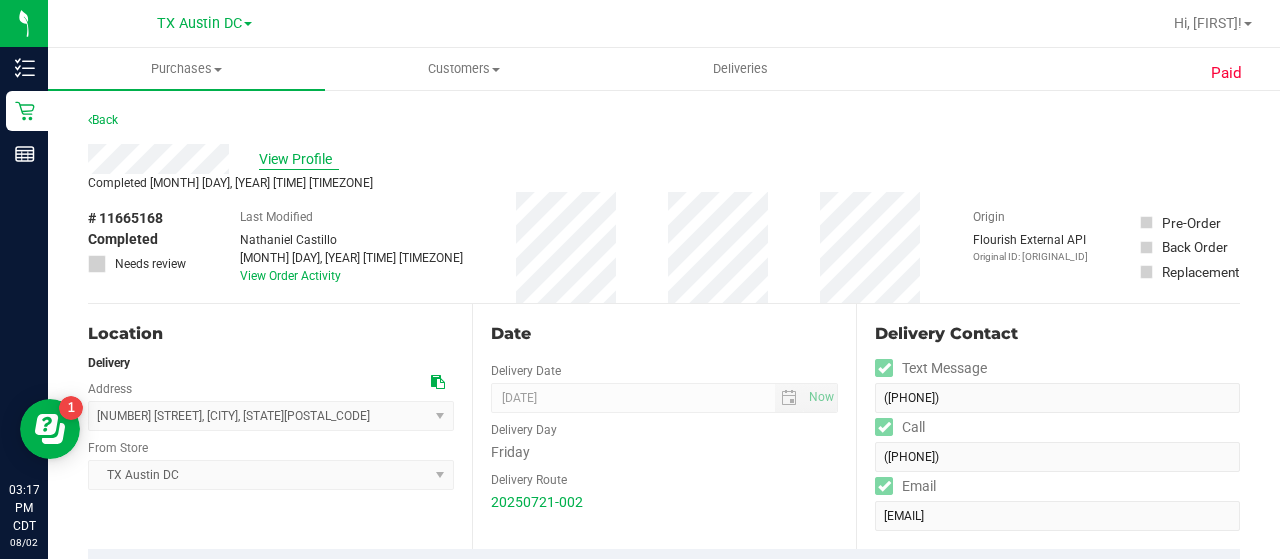 click on "View Profile" at bounding box center [299, 159] 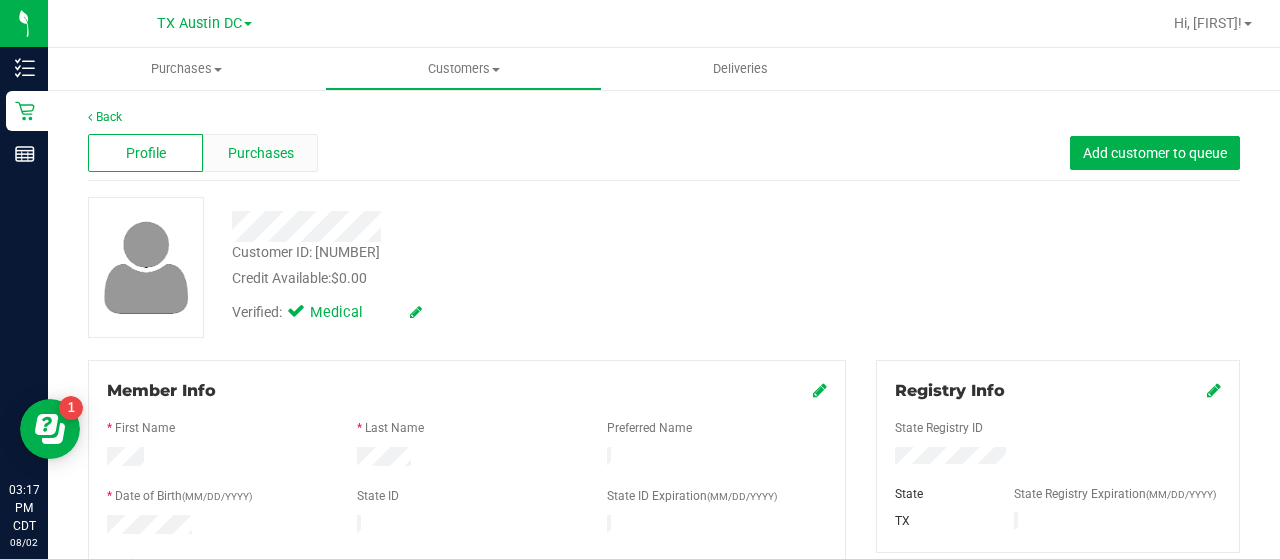 click on "Purchases" at bounding box center (261, 153) 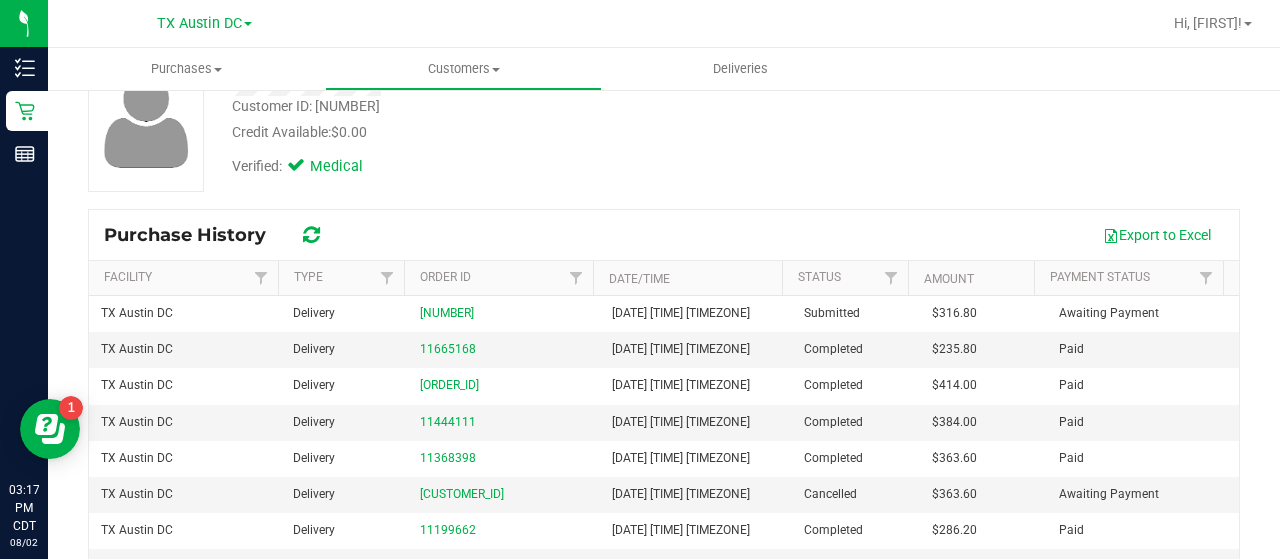 scroll, scrollTop: 169, scrollLeft: 0, axis: vertical 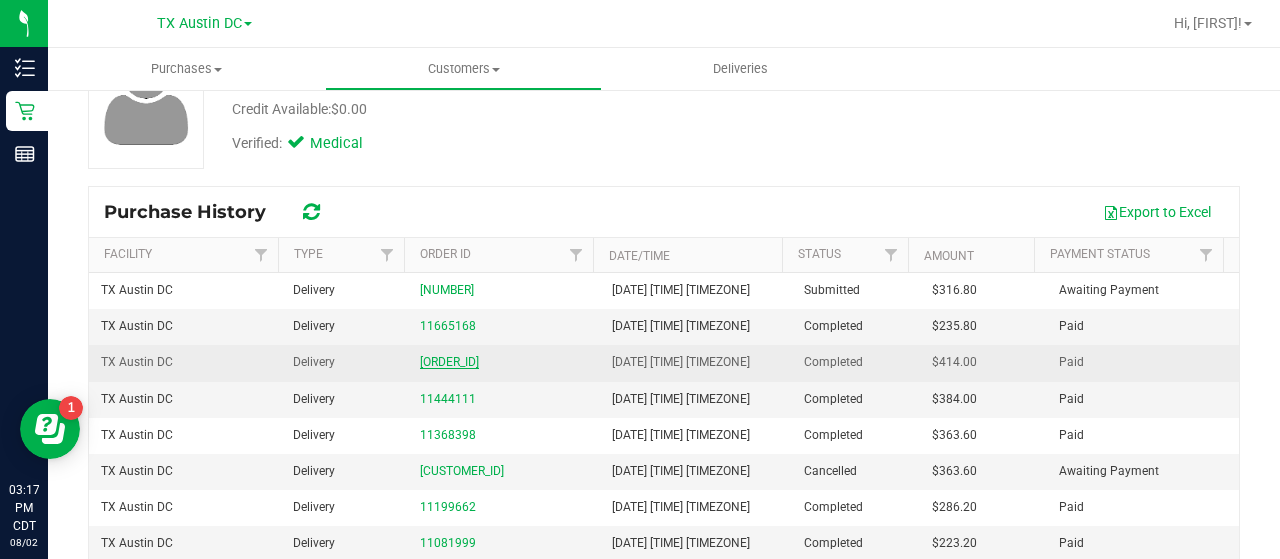 click on "11549337" at bounding box center [449, 362] 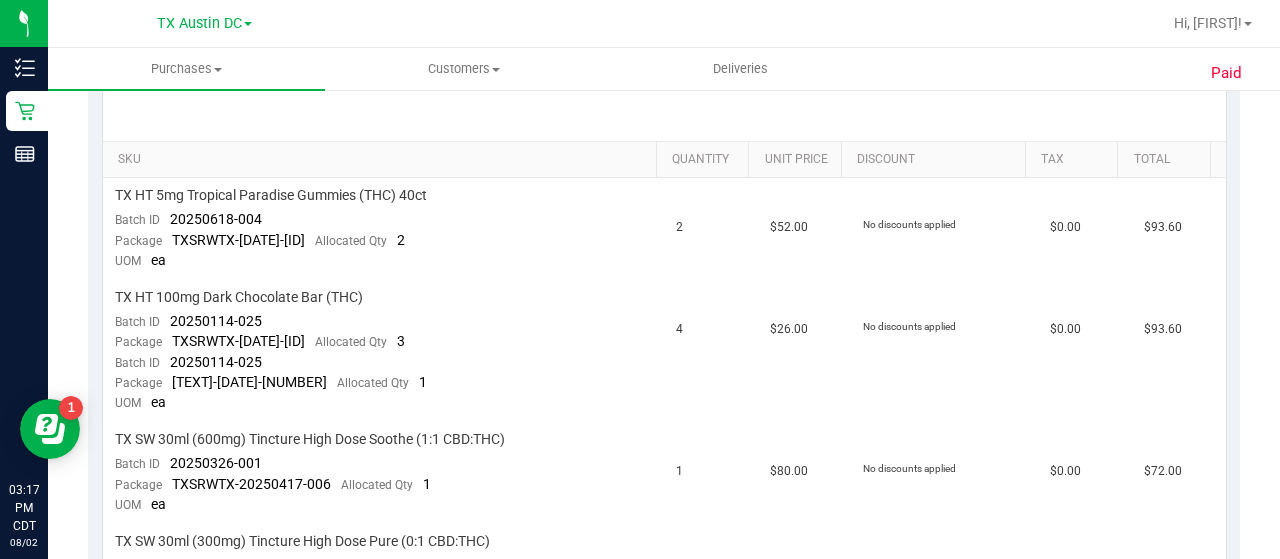 scroll, scrollTop: 458, scrollLeft: 0, axis: vertical 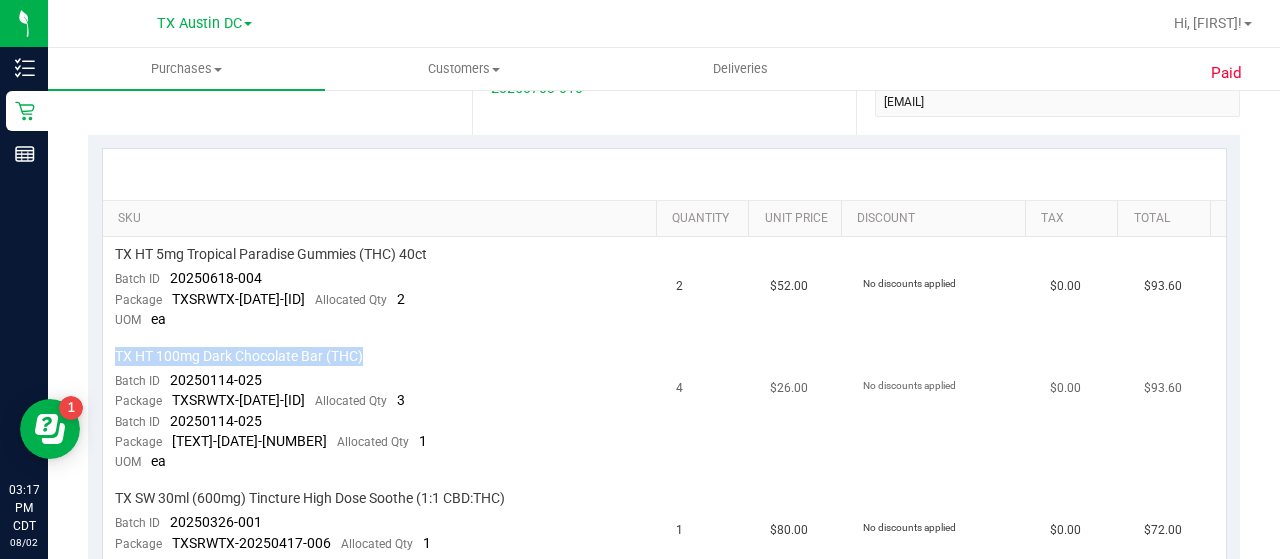 drag, startPoint x: 109, startPoint y: 351, endPoint x: 392, endPoint y: 346, distance: 283.04416 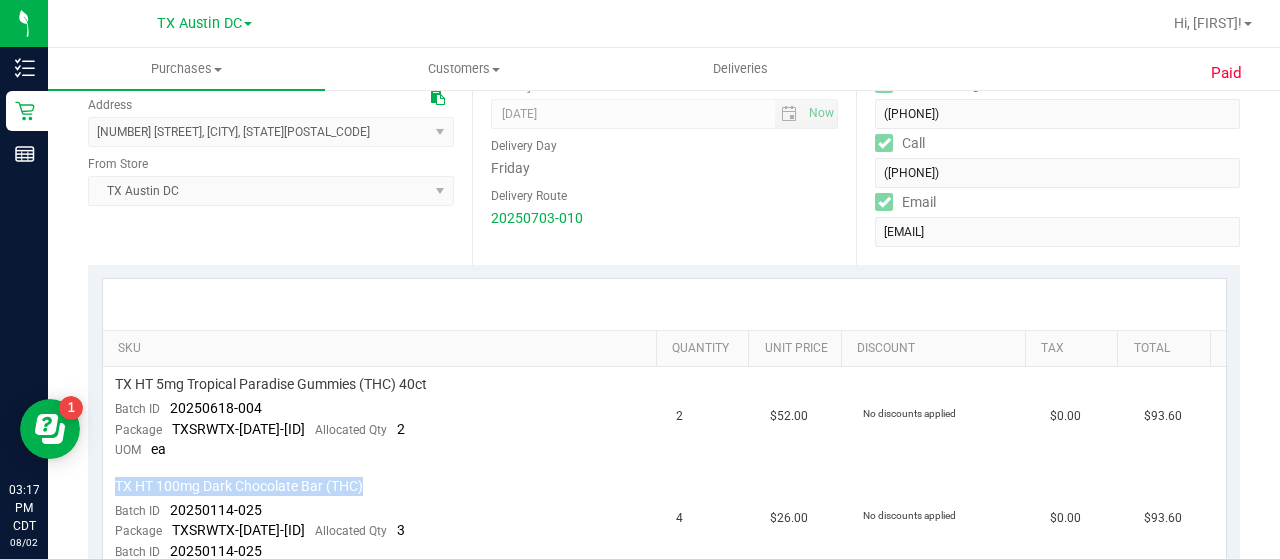 scroll, scrollTop: 0, scrollLeft: 0, axis: both 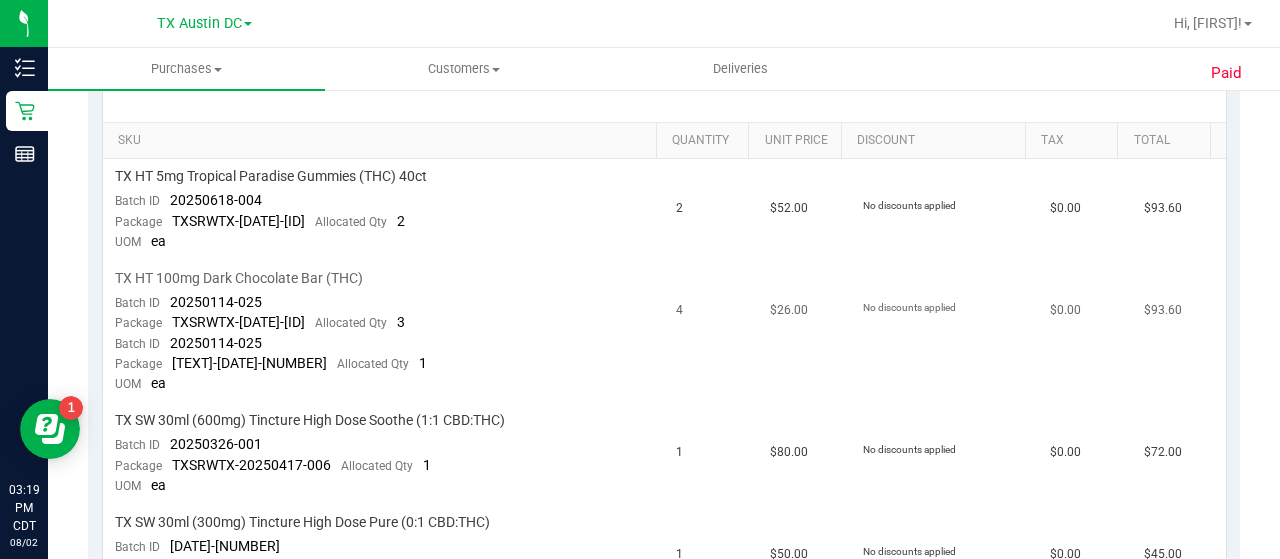 click on "TX HT 100mg Dark Chocolate Bar (THC)
Batch ID
20250114-025
Package
TXSRWTX-20250114-045
Allocated Qty
3
Batch ID
20250114-025
Package
TXSRWTX-20250114-039
Allocated Qty
1
UOM
ea" at bounding box center (384, 332) 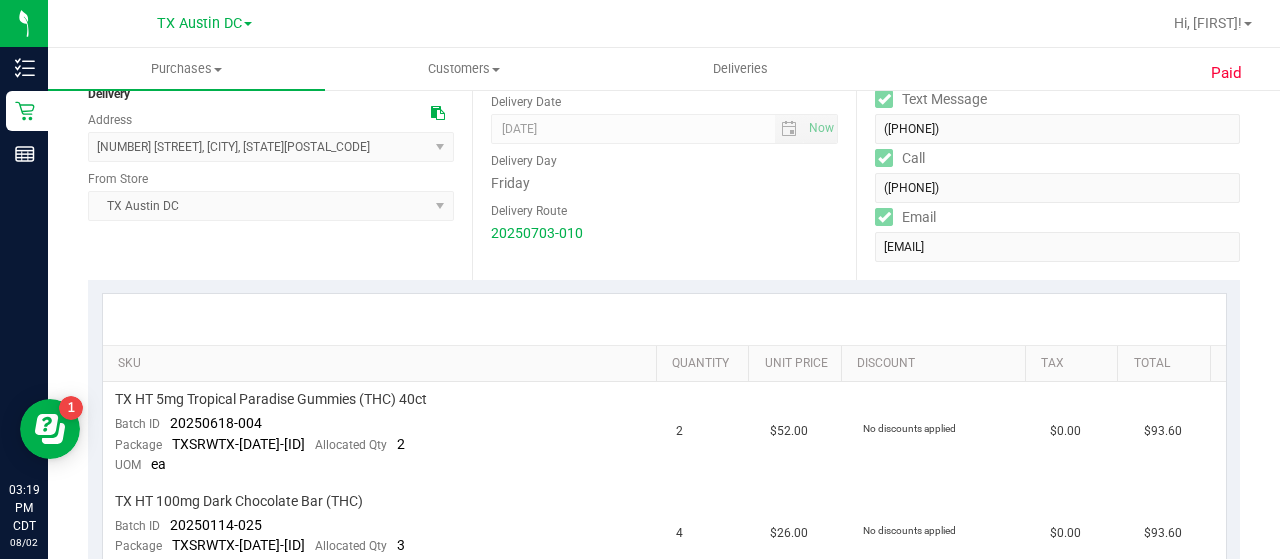 scroll, scrollTop: 2, scrollLeft: 0, axis: vertical 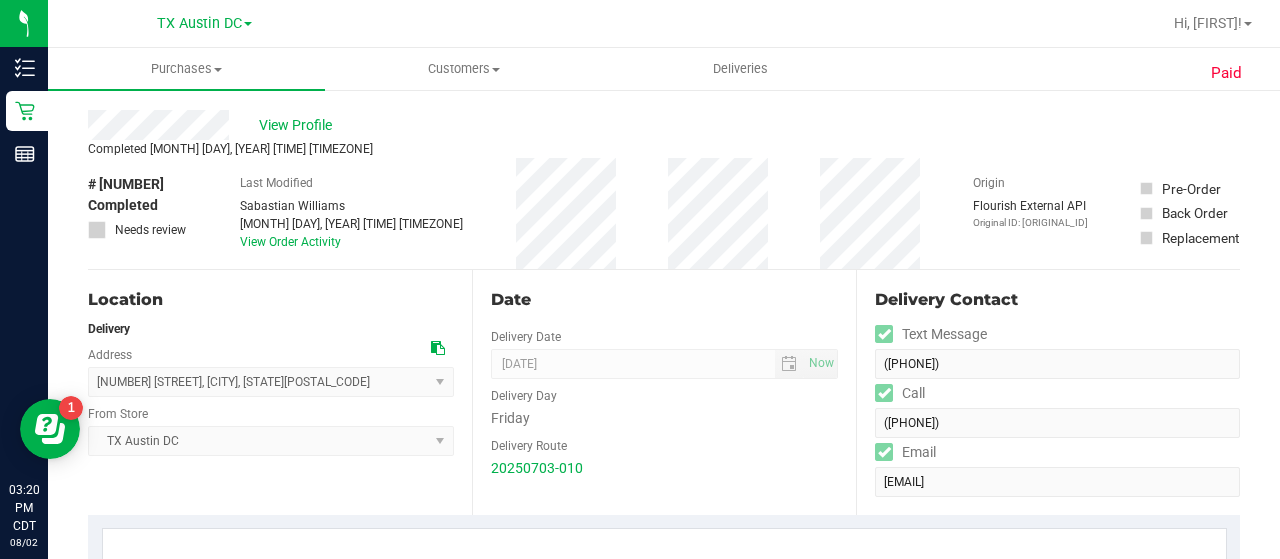 drag, startPoint x: 170, startPoint y: 183, endPoint x: 98, endPoint y: 181, distance: 72.02777 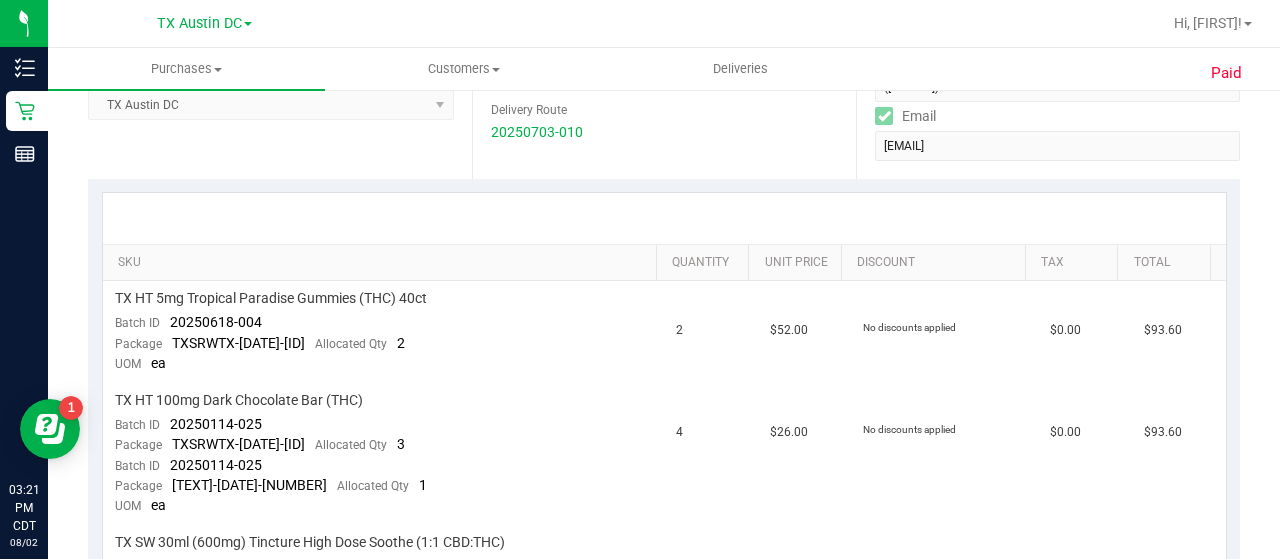 scroll, scrollTop: 382, scrollLeft: 0, axis: vertical 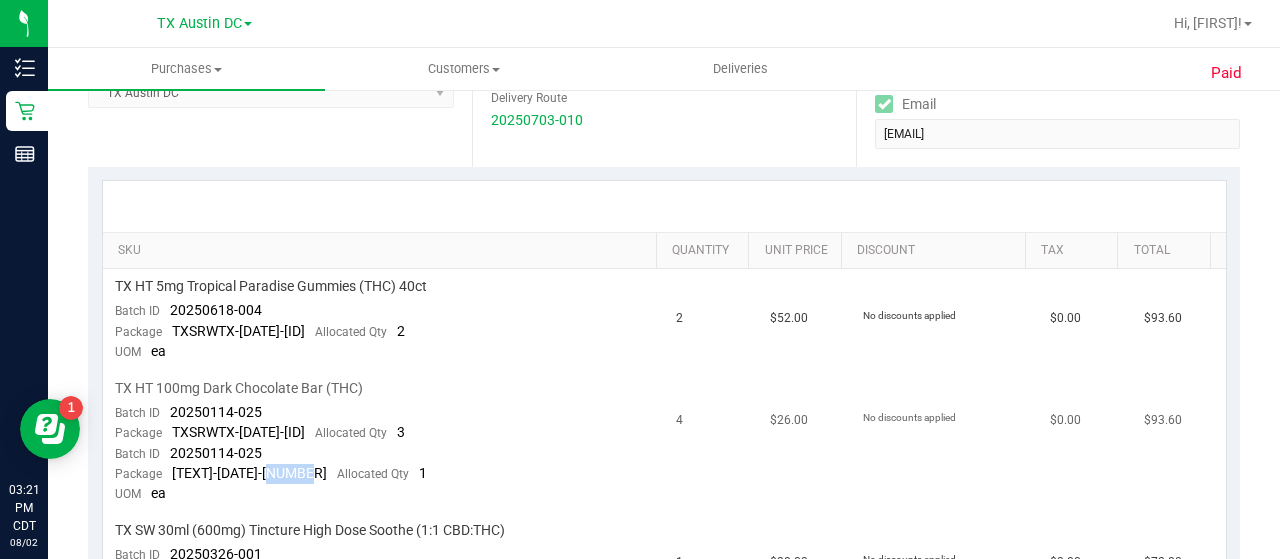 drag, startPoint x: 324, startPoint y: 467, endPoint x: 295, endPoint y: 463, distance: 29.274563 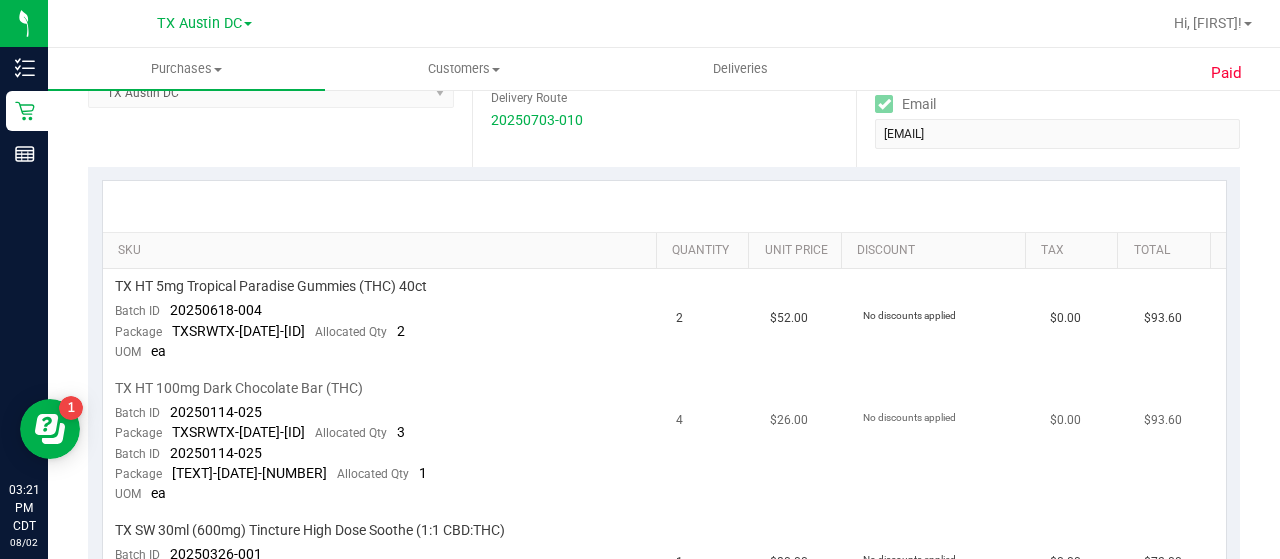 click on "TX HT 100mg Dark Chocolate Bar (THC)
Batch ID
20250114-025
Package
TXSRWTX-20250114-045
Allocated Qty
3
Batch ID
20250114-025
Package
TXSRWTX-20250114-039
Allocated Qty
1
UOM
ea" at bounding box center (384, 442) 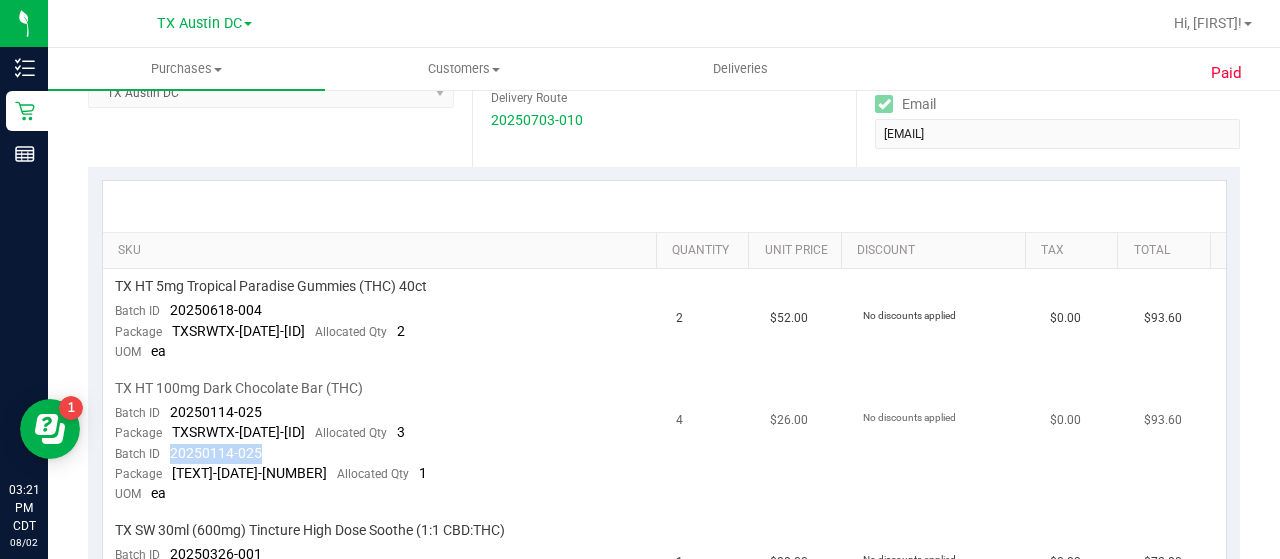 drag, startPoint x: 260, startPoint y: 447, endPoint x: 169, endPoint y: 447, distance: 91 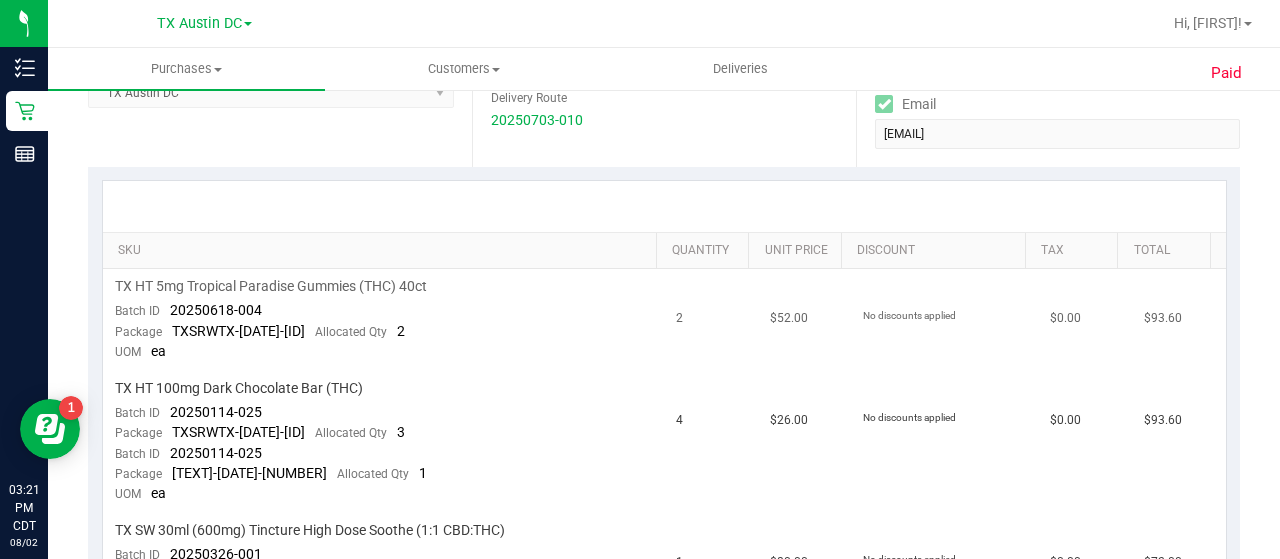 click on "TX HT 5mg Tropical Paradise Gummies (THC) 40ct
Batch ID
20250618-004
Package
TXSRWTX-20250623-030
Allocated Qty
2
UOM
ea" at bounding box center (384, 320) 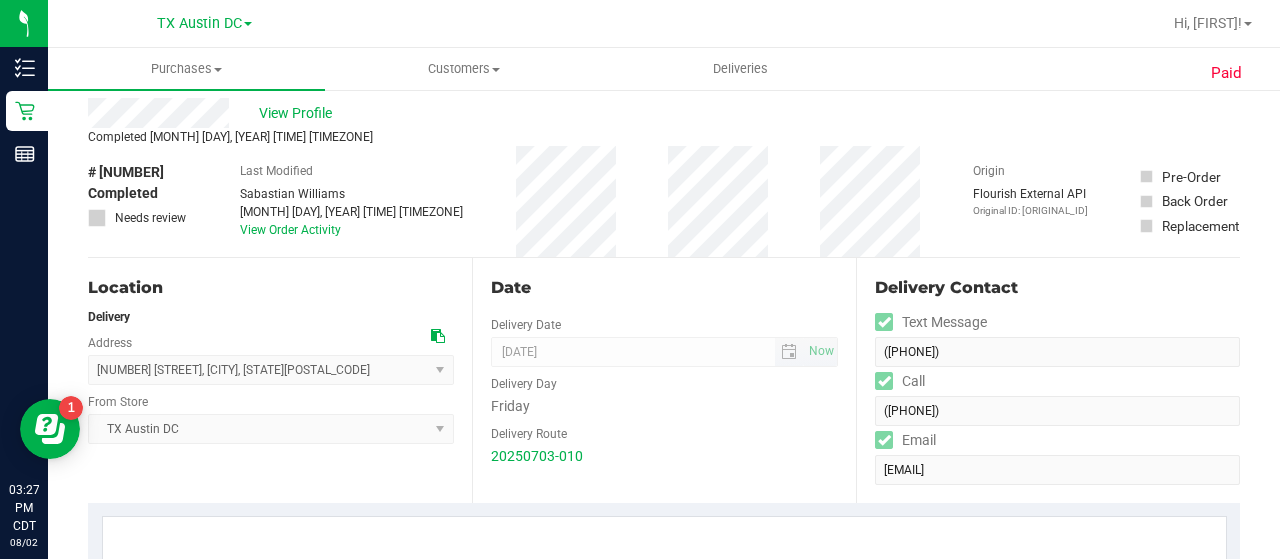 scroll, scrollTop: 47, scrollLeft: 0, axis: vertical 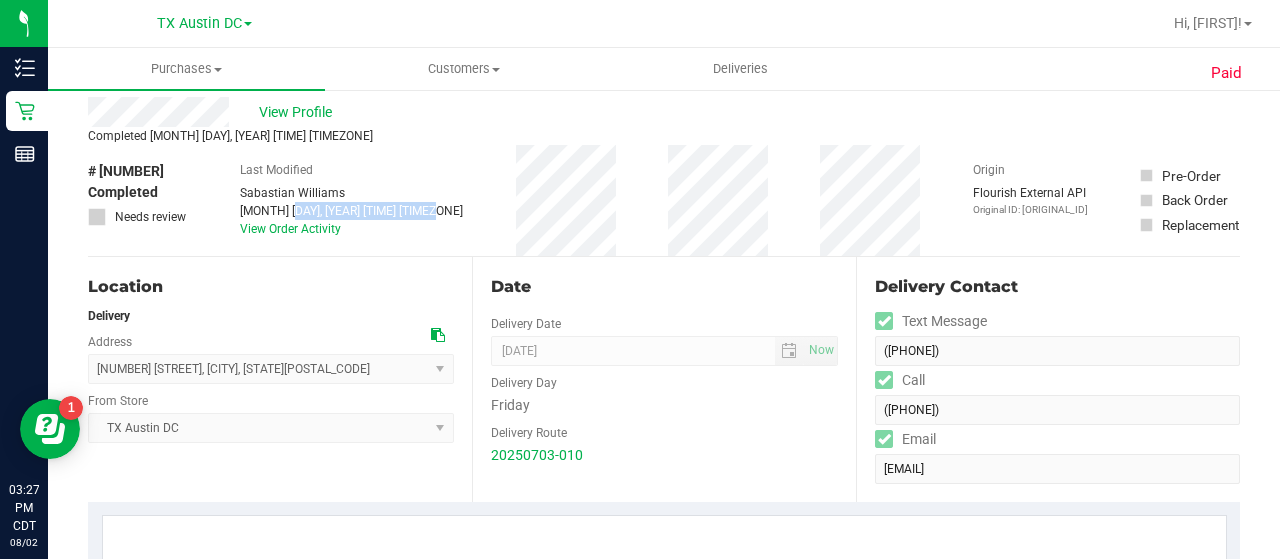 drag, startPoint x: 252, startPoint y: 205, endPoint x: 404, endPoint y: 213, distance: 152.21039 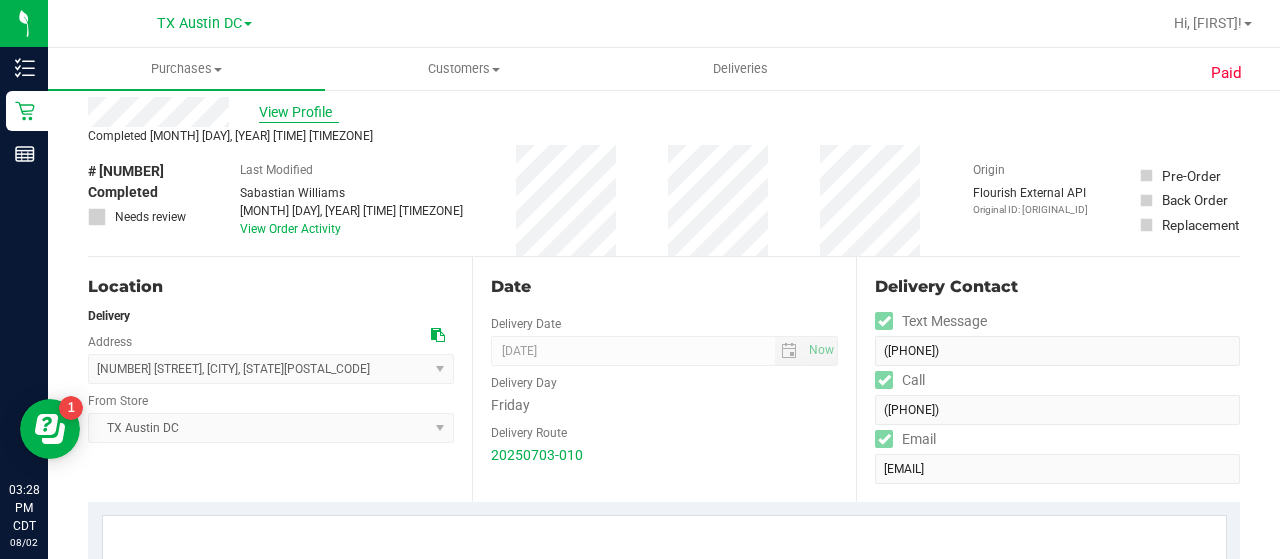 drag, startPoint x: 309, startPoint y: 103, endPoint x: 294, endPoint y: 111, distance: 17 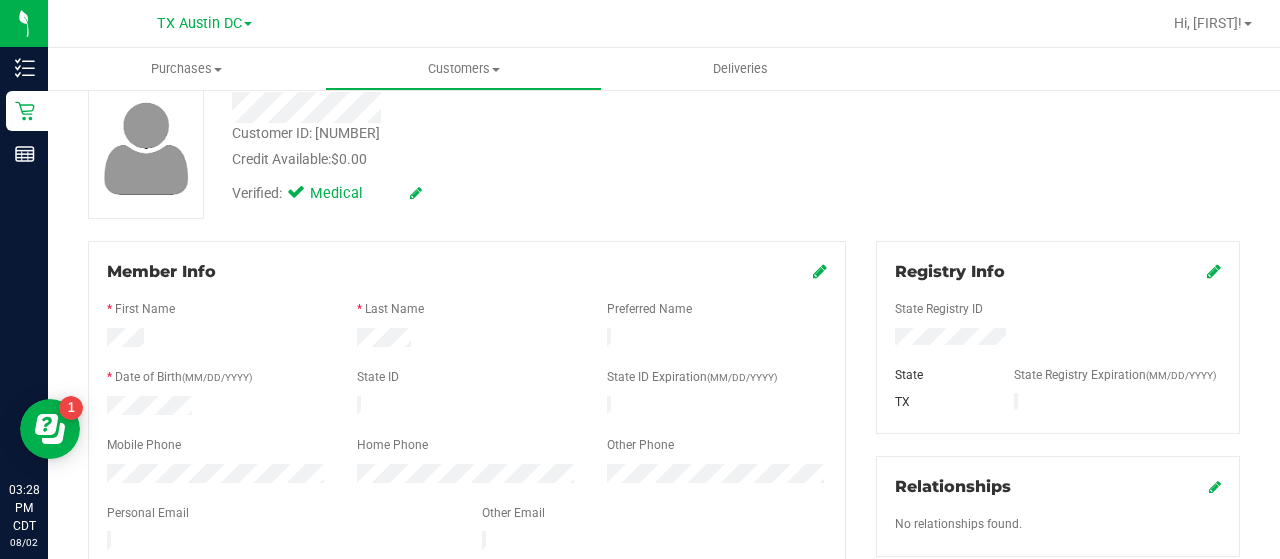 scroll, scrollTop: 63, scrollLeft: 0, axis: vertical 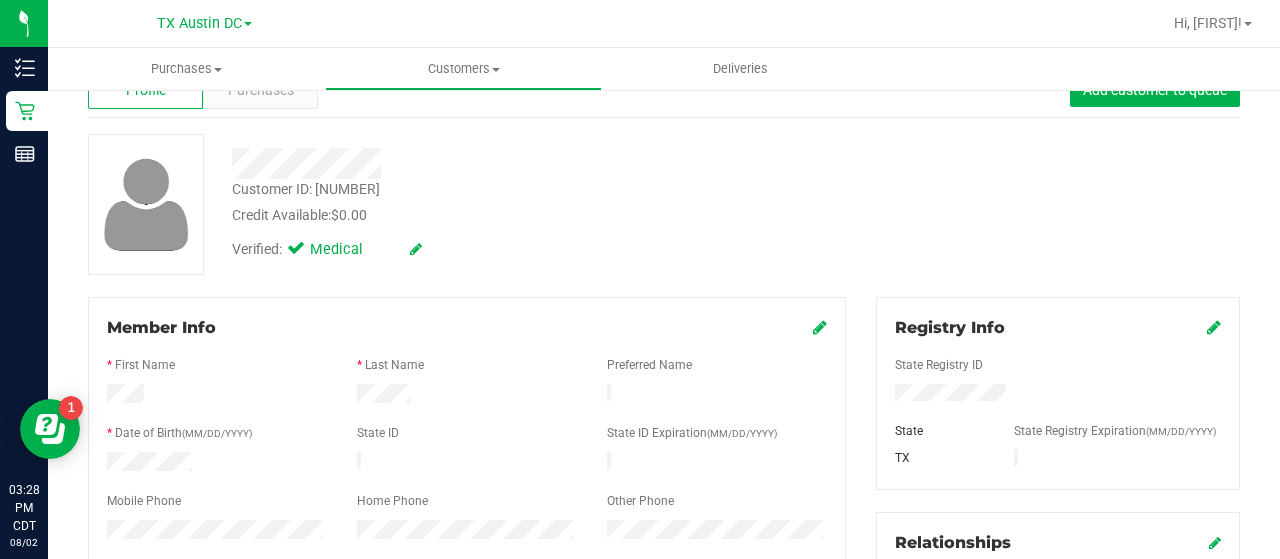 click on "Back
Profile
Purchases
Add customer to queue
Customer ID: 1550128
Credit Available:
$0.00
Verified:
Medical" at bounding box center (664, 780) 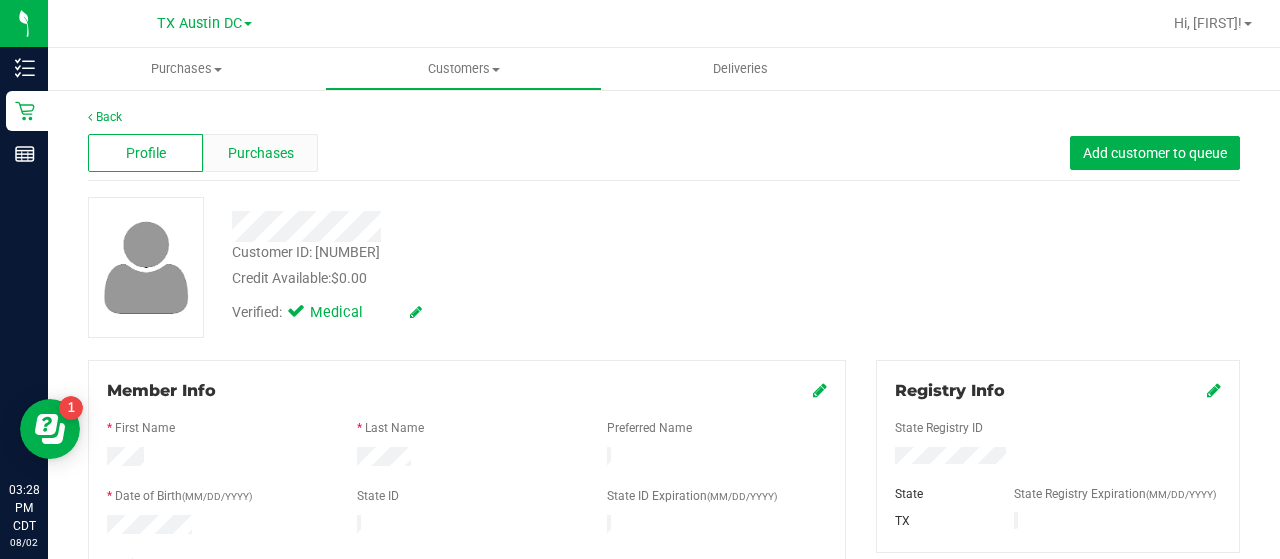click on "Purchases" at bounding box center (260, 153) 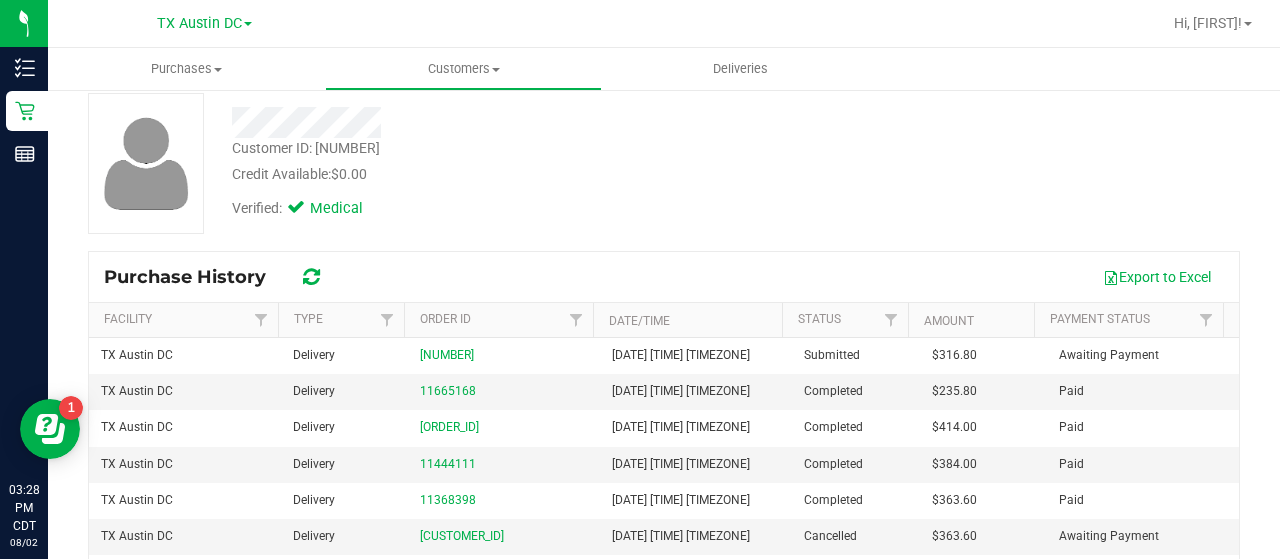 scroll, scrollTop: 109, scrollLeft: 0, axis: vertical 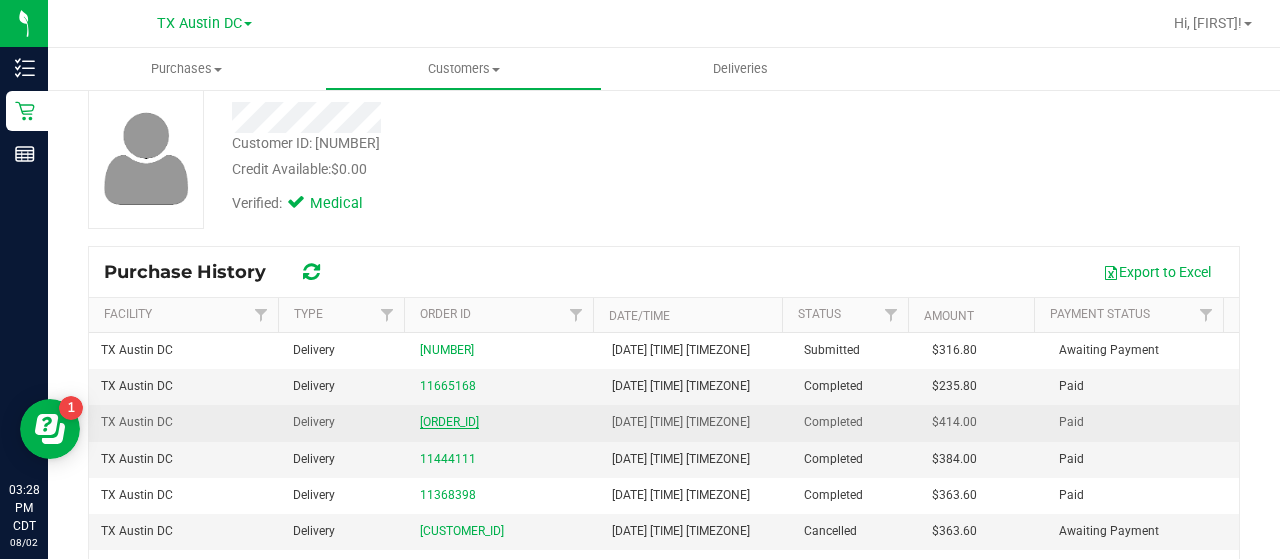 click on "11549337" at bounding box center (449, 422) 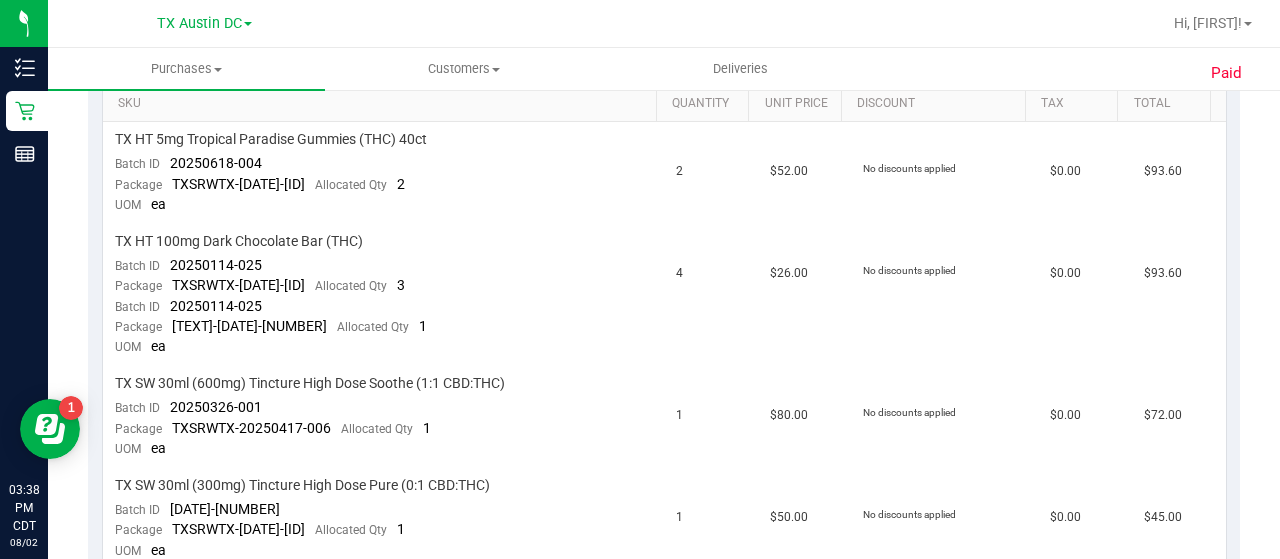 scroll, scrollTop: 523, scrollLeft: 0, axis: vertical 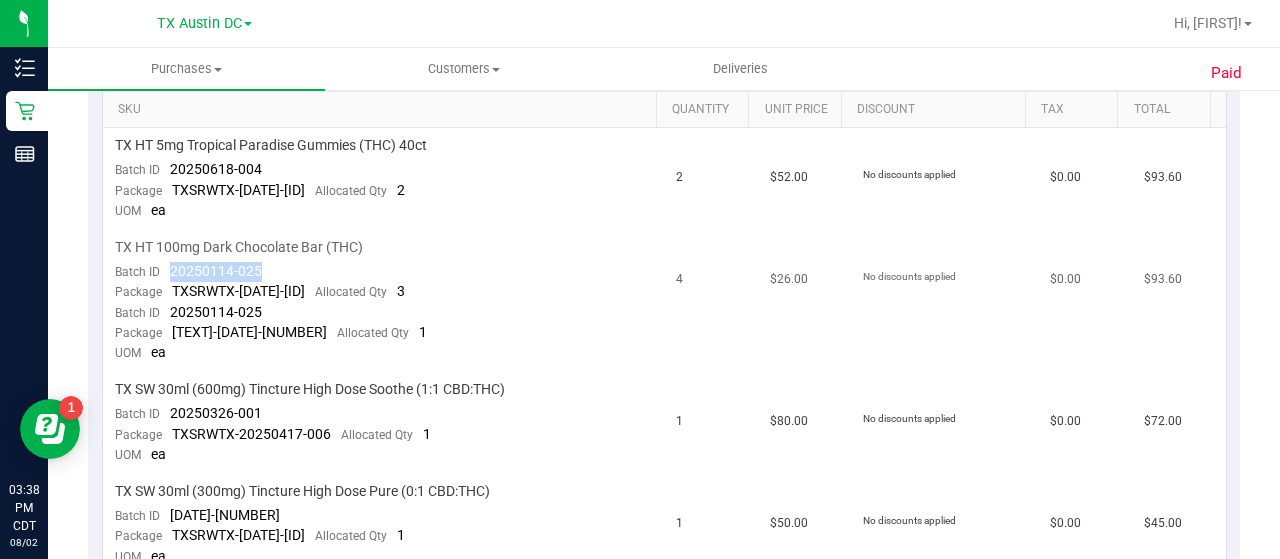 drag, startPoint x: 262, startPoint y: 261, endPoint x: 165, endPoint y: 271, distance: 97.5141 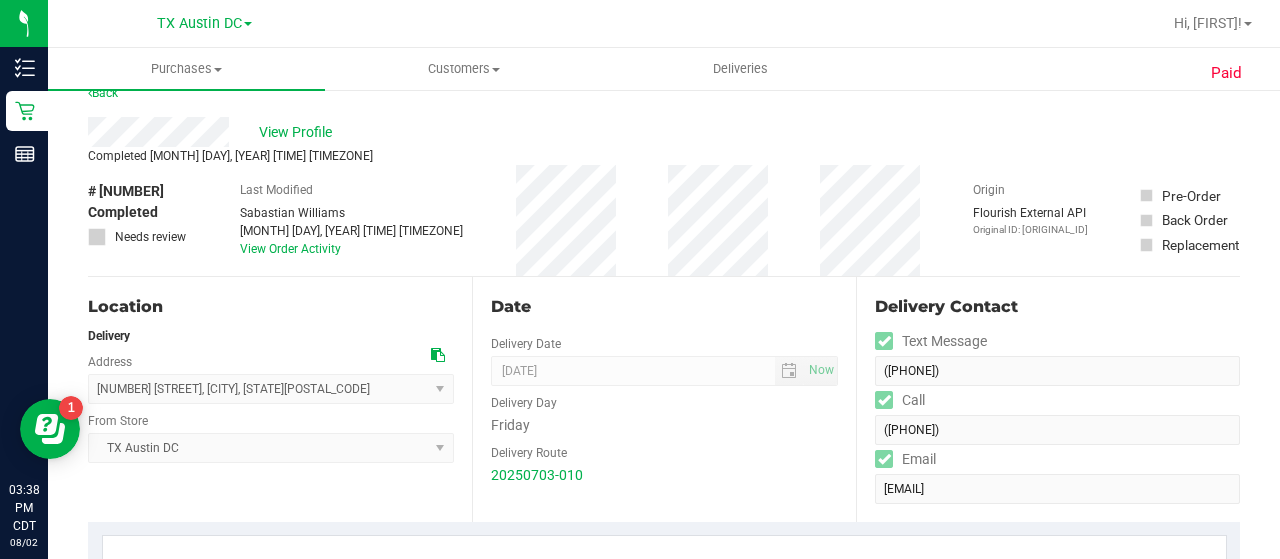 scroll, scrollTop: 0, scrollLeft: 0, axis: both 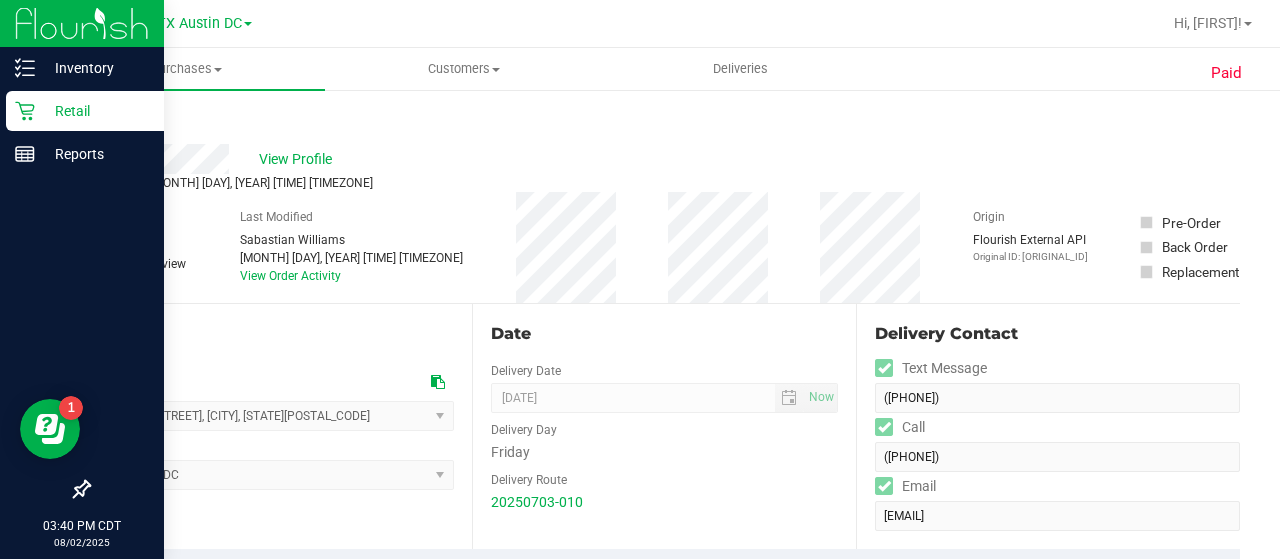 click 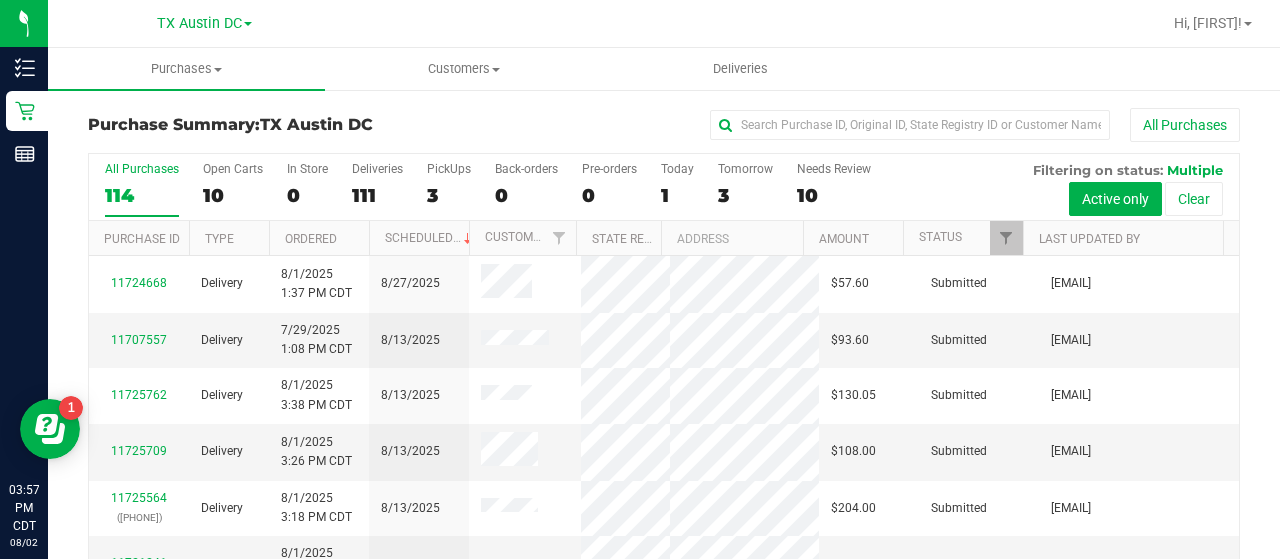 click on "10" at bounding box center (834, 195) 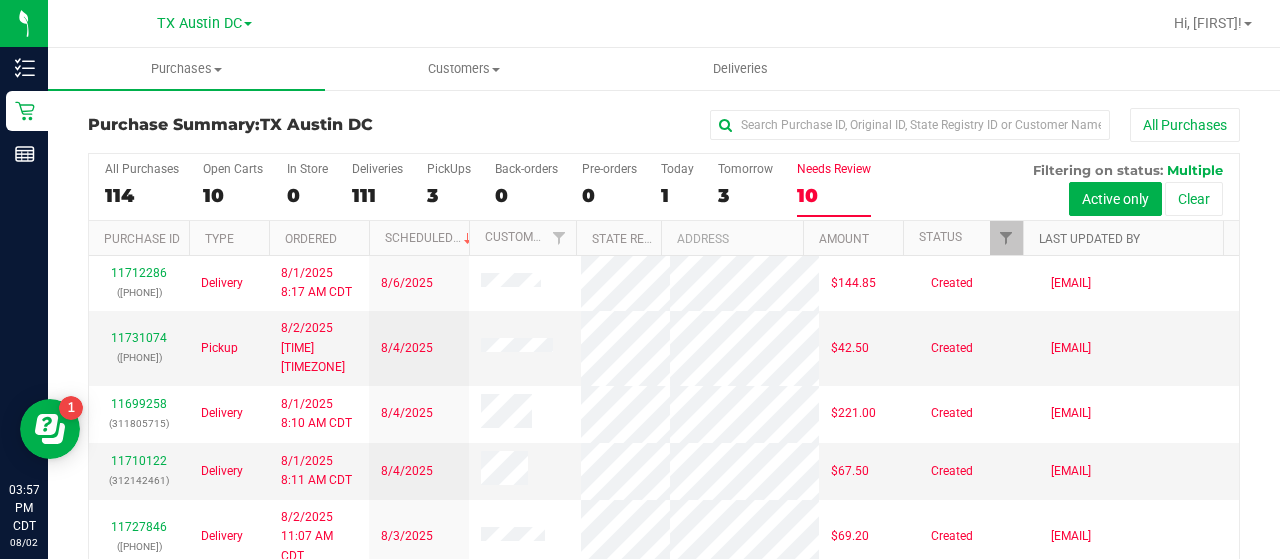click on "Last Updated By" at bounding box center [1089, 239] 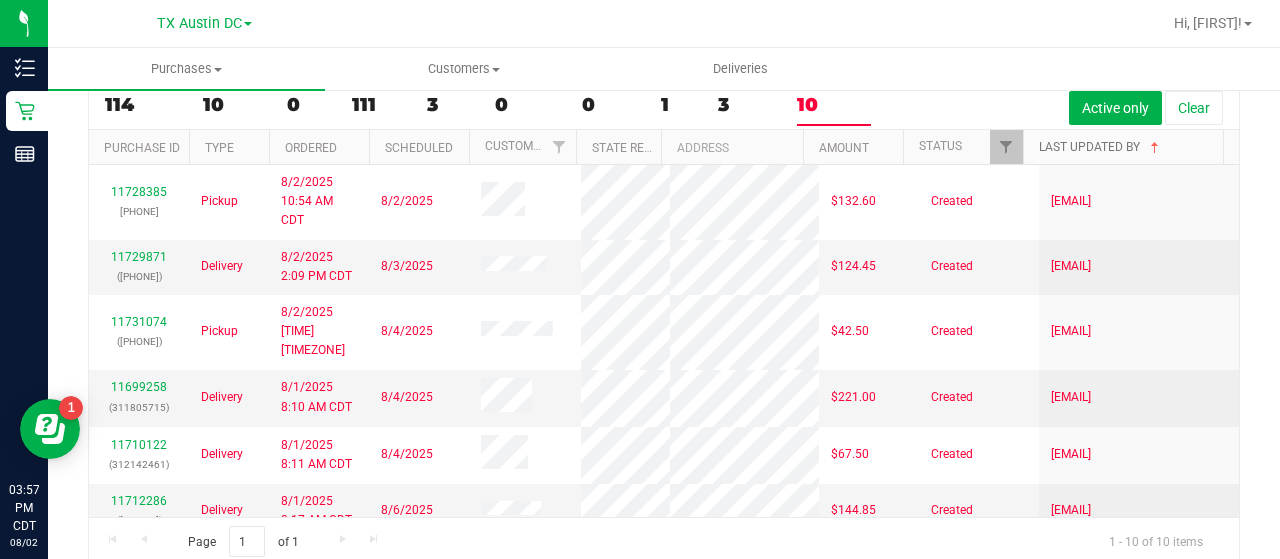 scroll, scrollTop: 94, scrollLeft: 0, axis: vertical 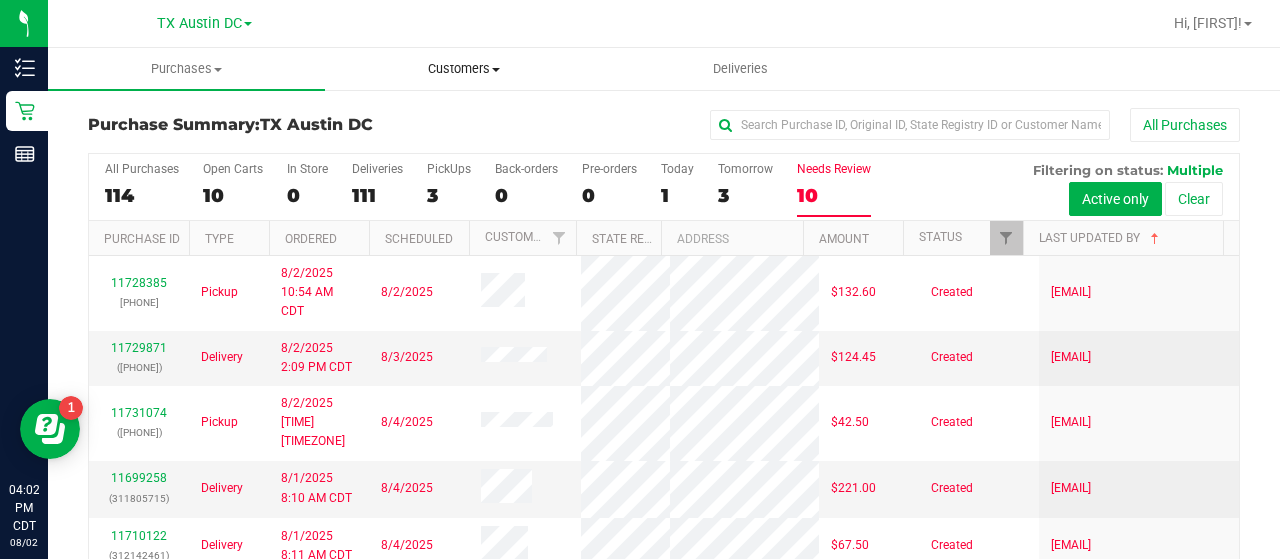 click on "Customers
All customers
Add a new customer
All physicians" at bounding box center (463, 69) 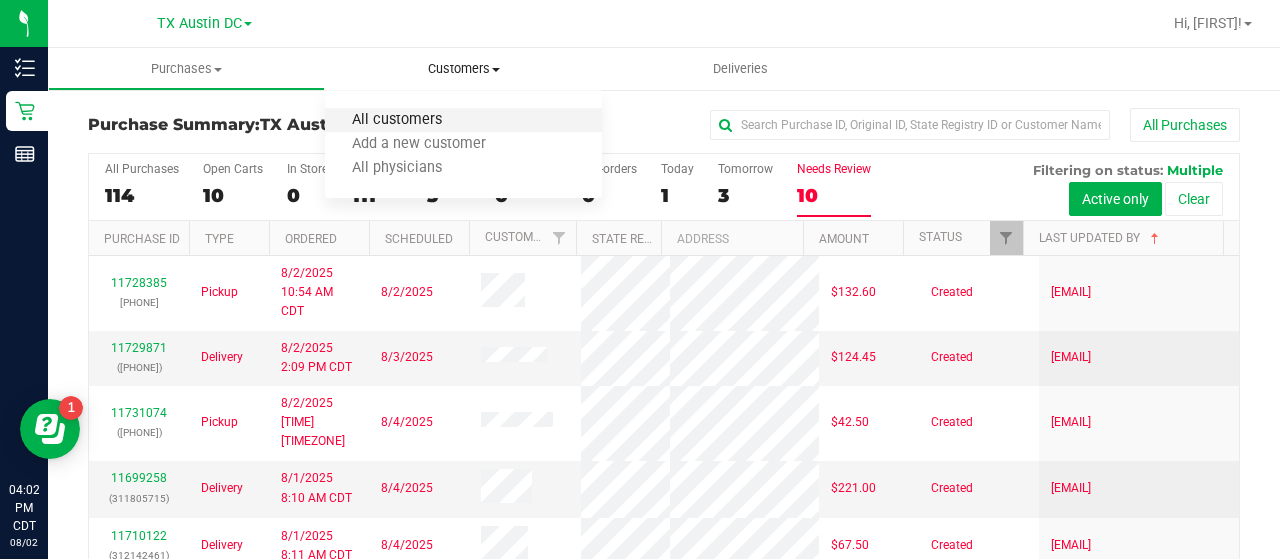 click on "All customers" at bounding box center (397, 120) 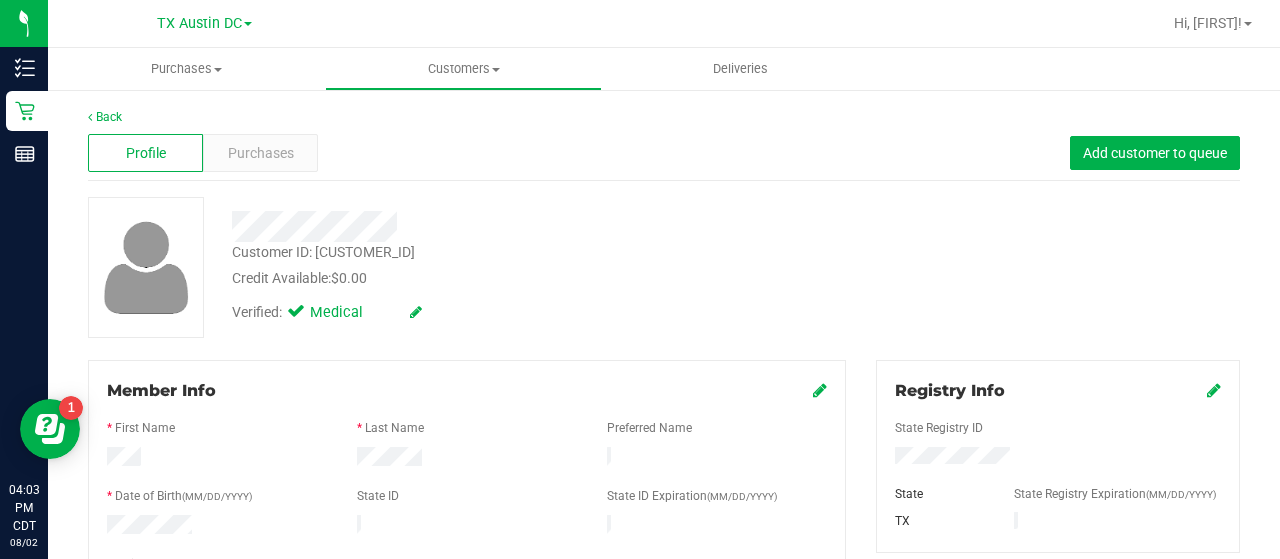 click on "Customer ID: 1607306
Credit Available:
$0.00
Verified:
Medical" at bounding box center (664, 267) 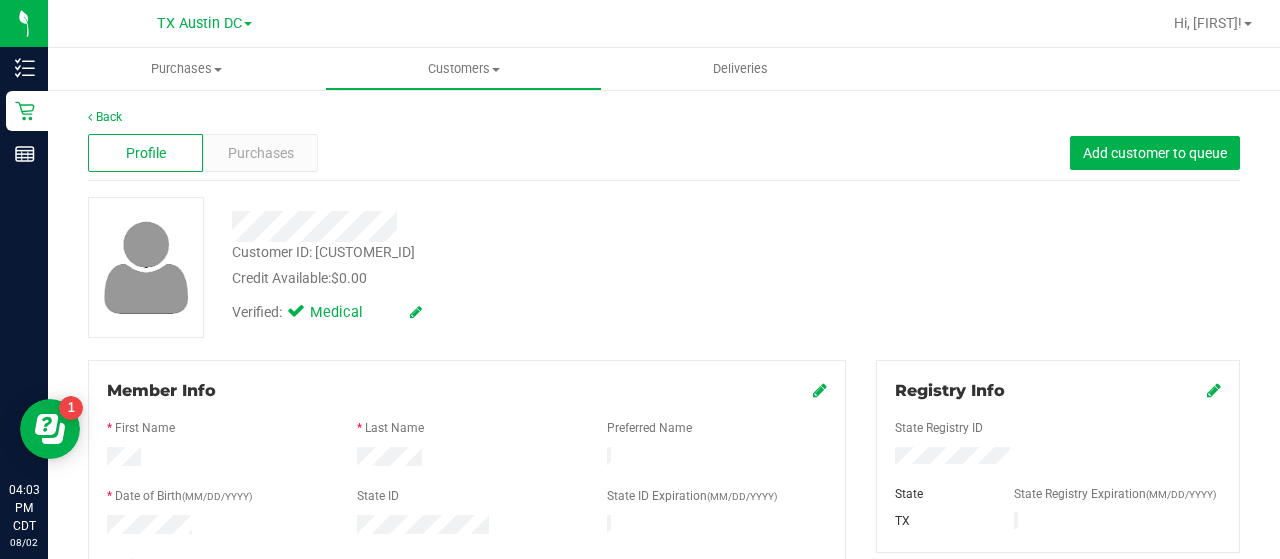 click at bounding box center [512, 226] 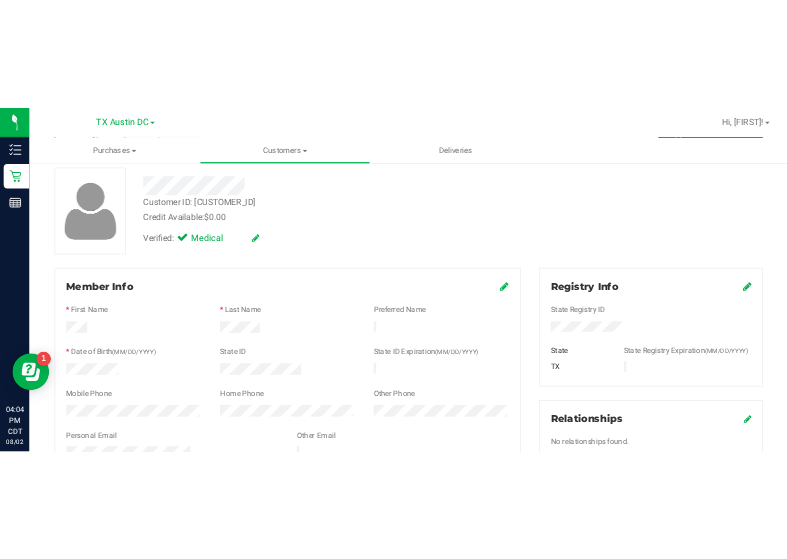 scroll, scrollTop: 109, scrollLeft: 0, axis: vertical 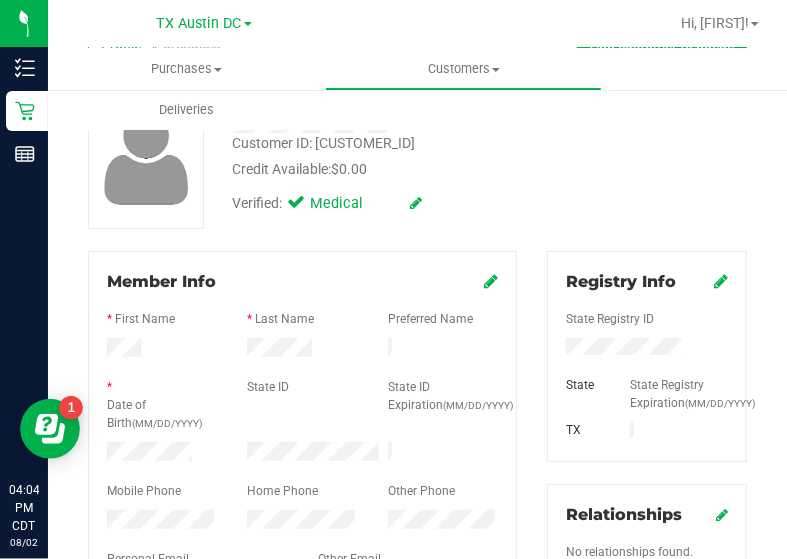 click at bounding box center (302, 439) 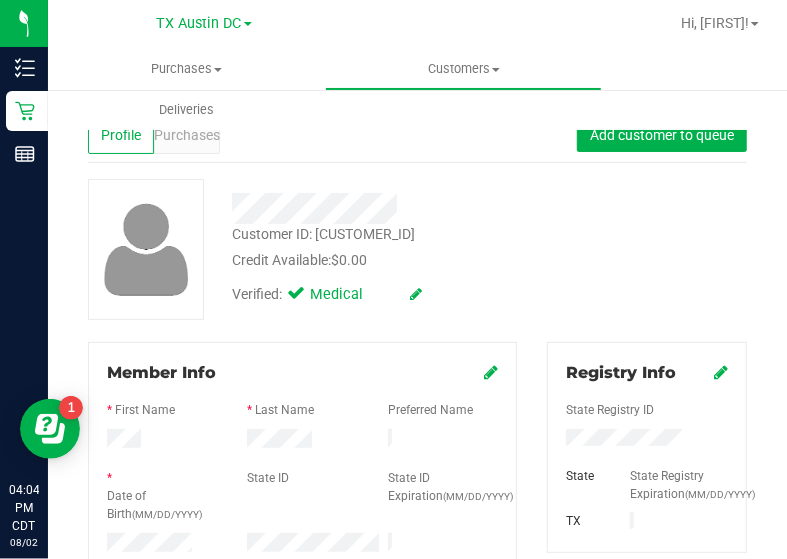 scroll, scrollTop: 0, scrollLeft: 0, axis: both 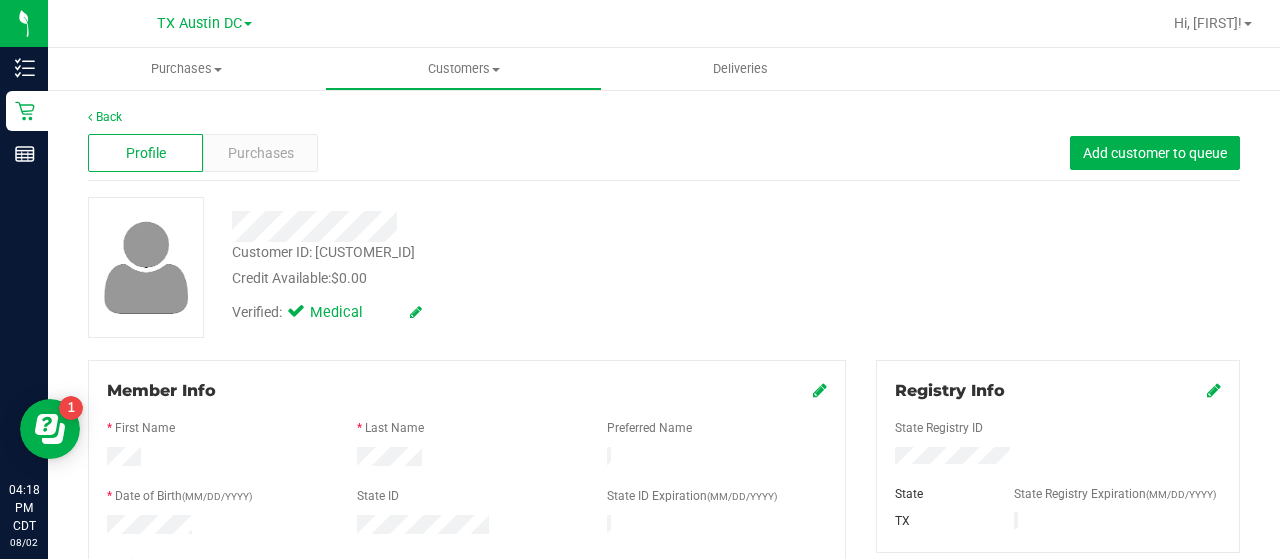 click on "Customer ID: 1607306
Credit Available:
$0.00" at bounding box center (512, 265) 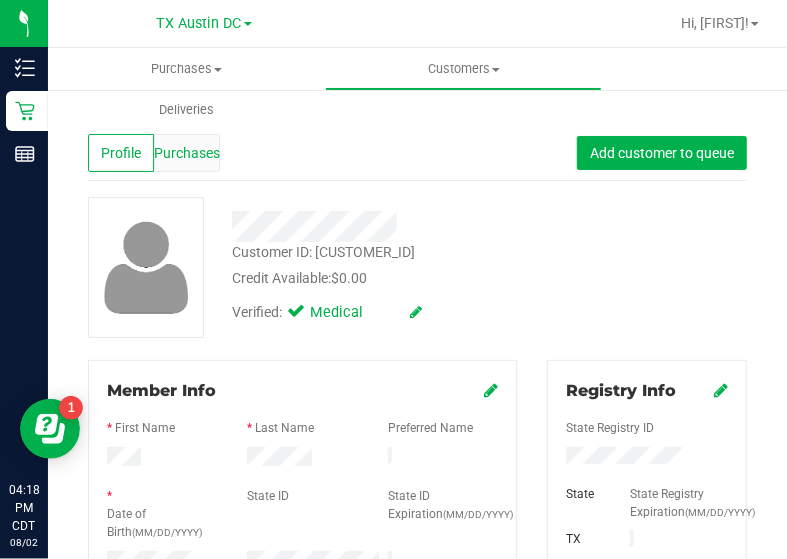 click on "Purchases" at bounding box center [187, 153] 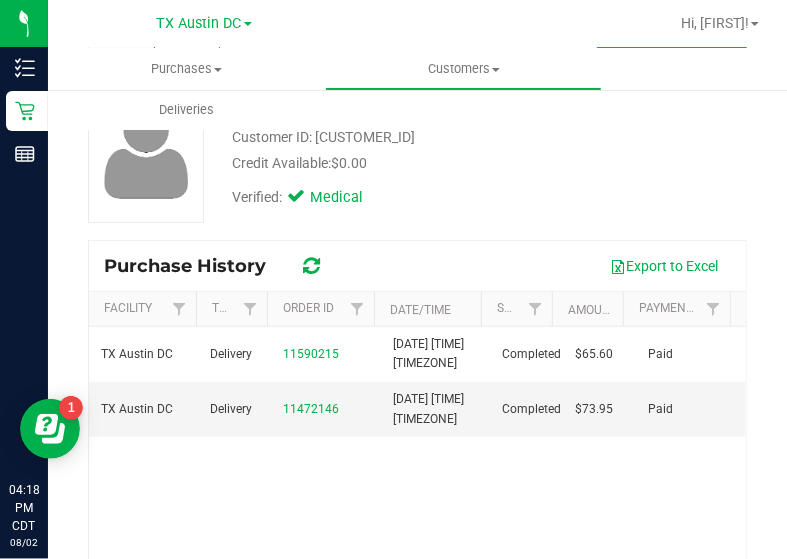 scroll, scrollTop: 122, scrollLeft: 0, axis: vertical 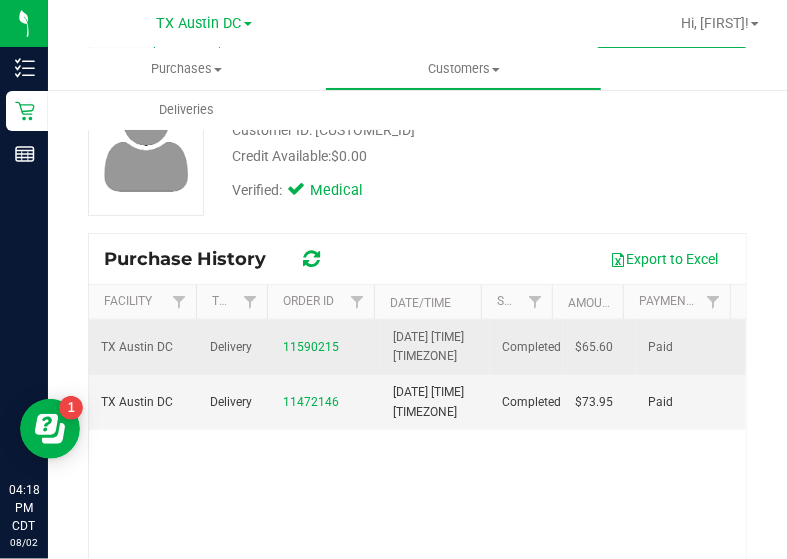click on "Delivery" at bounding box center (235, 347) 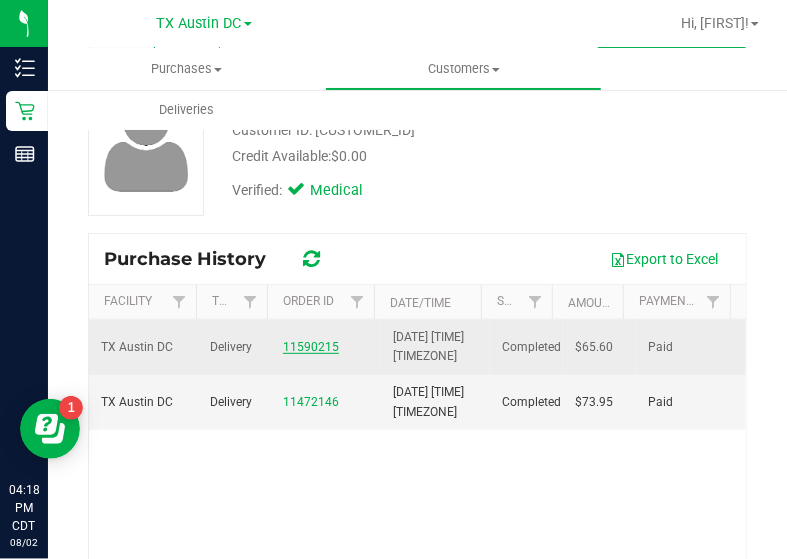 click on "11590215" at bounding box center [311, 347] 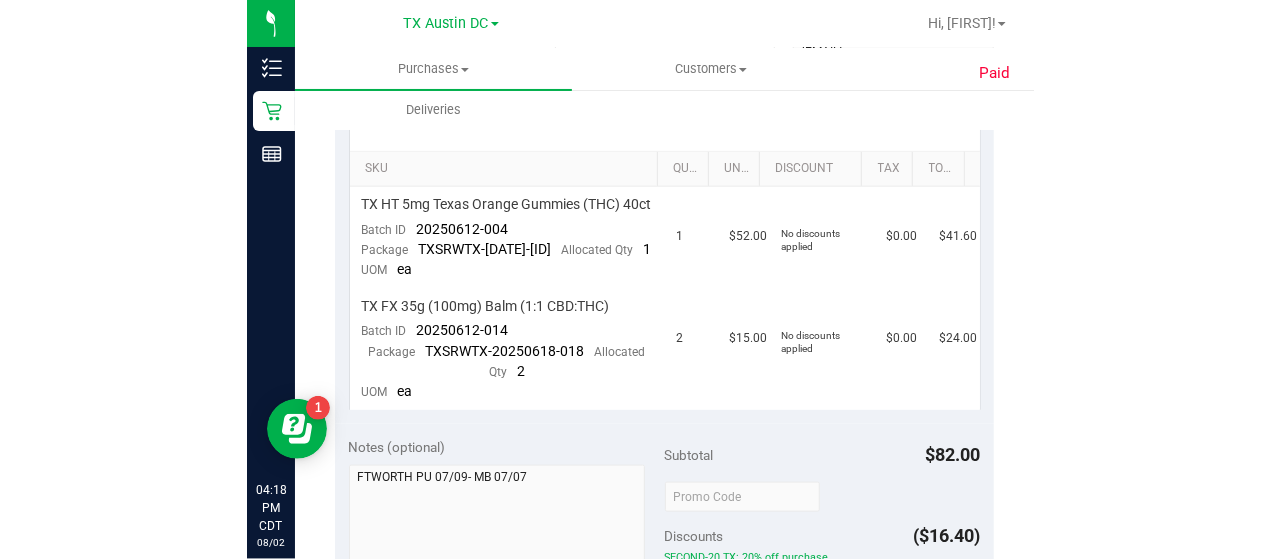scroll, scrollTop: 516, scrollLeft: 0, axis: vertical 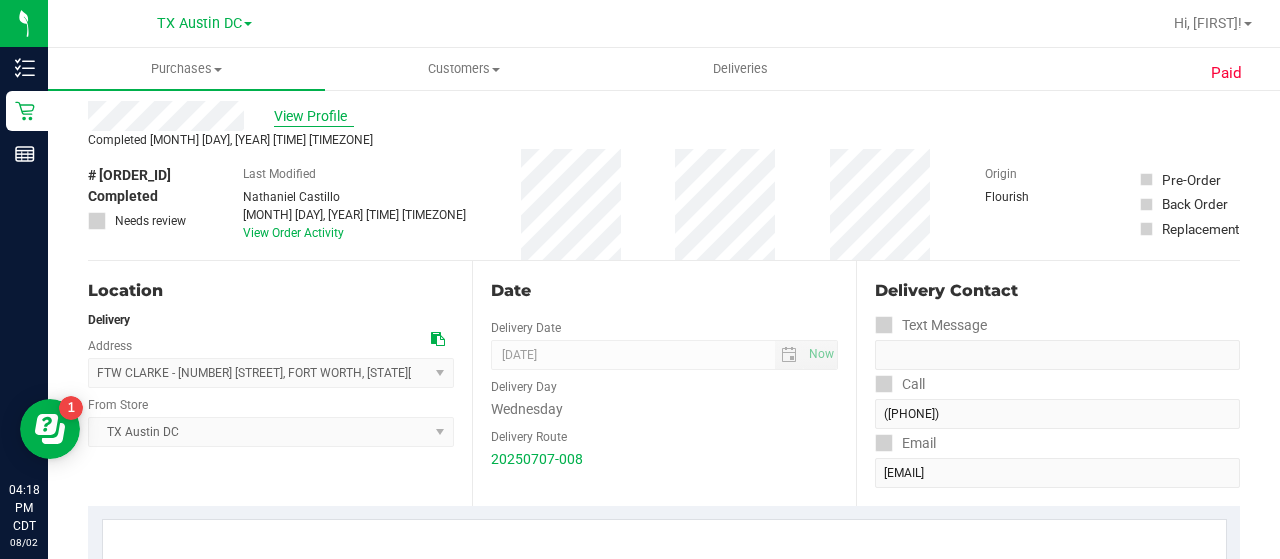 click on "View Profile" at bounding box center (314, 116) 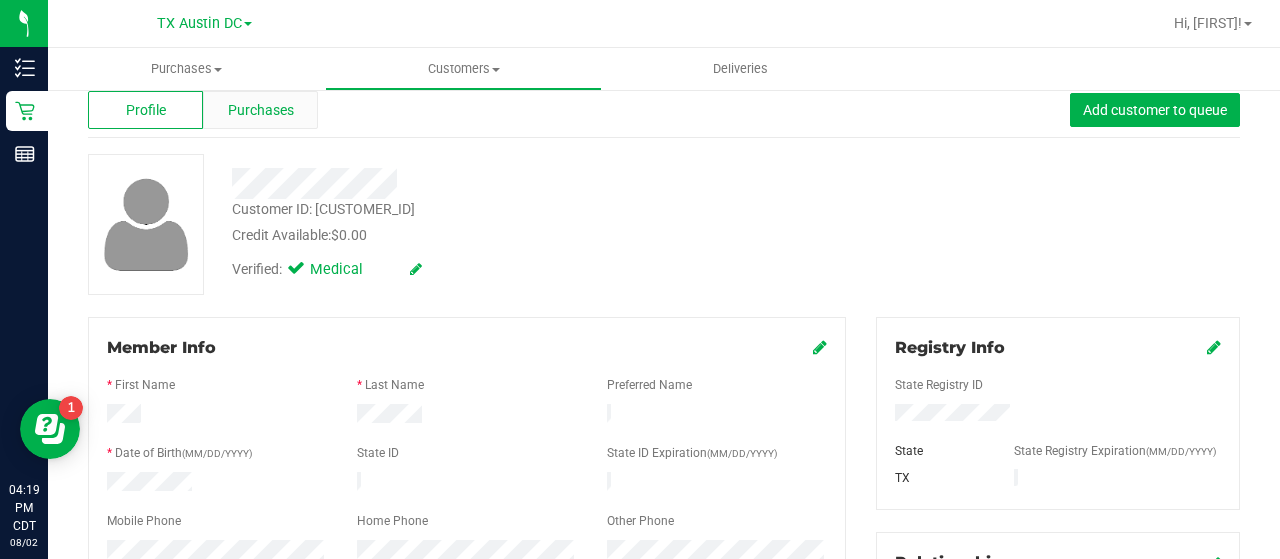 click on "Purchases" at bounding box center [261, 110] 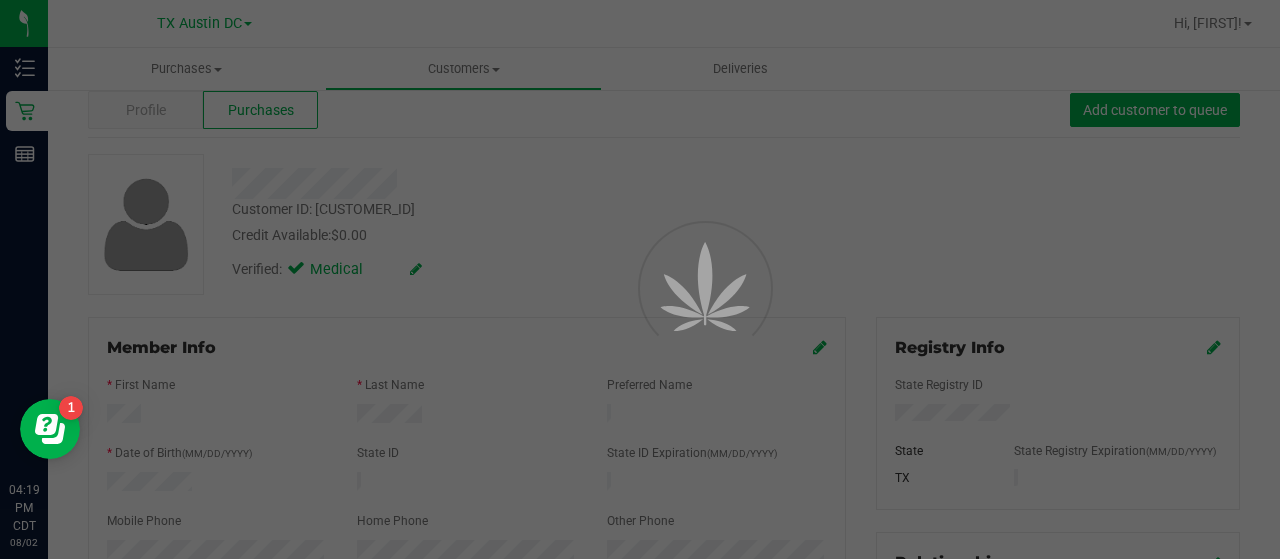 scroll, scrollTop: 0, scrollLeft: 0, axis: both 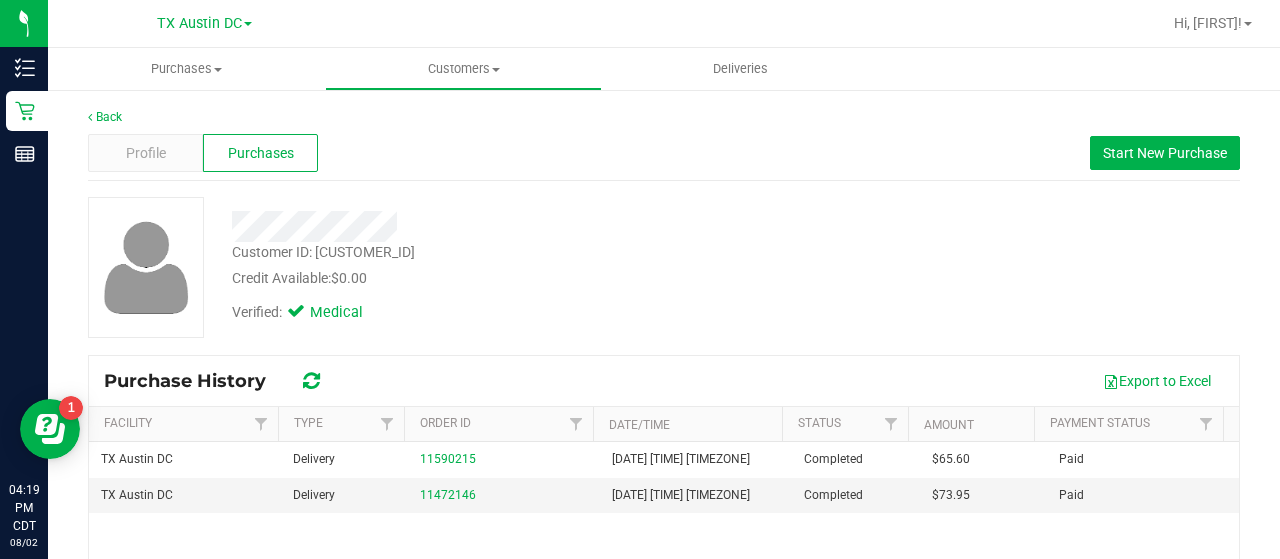click on "Profile
Purchases
Start New Purchase" at bounding box center (664, 153) 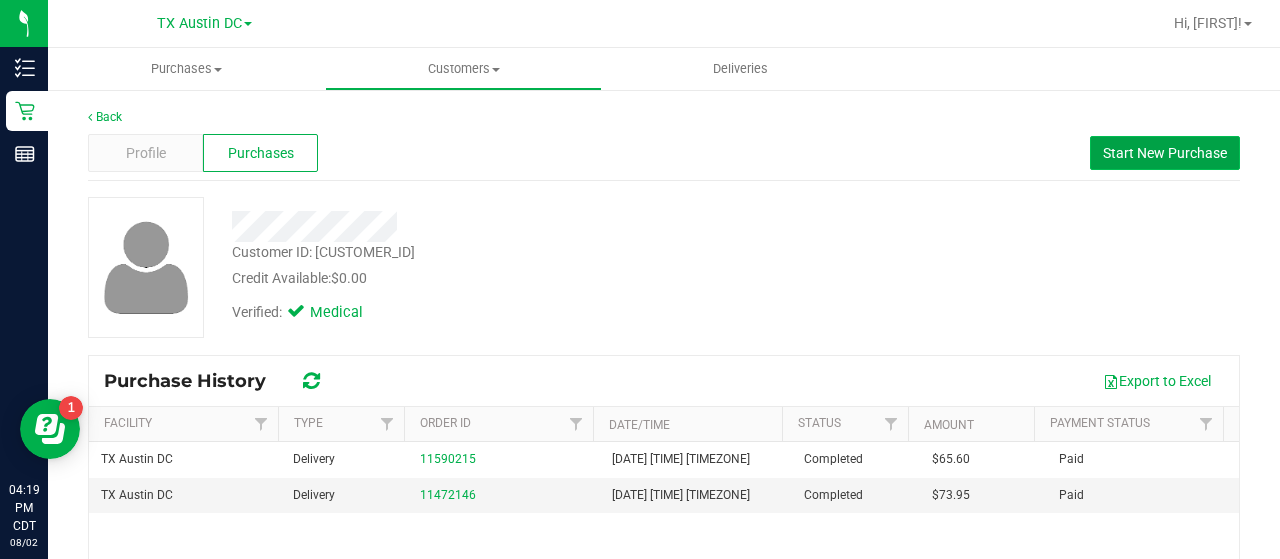 click on "Start New Purchase" at bounding box center [1165, 153] 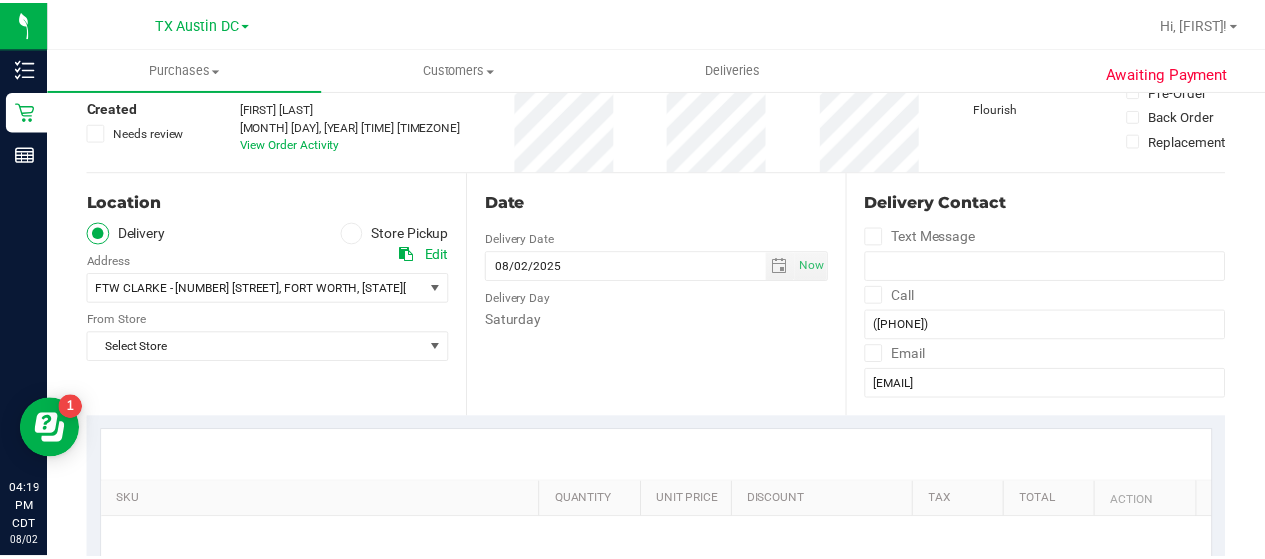 scroll, scrollTop: 148, scrollLeft: 0, axis: vertical 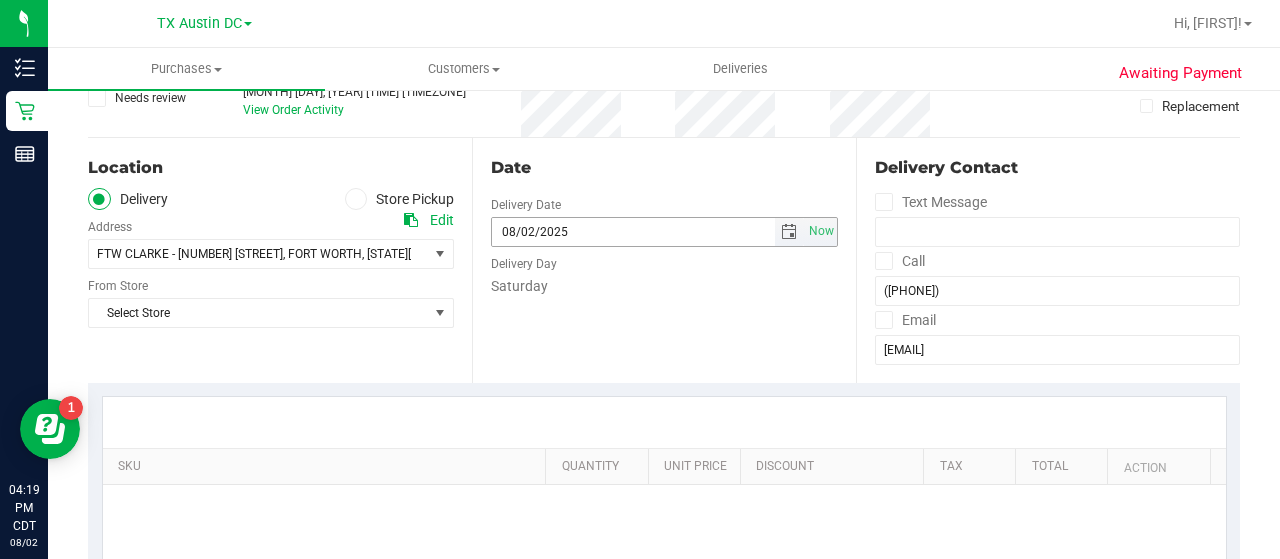 click at bounding box center (789, 232) 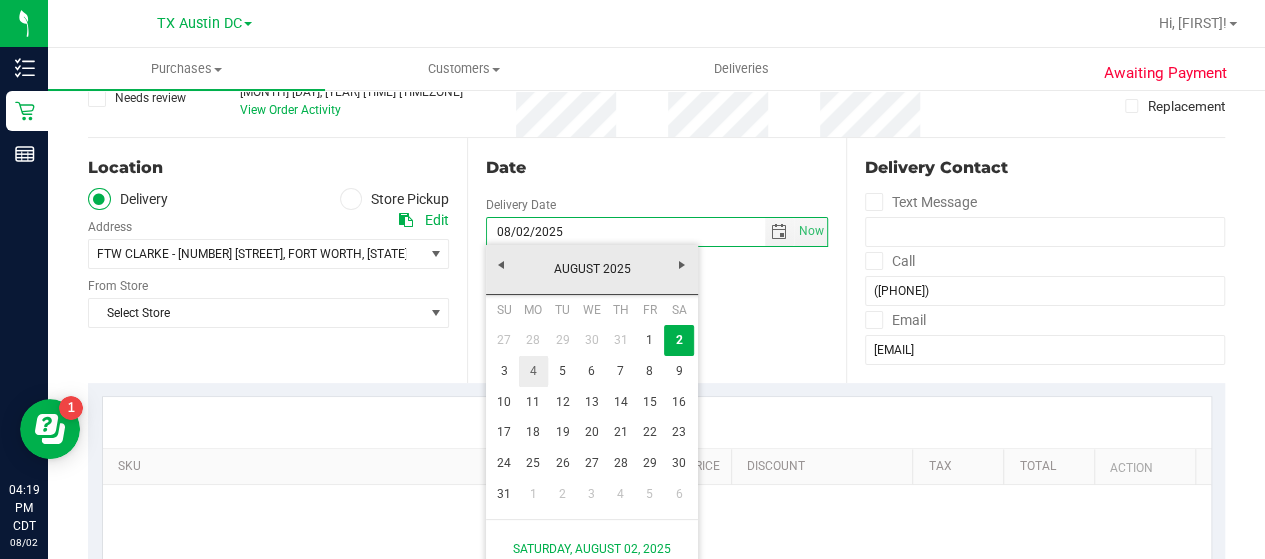 click on "4" at bounding box center (533, 371) 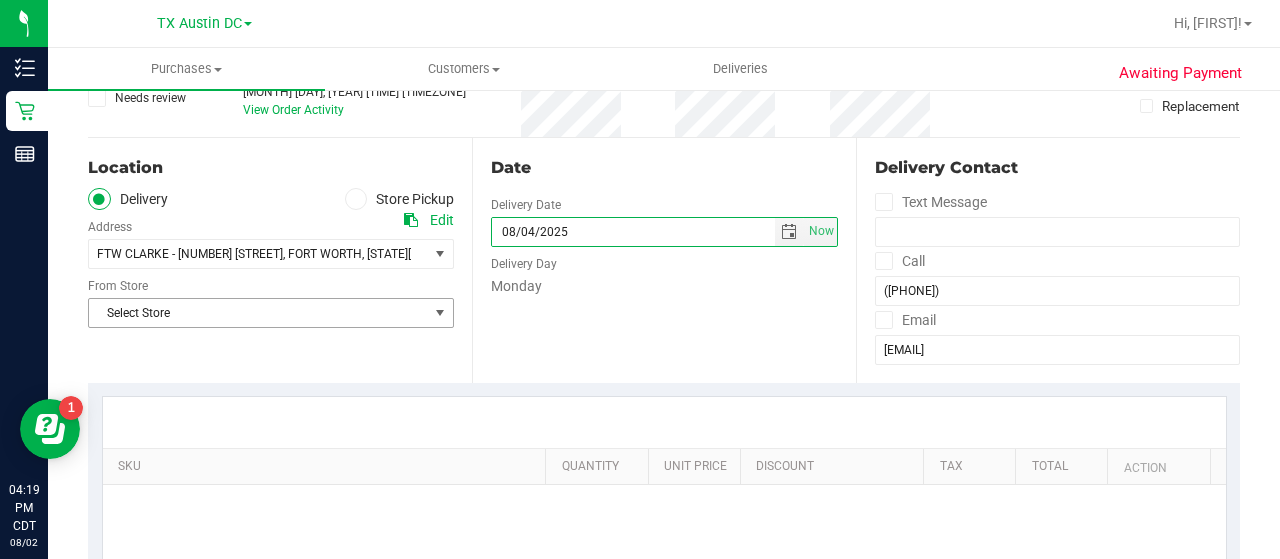 click on "Select Store" at bounding box center (258, 313) 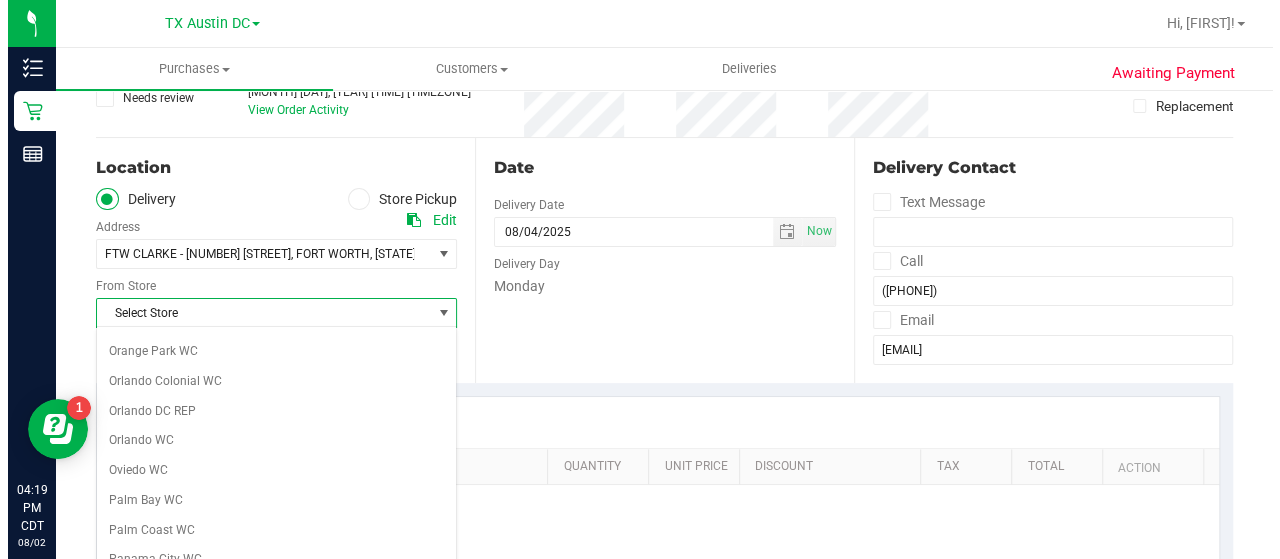 scroll, scrollTop: 1414, scrollLeft: 0, axis: vertical 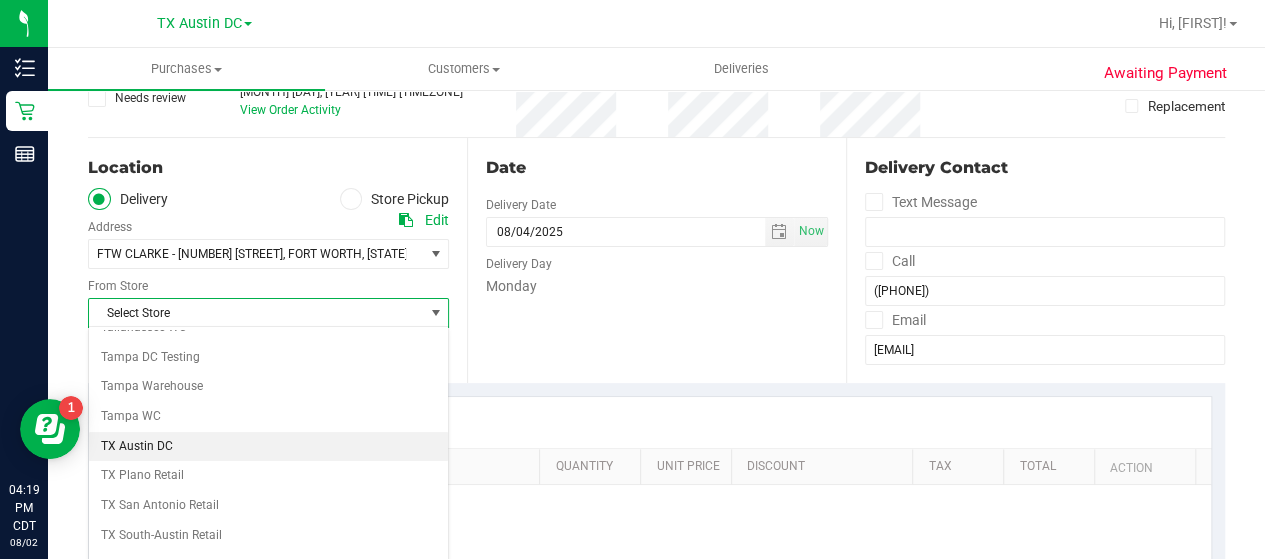 click on "TX Austin DC" at bounding box center [268, 447] 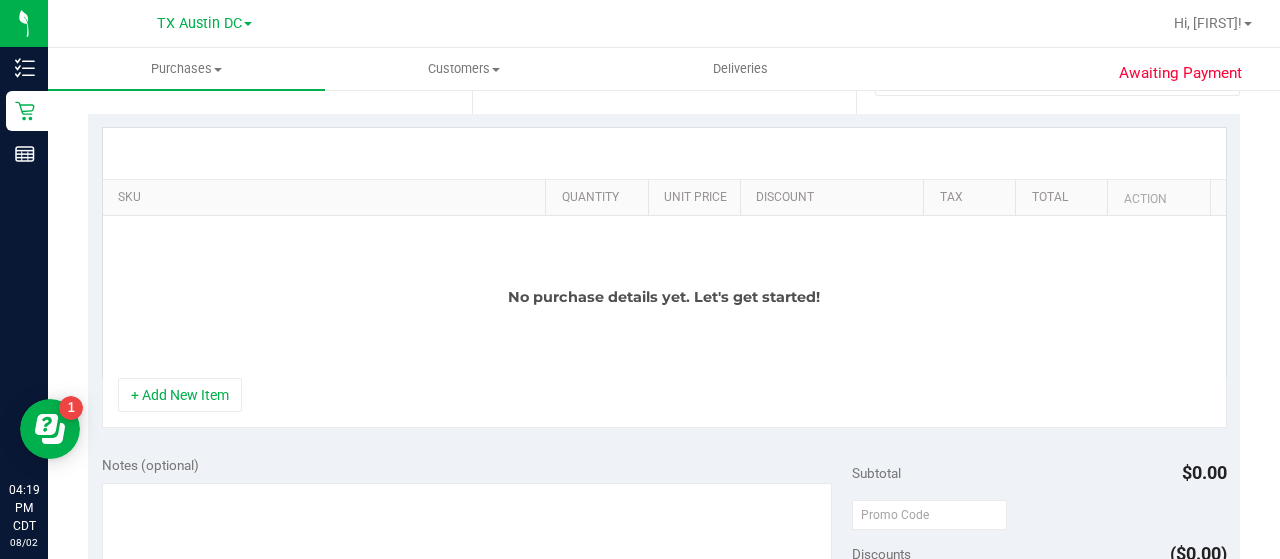 scroll, scrollTop: 440, scrollLeft: 0, axis: vertical 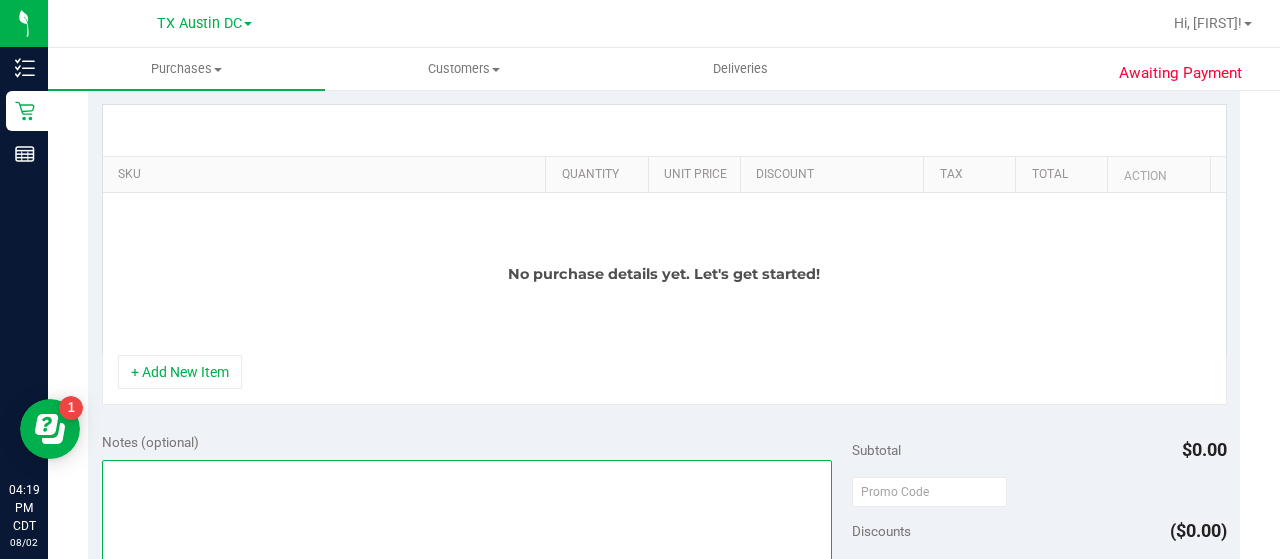 click at bounding box center [467, 556] 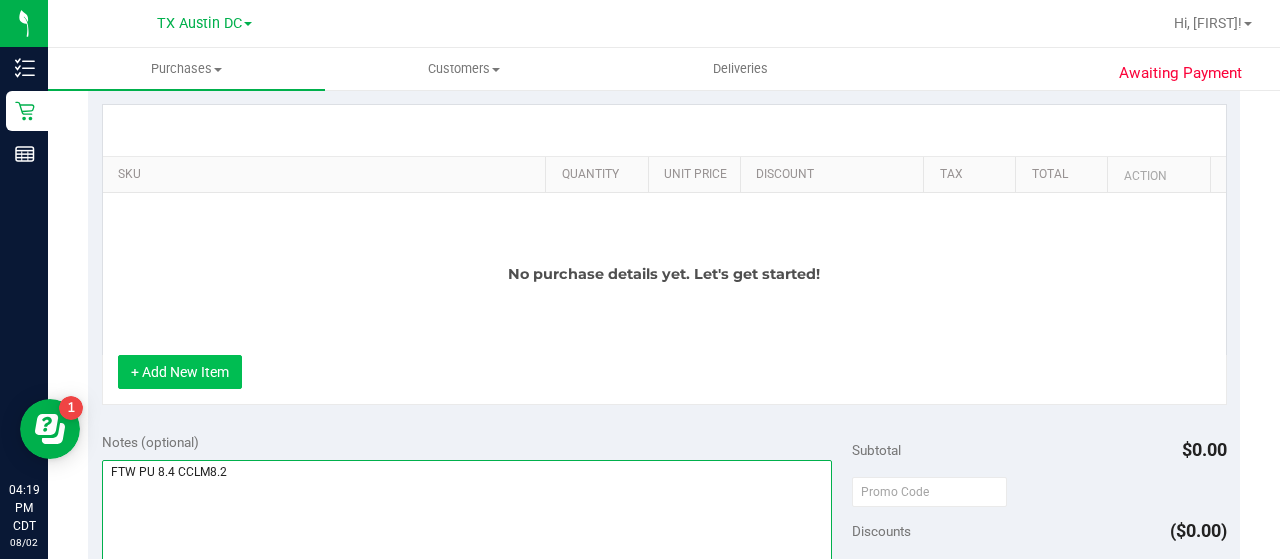 type on "FTW PU 8.4 CCLM8.2" 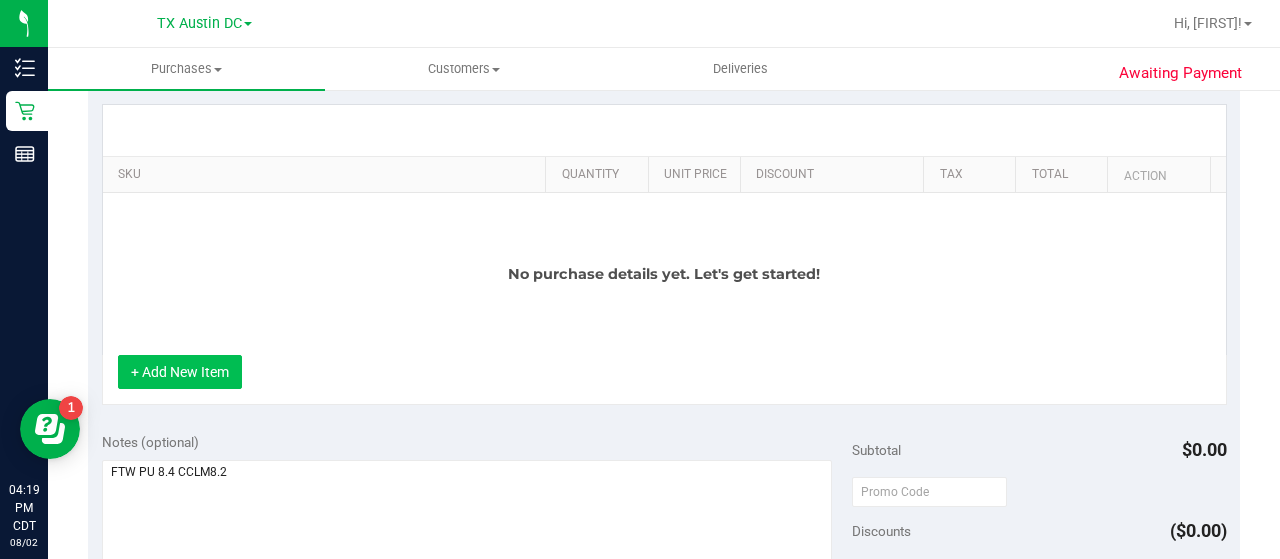 click on "+ Add New Item" at bounding box center [180, 372] 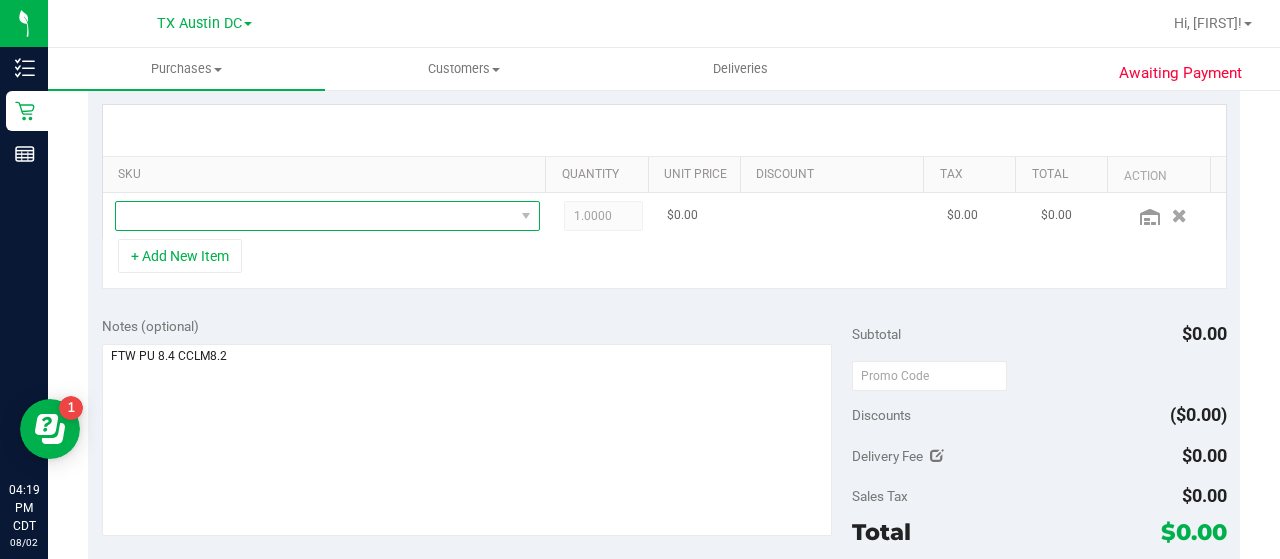 click at bounding box center (315, 216) 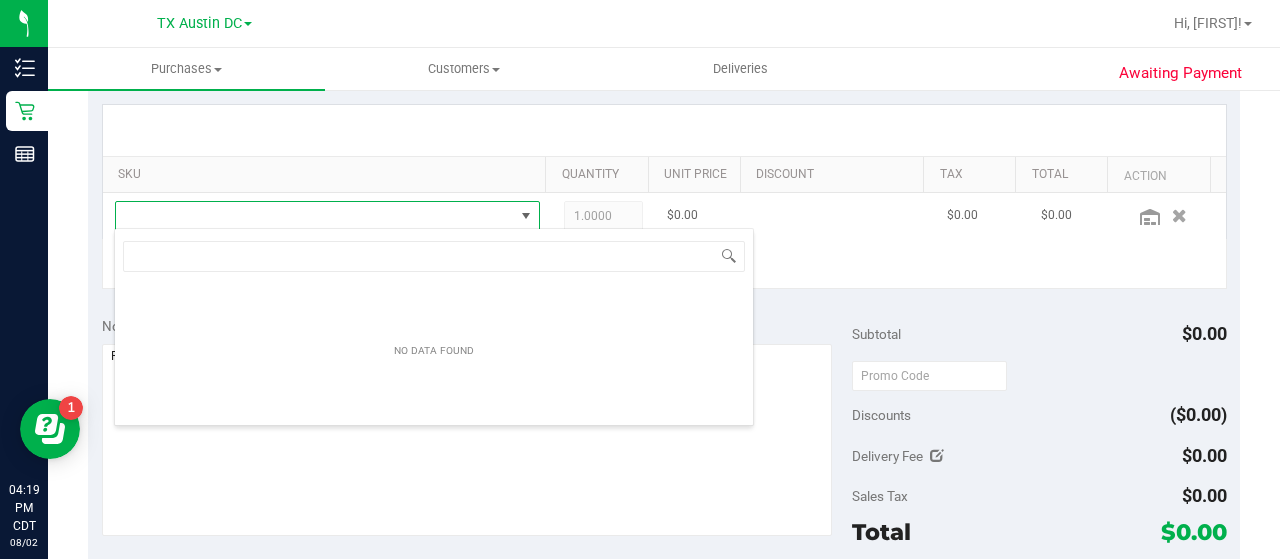 scroll, scrollTop: 99970, scrollLeft: 99586, axis: both 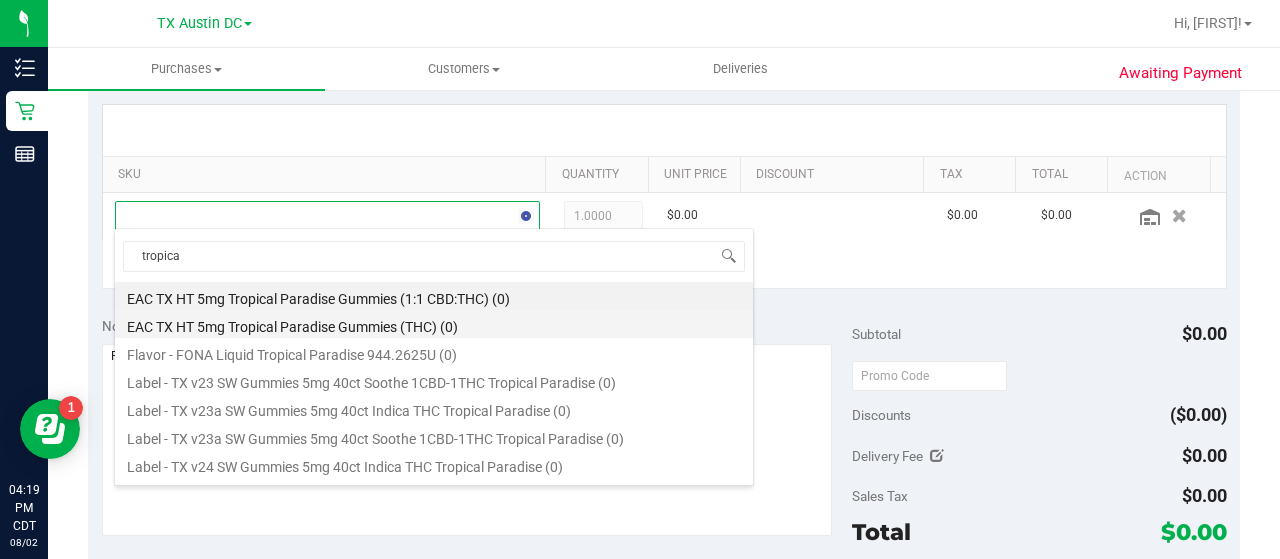 type on "tropical" 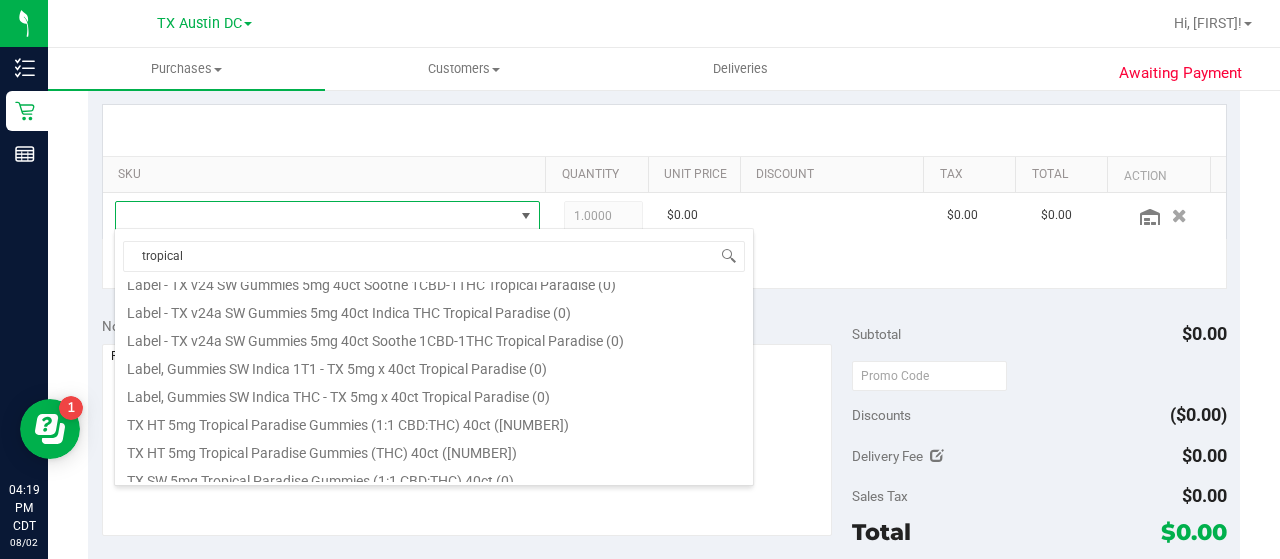 scroll, scrollTop: 360, scrollLeft: 0, axis: vertical 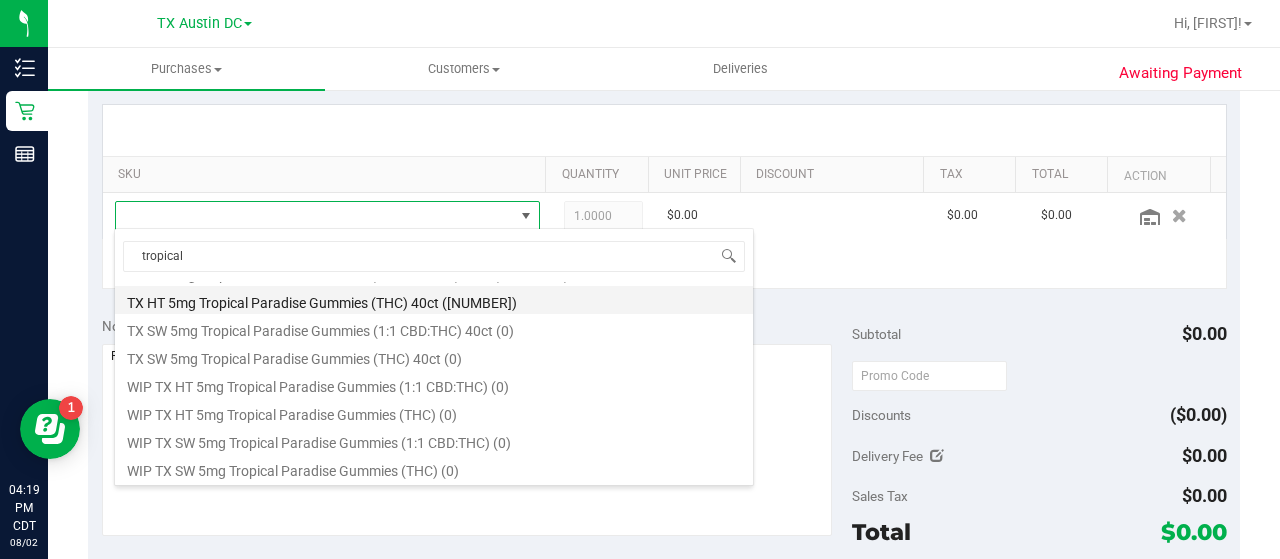 click on "TX HT 5mg Tropical Paradise Gummies (THC) 40ct (386)" at bounding box center (434, 300) 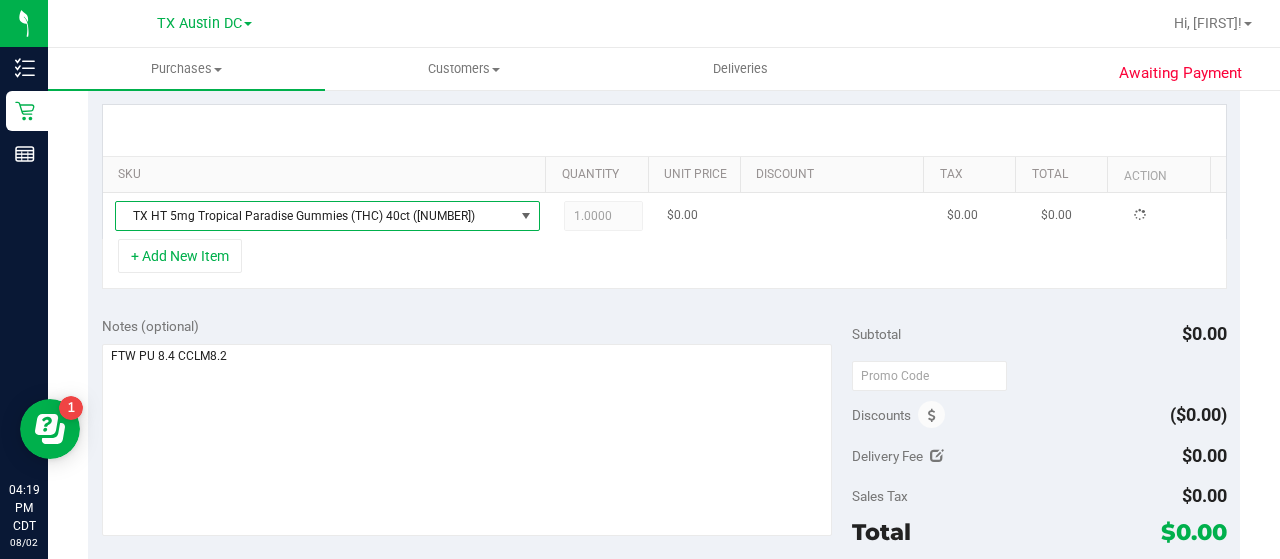 click on "1.0000 1" at bounding box center [604, 216] 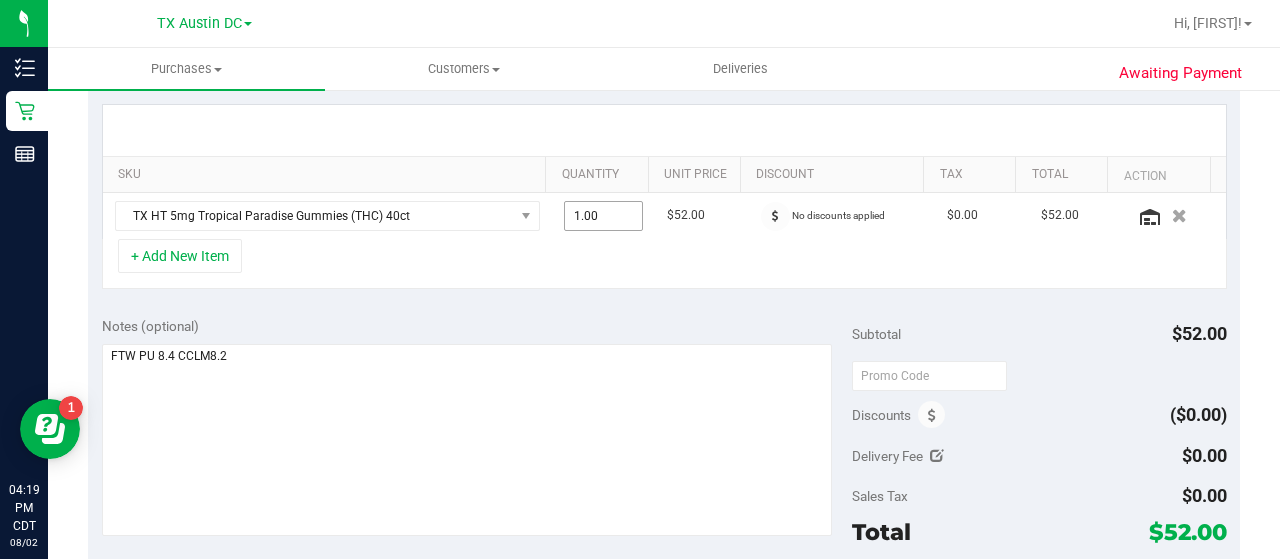 click on "1.00 1" at bounding box center (604, 216) 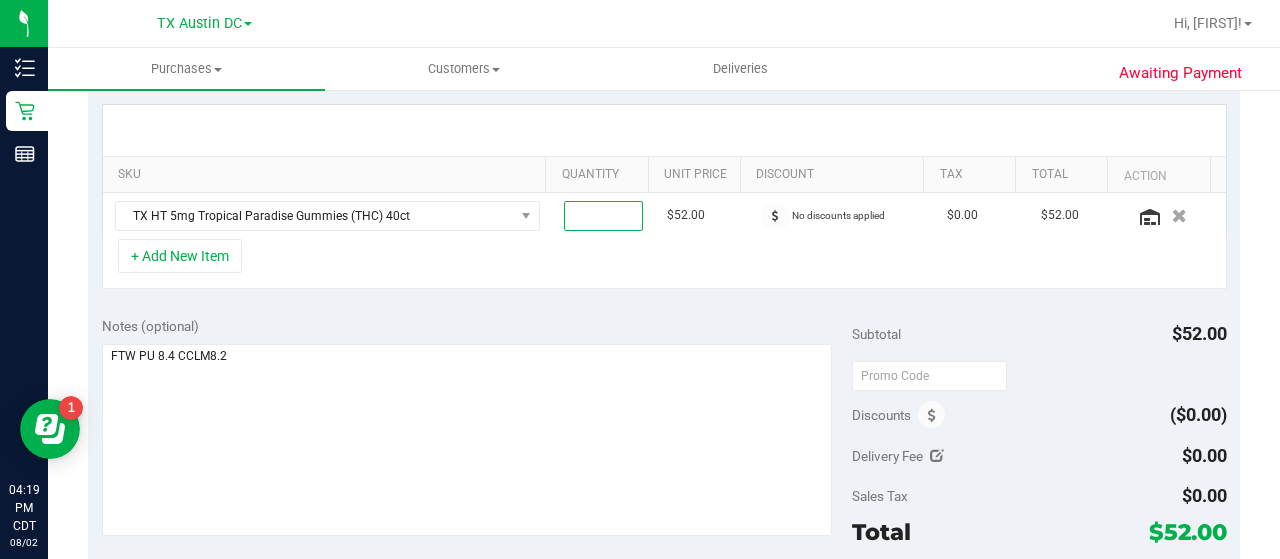 type on "2" 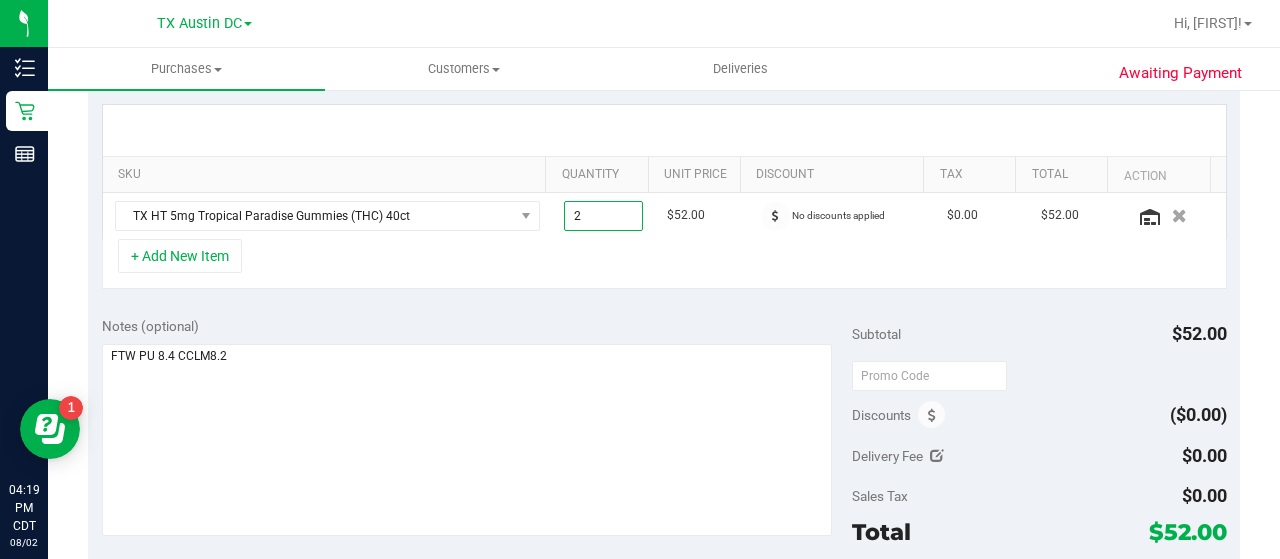 type on "2.00" 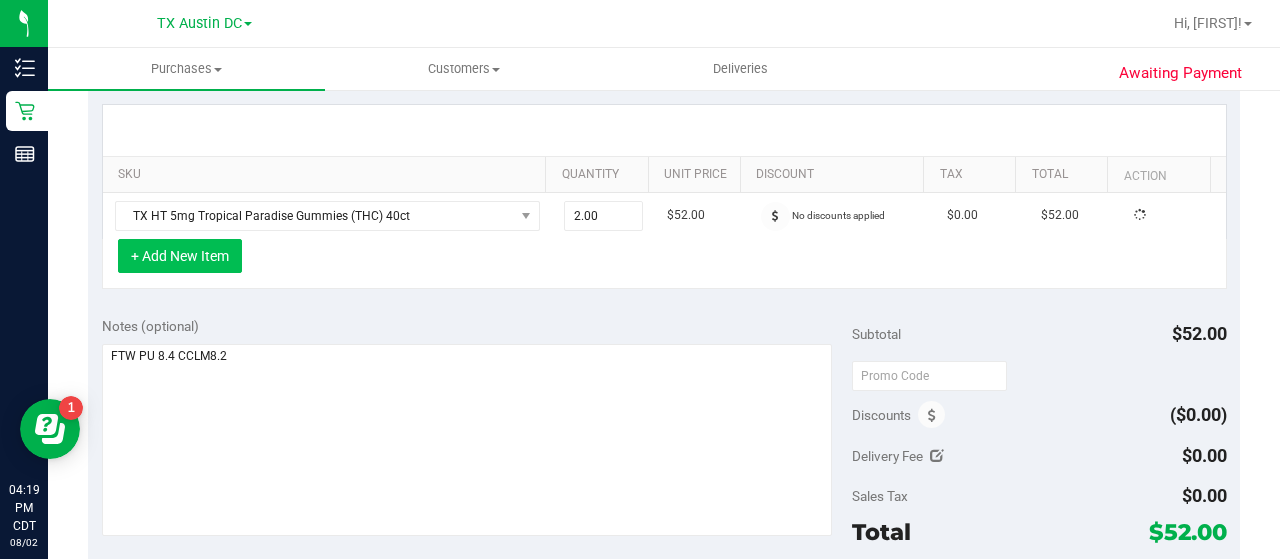 click on "+ Add New Item" at bounding box center [180, 256] 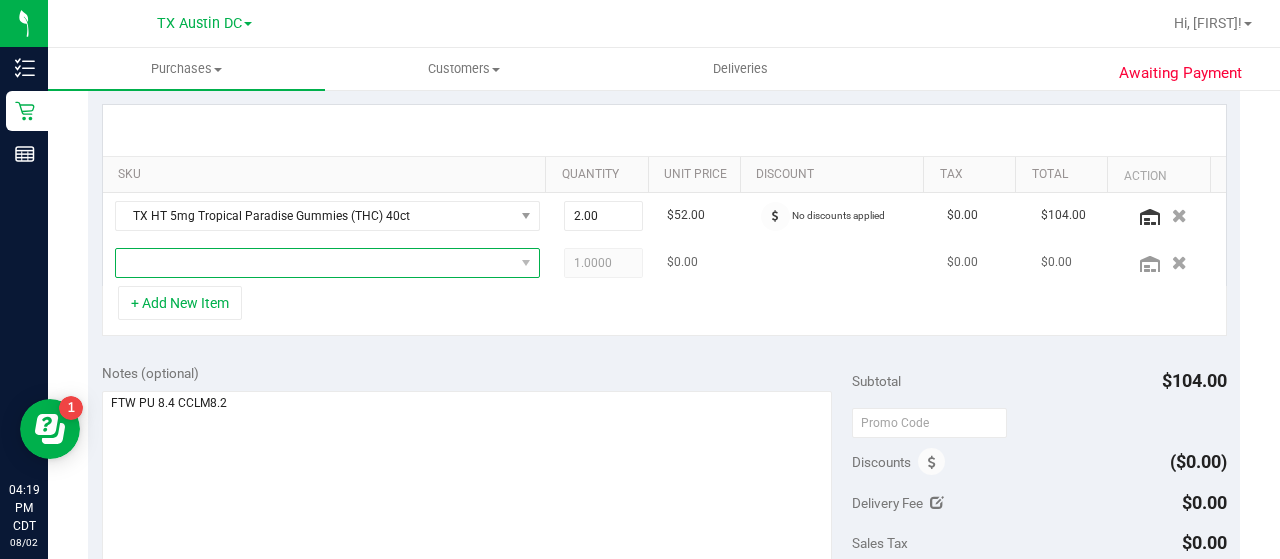 click at bounding box center (315, 263) 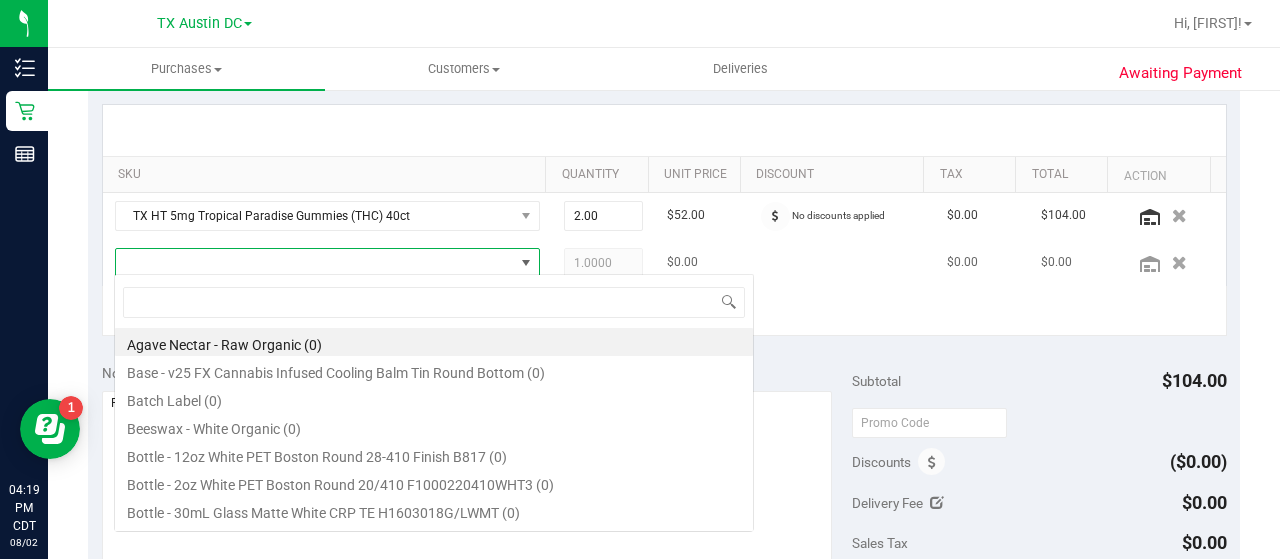 scroll, scrollTop: 99970, scrollLeft: 99586, axis: both 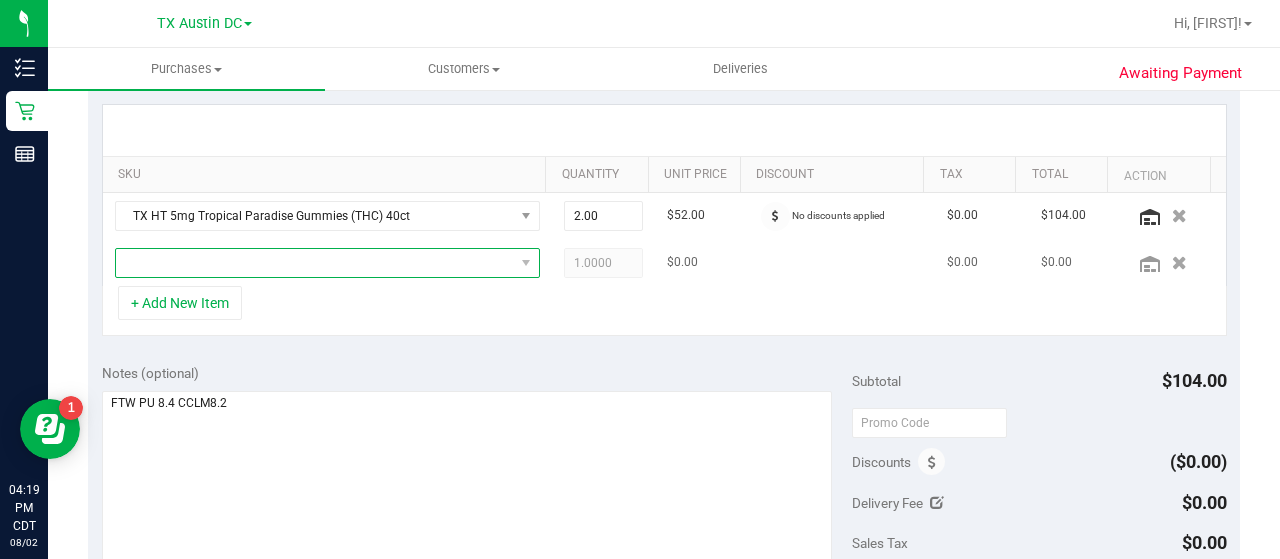 click at bounding box center (315, 263) 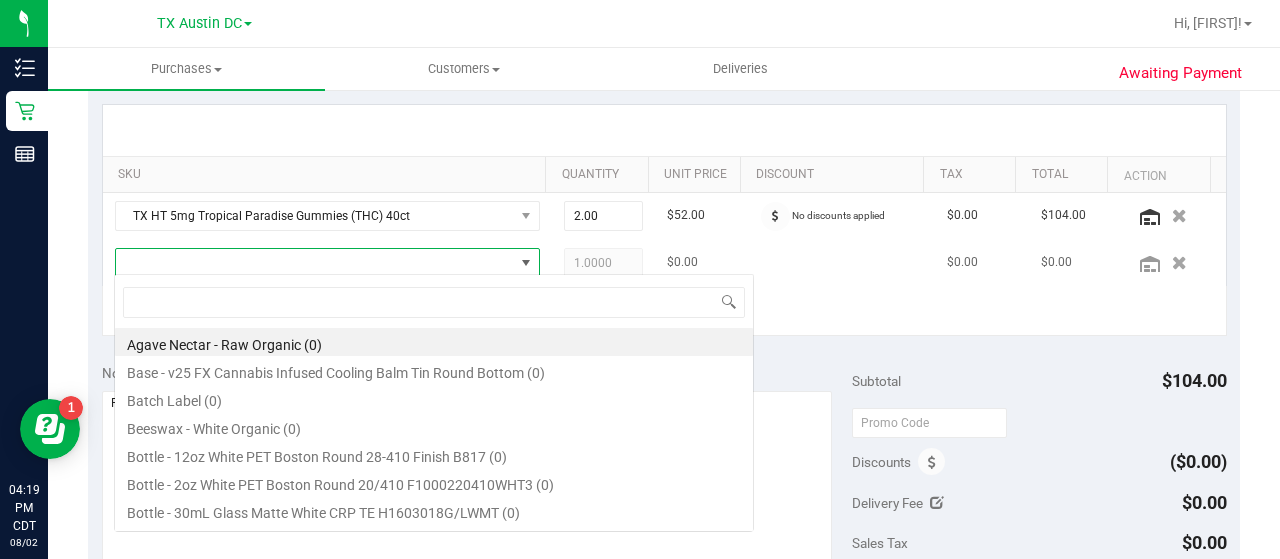 scroll, scrollTop: 99970, scrollLeft: 99586, axis: both 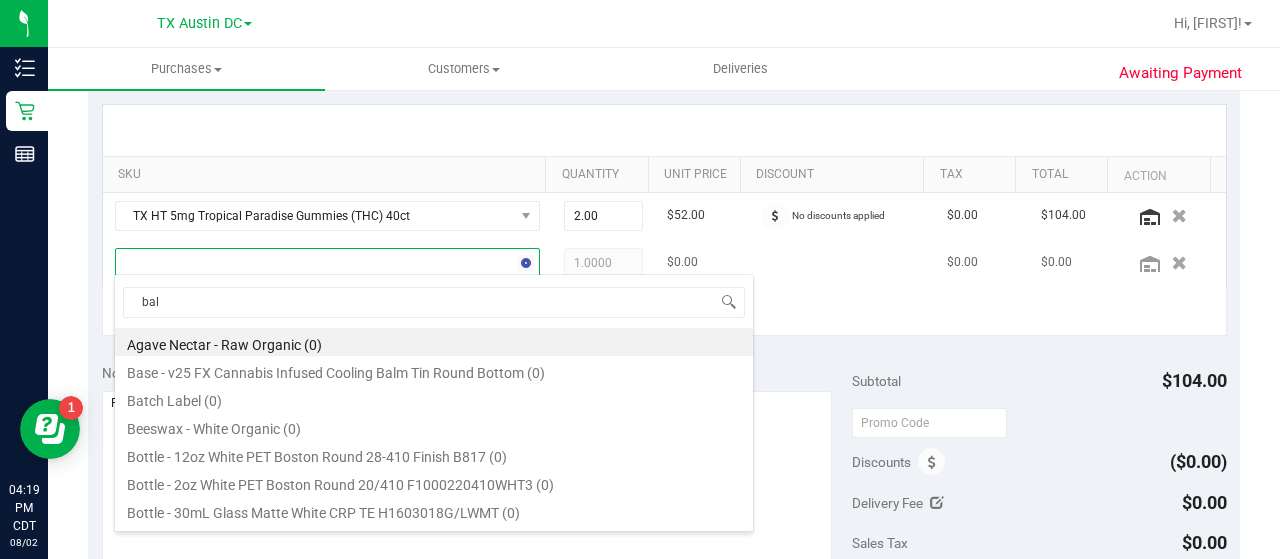 type on "balm" 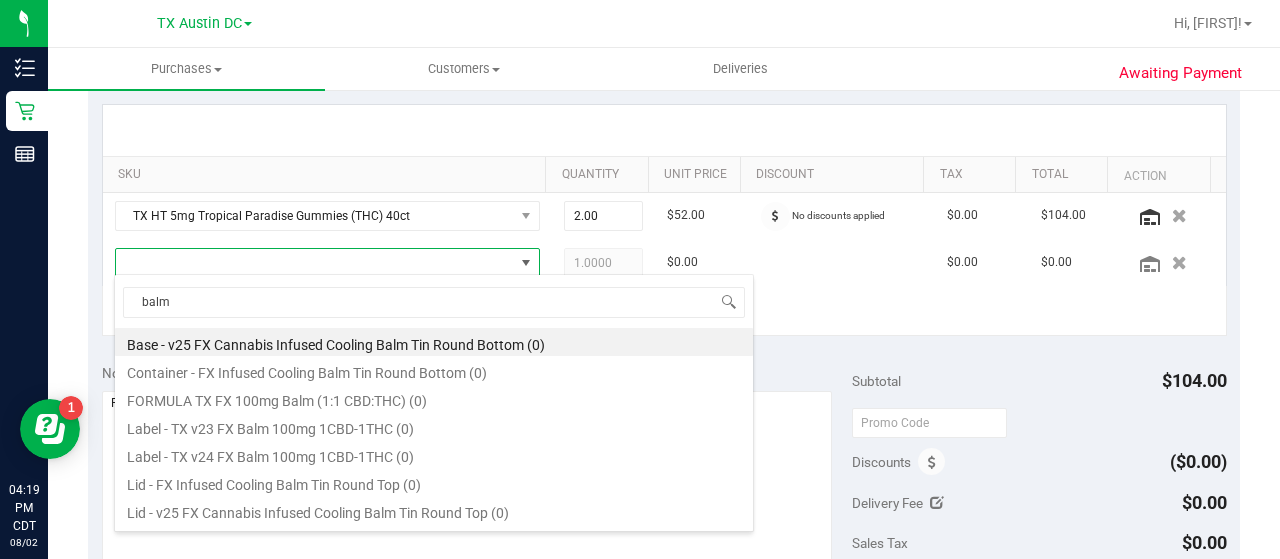 scroll, scrollTop: 24, scrollLeft: 0, axis: vertical 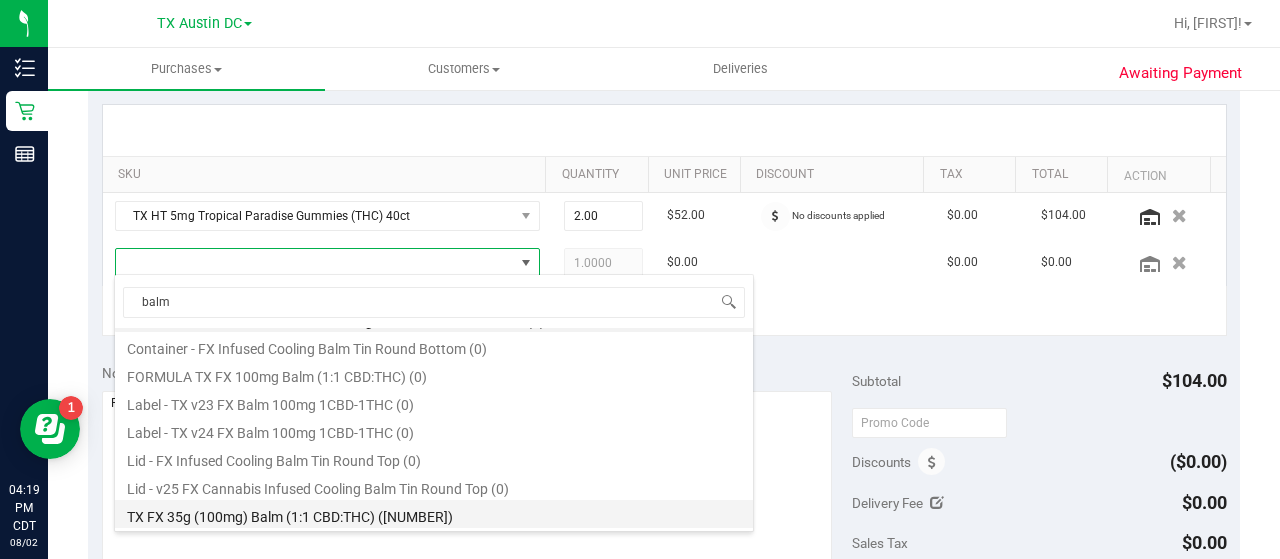 click on "TX FX 35g (100mg) Balm (1:1 CBD:THC) (263)" at bounding box center (434, 514) 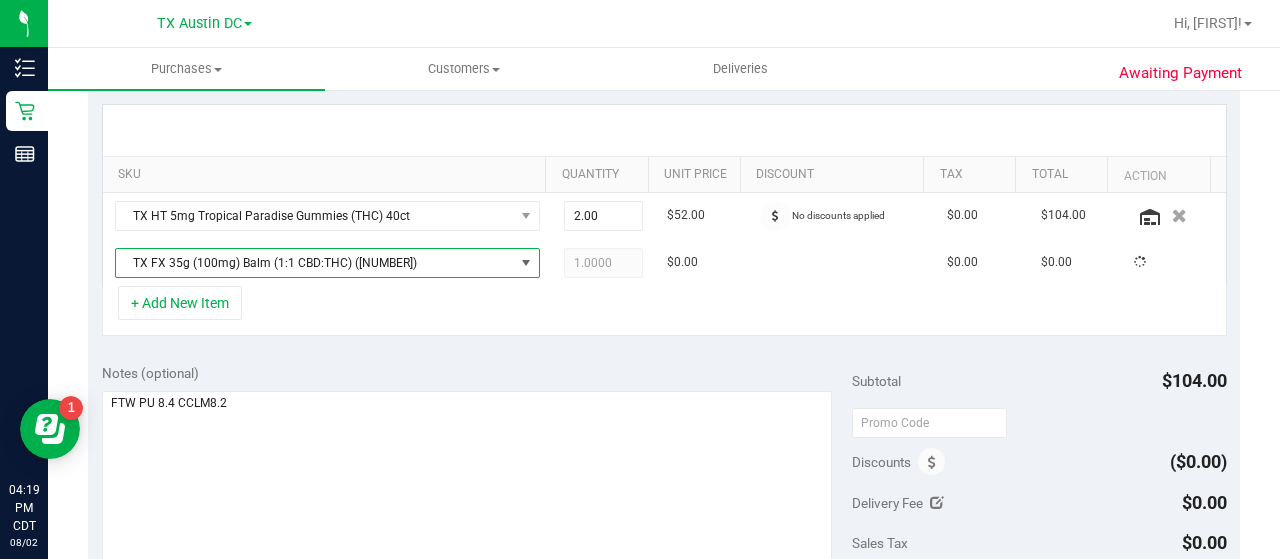 click on "Notes (optional)
Subtotal
$104.00
Discounts
($0.00)
Delivery Fee
$0.00
Sales Tax
$0.00
Total" at bounding box center (664, 530) 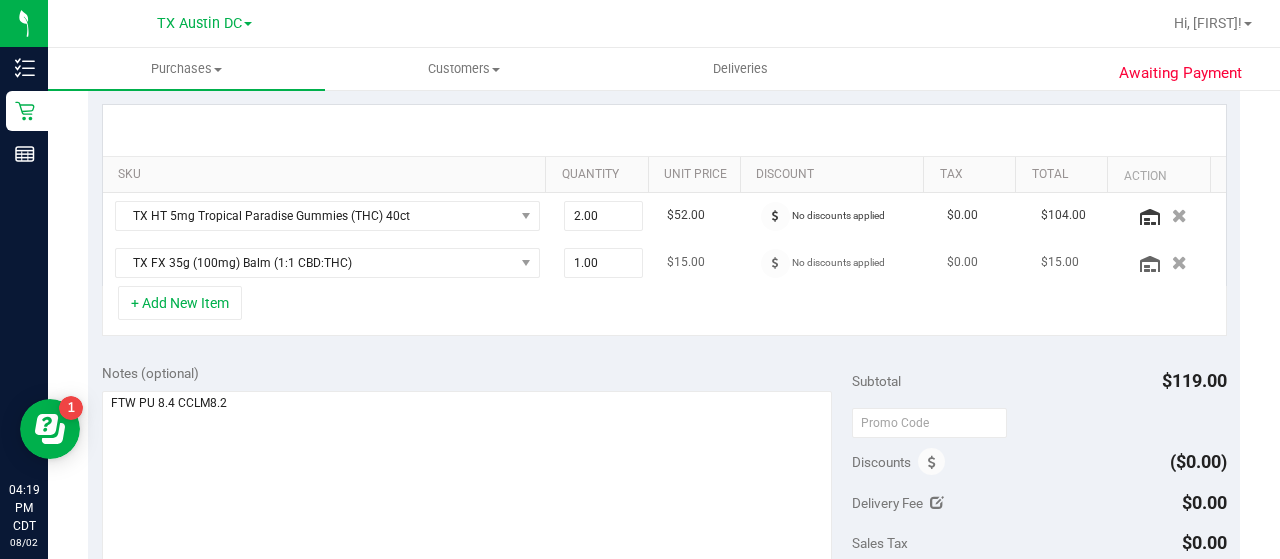 click on "TX HT 5mg Tropical Paradise Gummies (THC) 40ct
2.00 2
$52.00
No discounts applied
$0.00
$104.00
TX FX 35g (100mg) Balm (1:1 CBD:THC)
1.00 1
$15.00
No discounts applied
$0.00
$15.00" at bounding box center [664, 239] 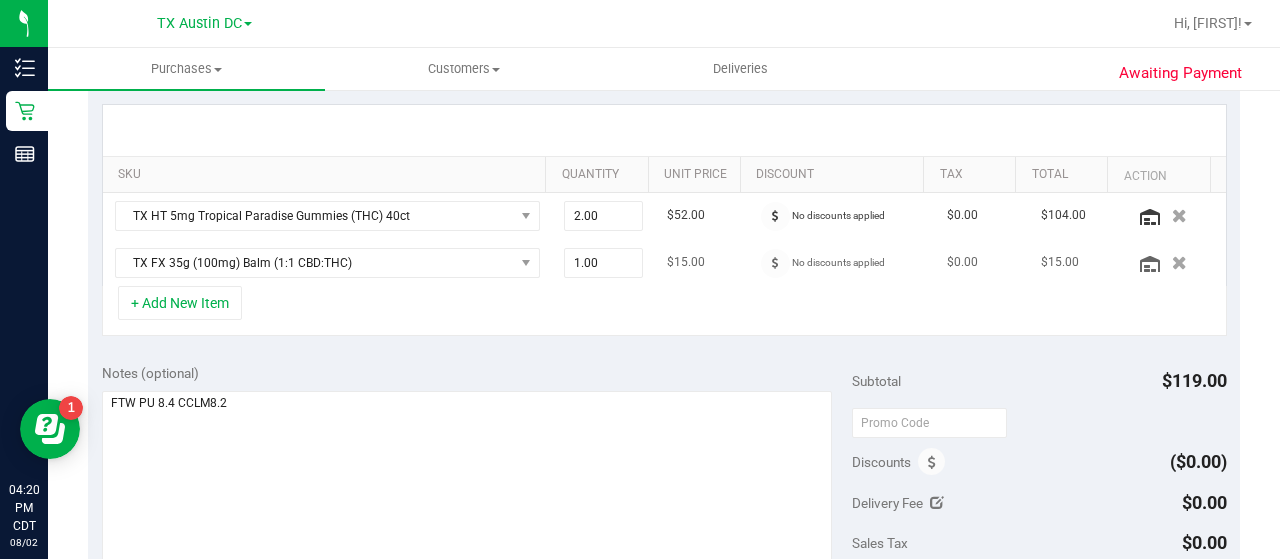 click on "1.00 1" at bounding box center [604, 263] 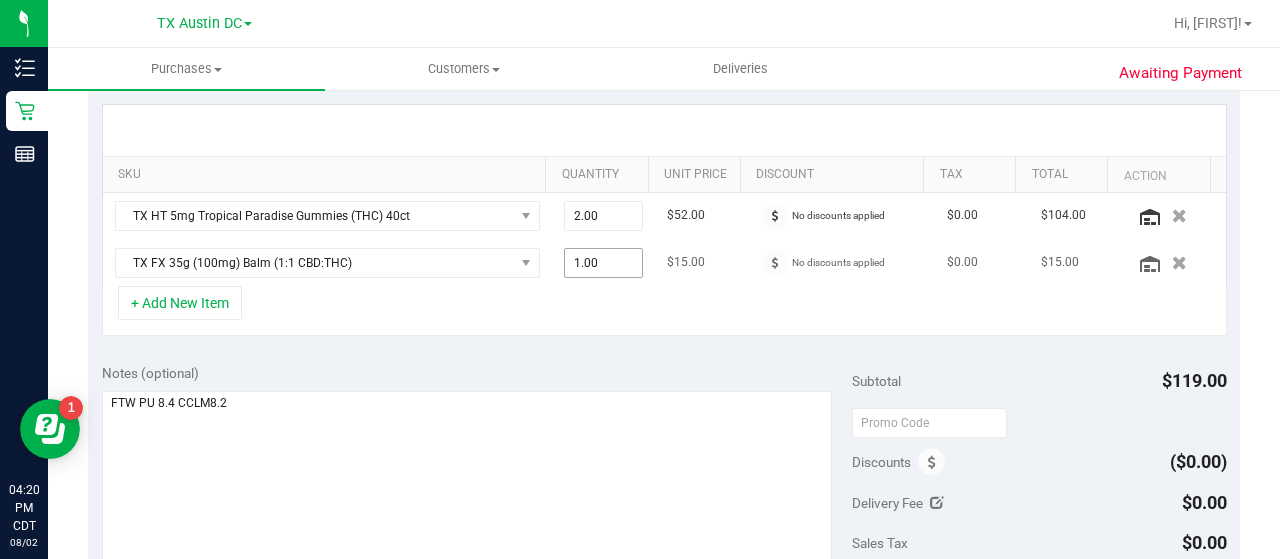 click on "1.00 1" at bounding box center (604, 263) 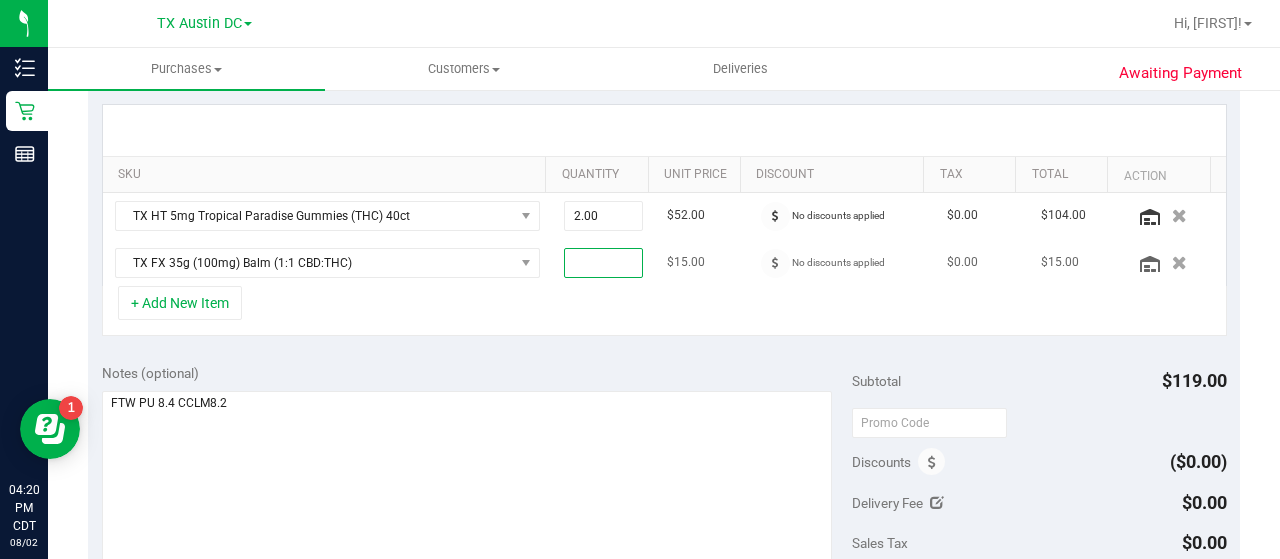 type on "2" 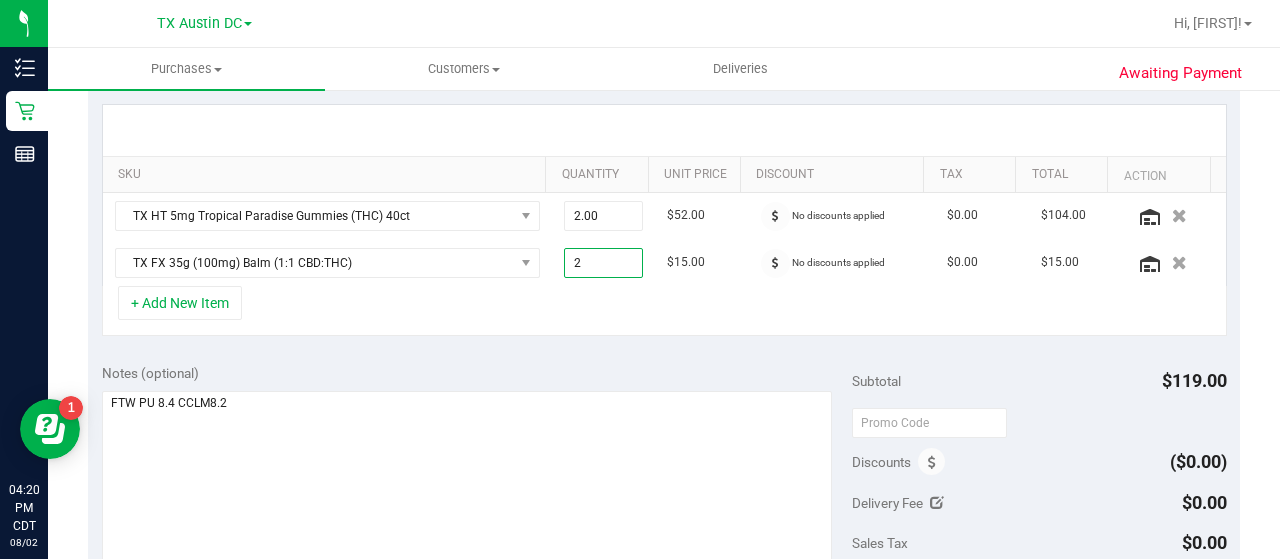 type on "2.00" 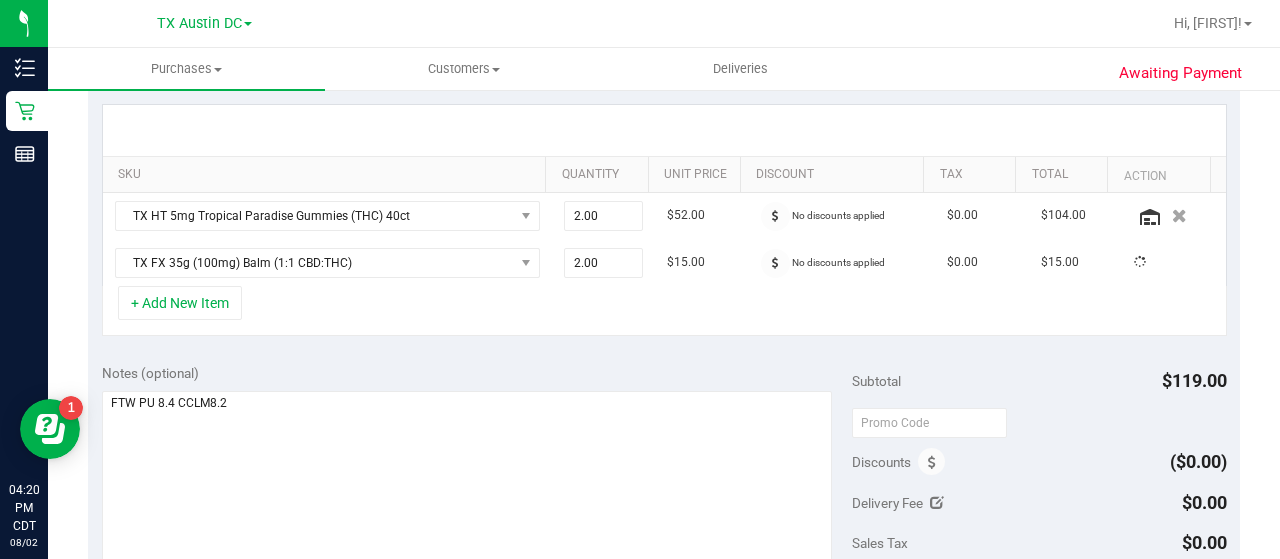 click on "SKU Quantity Unit Price Discount Tax Total Action
TX HT 5mg Tropical Paradise Gummies (THC) 40ct
2.00 2
$52.00
No discounts applied
$0.00
$104.00
TX FX 35g (100mg) Balm (1:1 CBD:THC)
2.00 2
$15.00
No discounts applied
$0.00
$15.00" at bounding box center [664, 220] 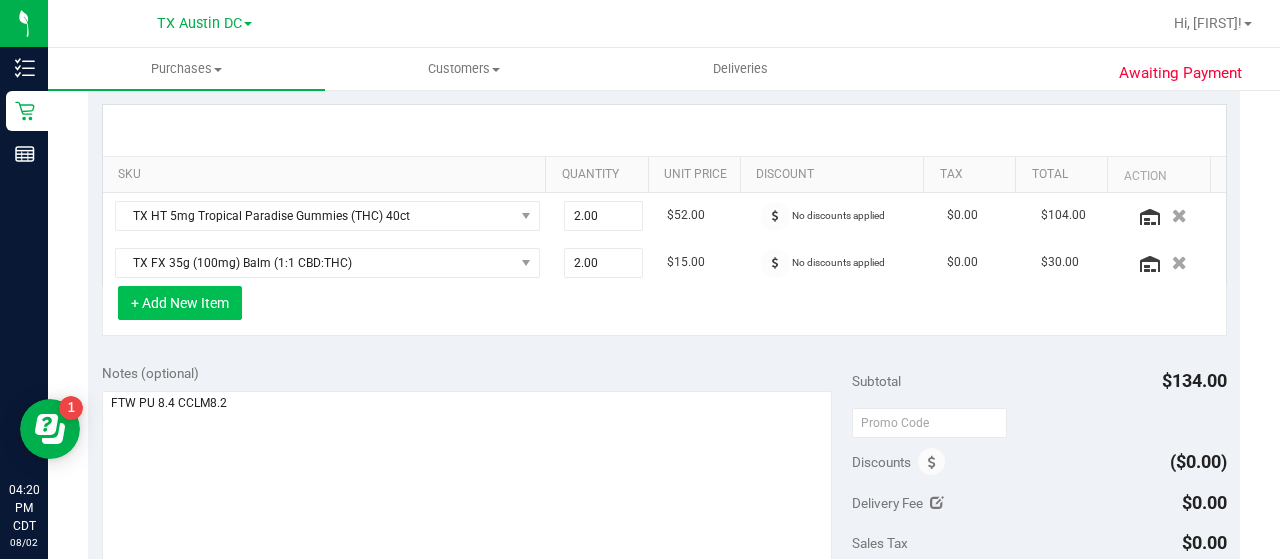click on "+ Add New Item" at bounding box center [180, 303] 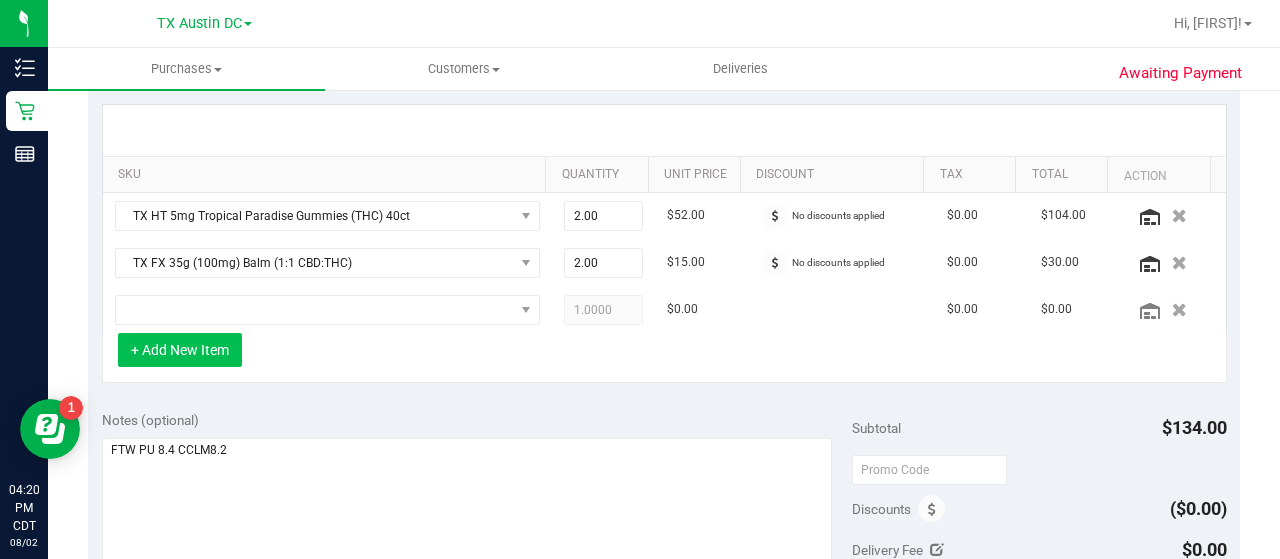 type 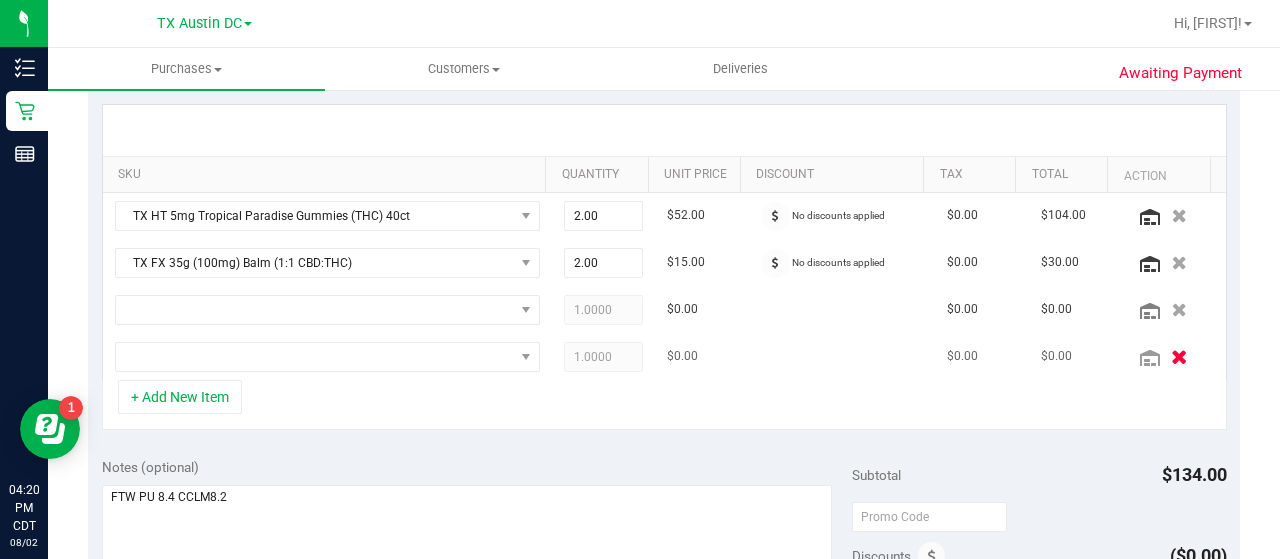 click at bounding box center (1179, 356) 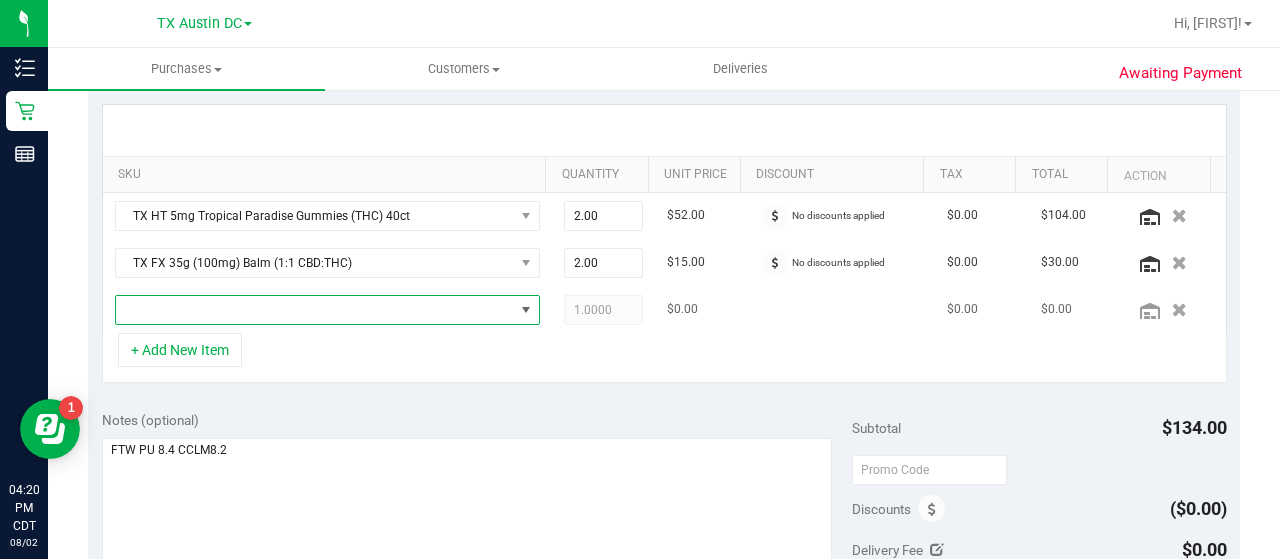 click at bounding box center (315, 310) 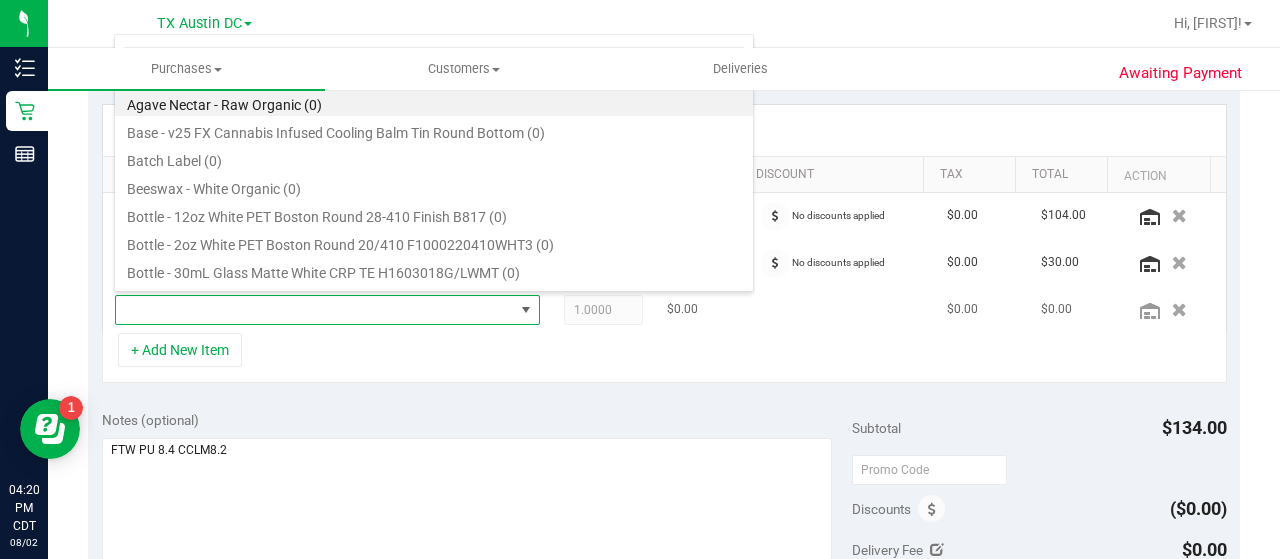 scroll, scrollTop: 99970, scrollLeft: 99586, axis: both 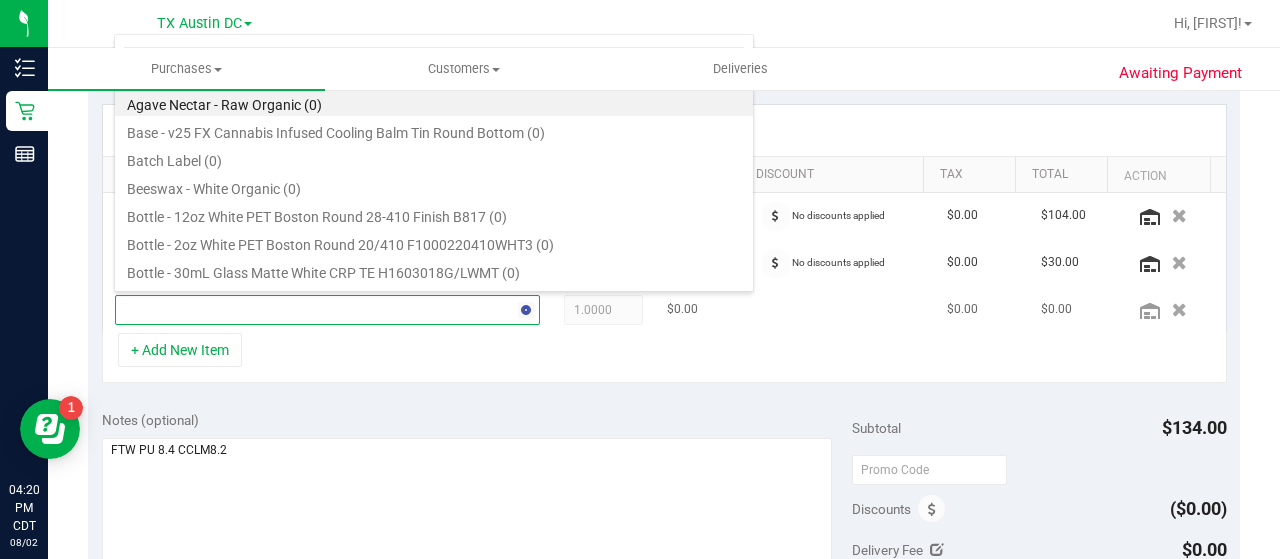 type on "peach" 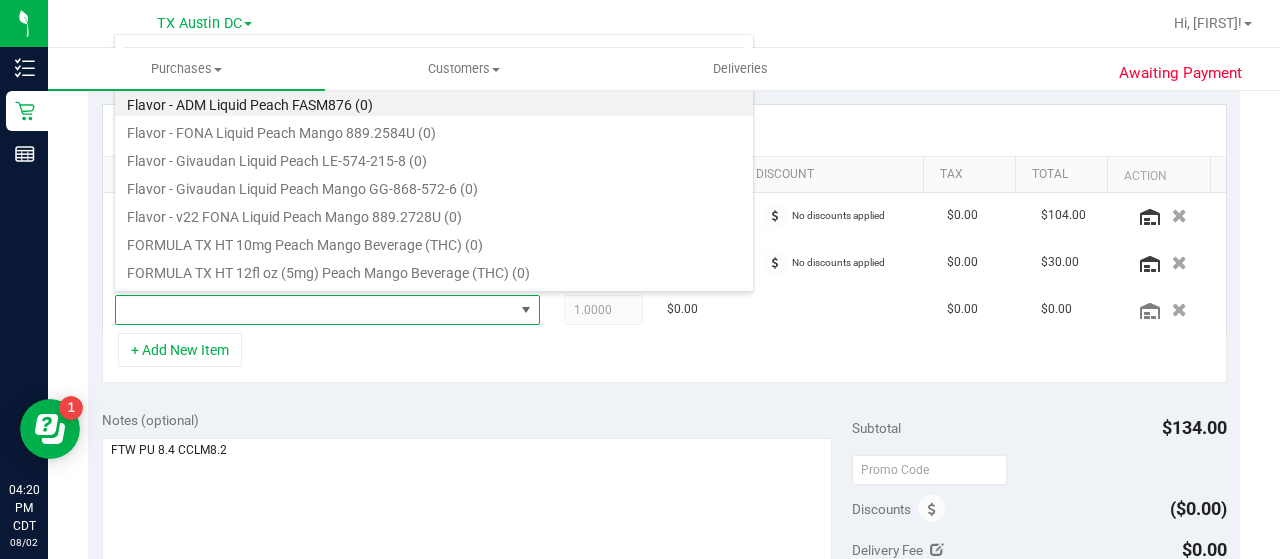 scroll, scrollTop: 220, scrollLeft: 0, axis: vertical 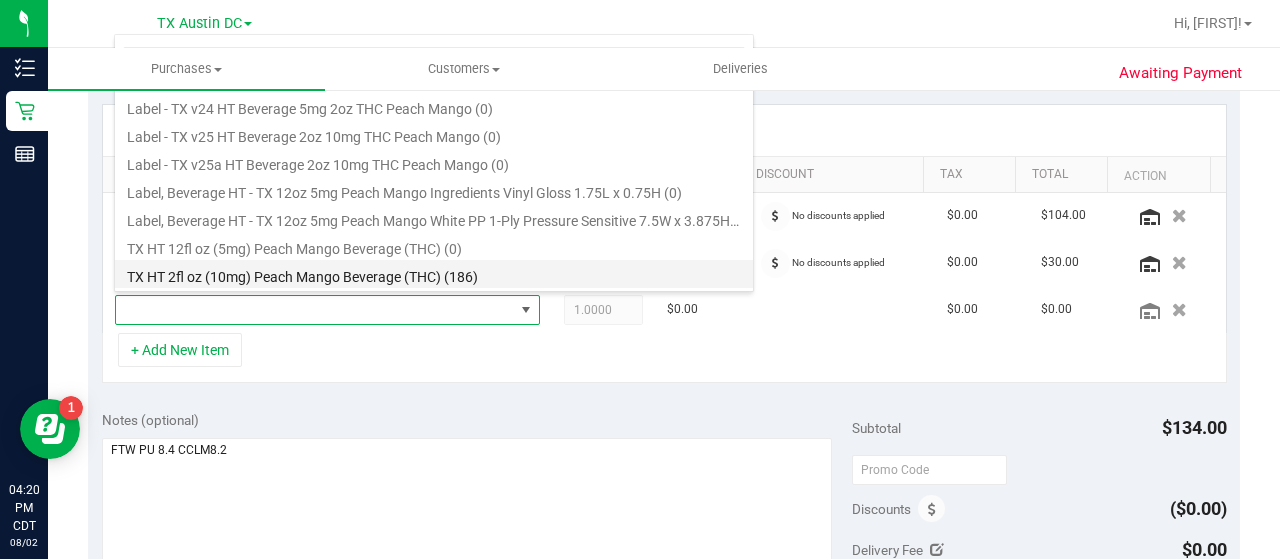 click on "TX HT 2fl oz (10mg) Peach Mango Beverage (THC) (186)" at bounding box center [434, 274] 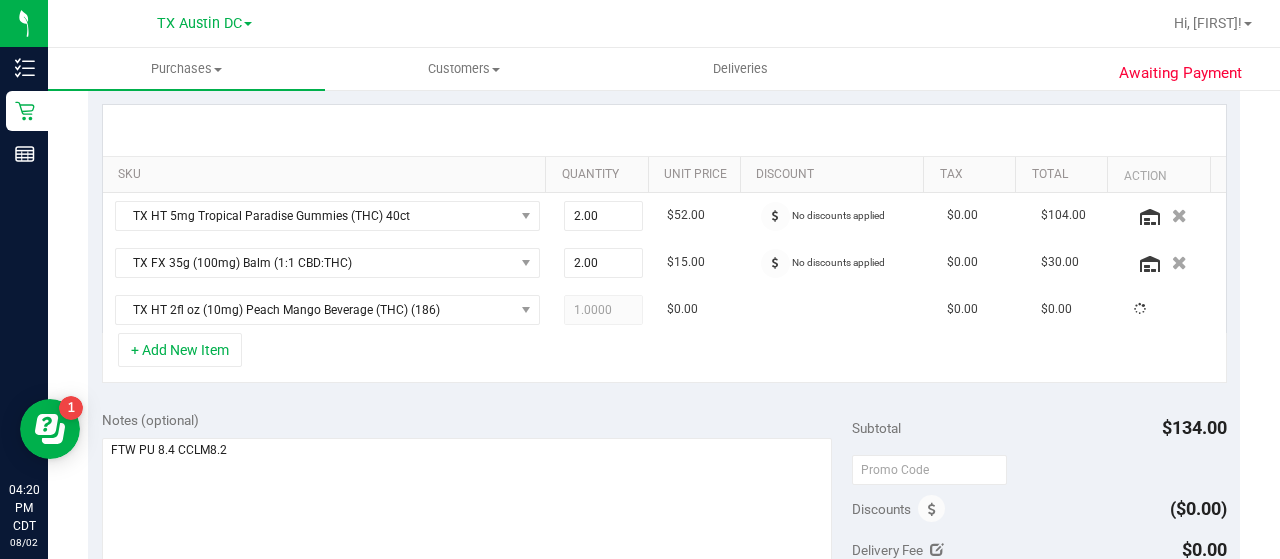click on "+ Add New Item" at bounding box center [664, 358] 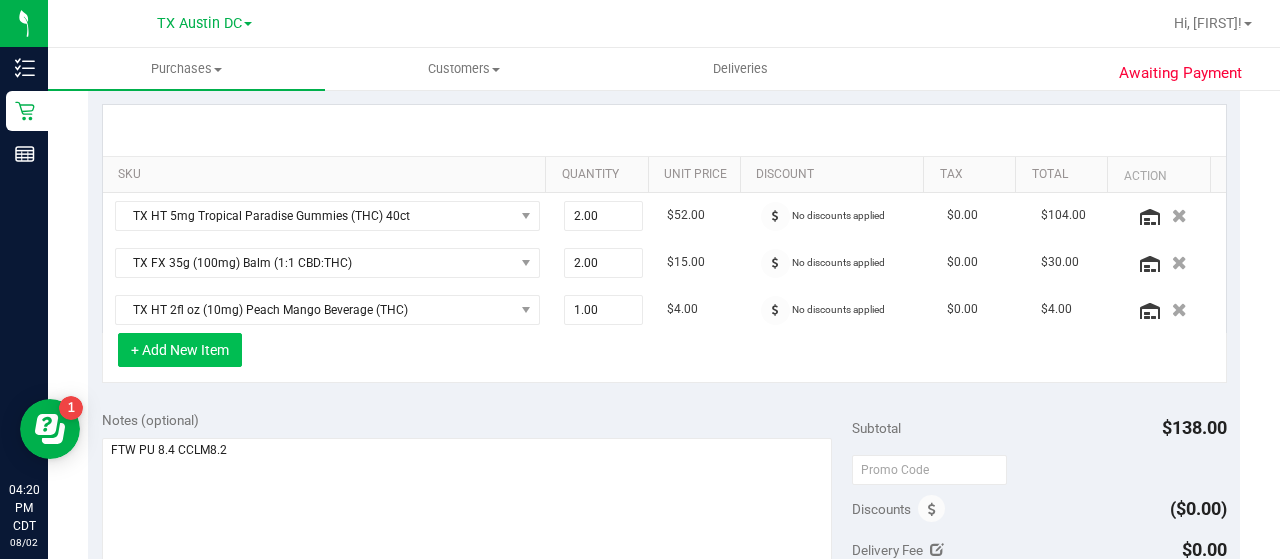 click on "+ Add New Item" at bounding box center [180, 350] 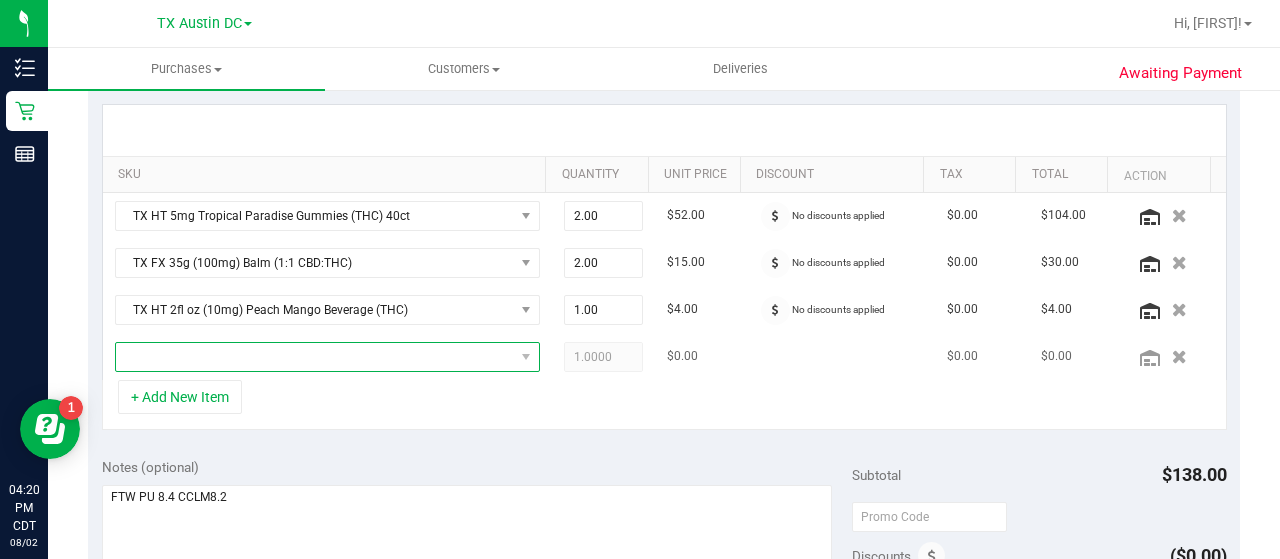 click at bounding box center (315, 357) 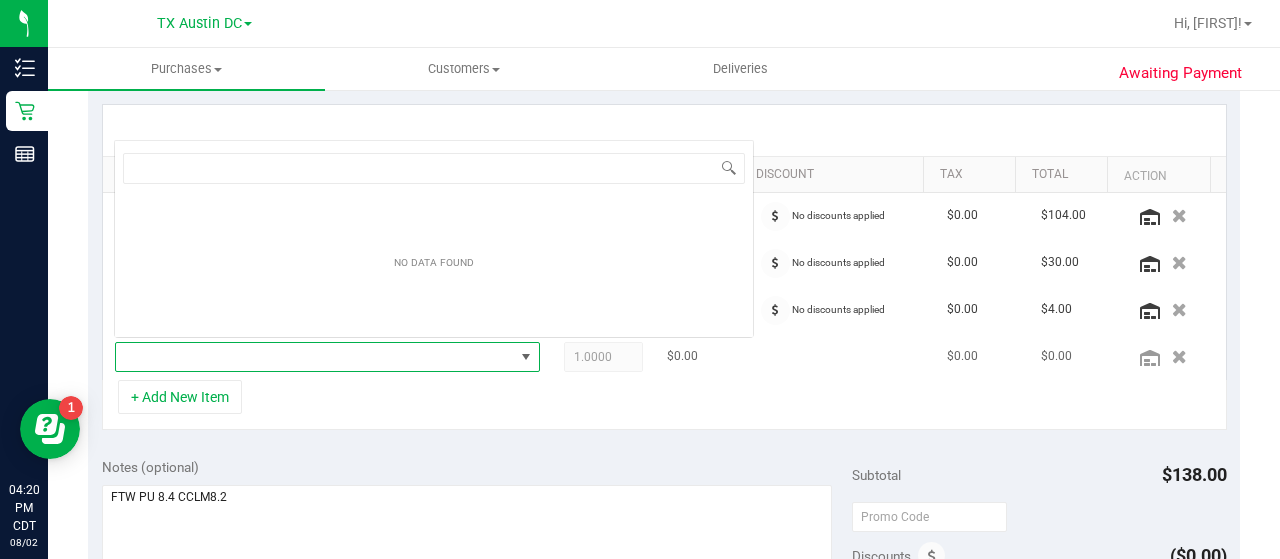 scroll, scrollTop: 0, scrollLeft: 0, axis: both 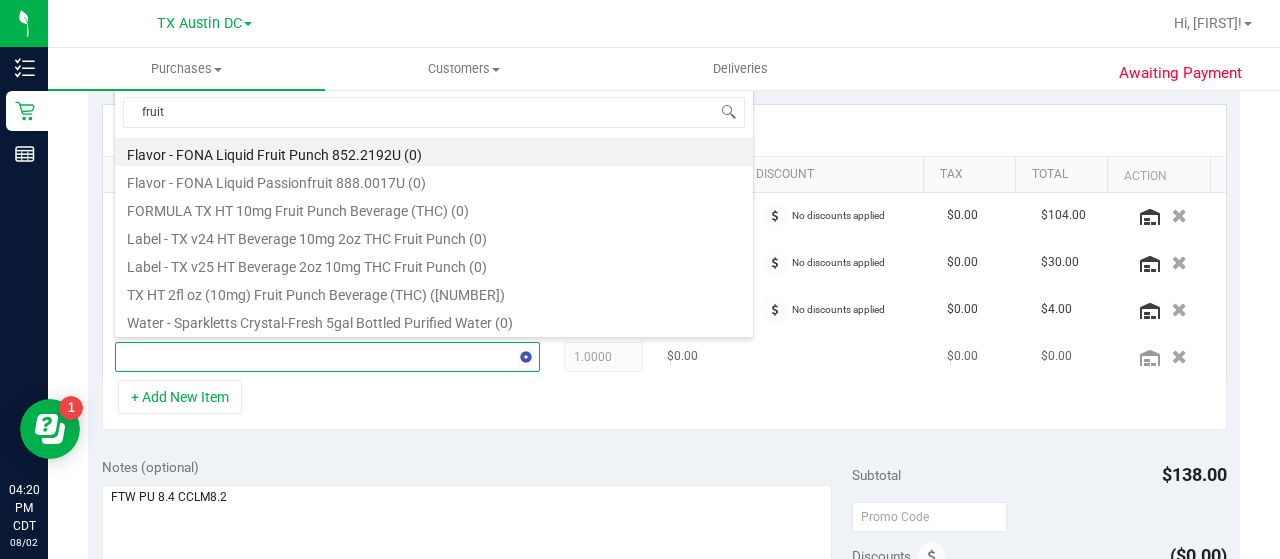 type on "fruit" 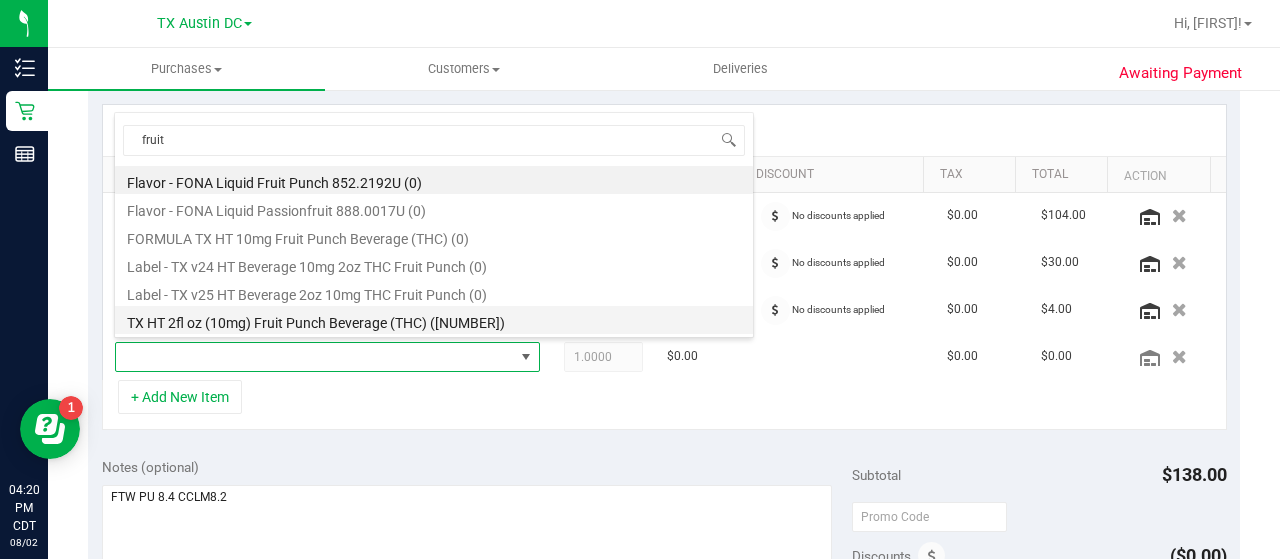 click on "TX HT 2fl oz (10mg) Fruit Punch Beverage (THC) (583)" at bounding box center [434, 320] 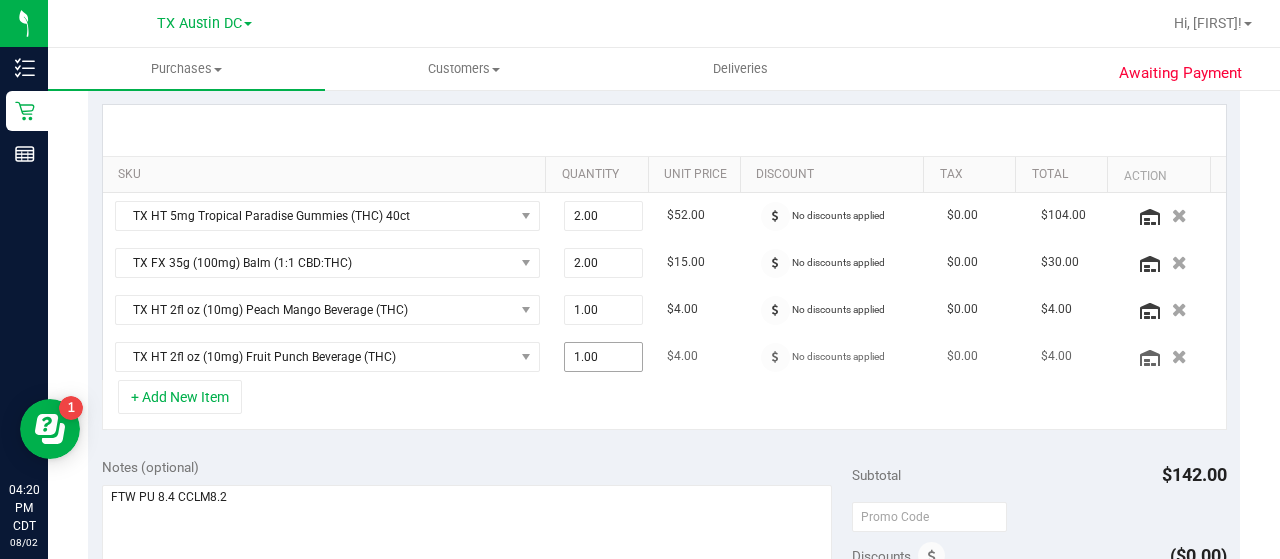 click on "1.00 1" at bounding box center (604, 357) 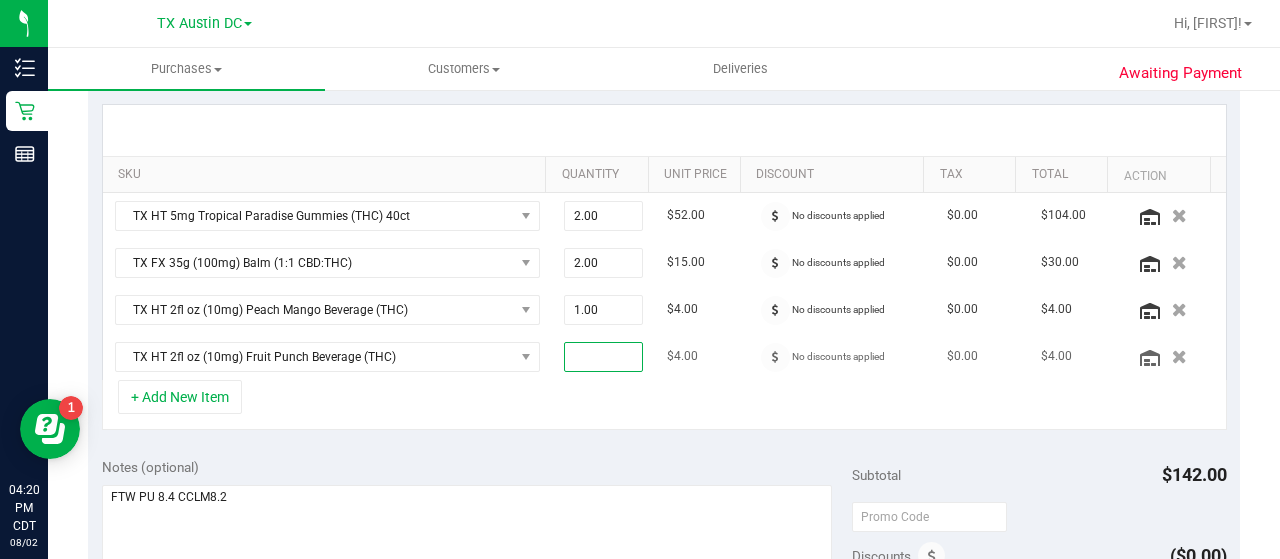 type on "2" 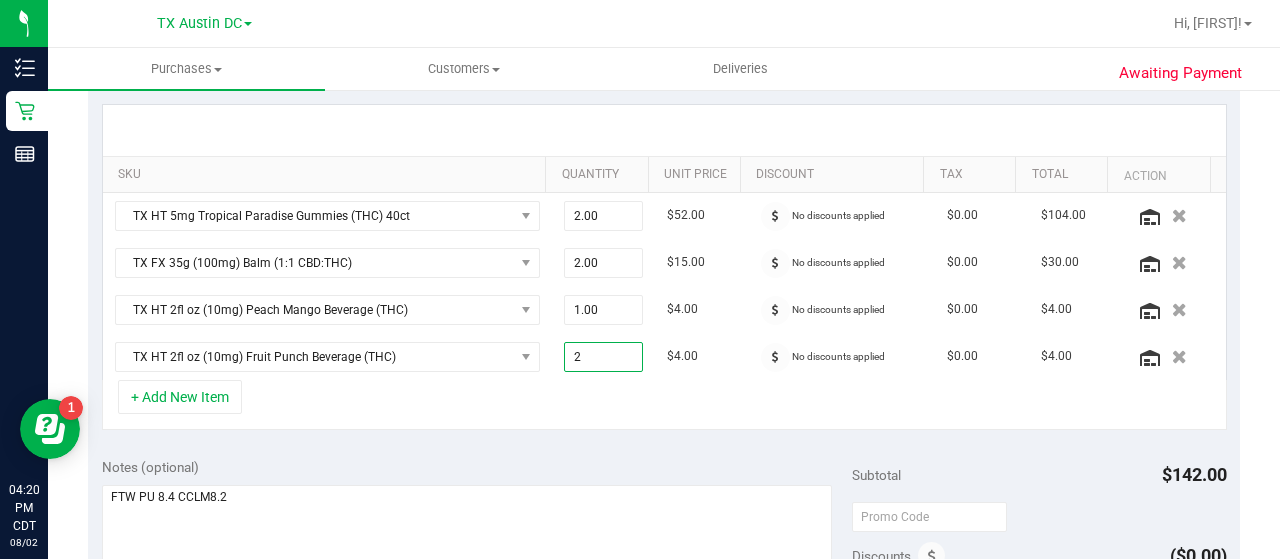 type on "2.00" 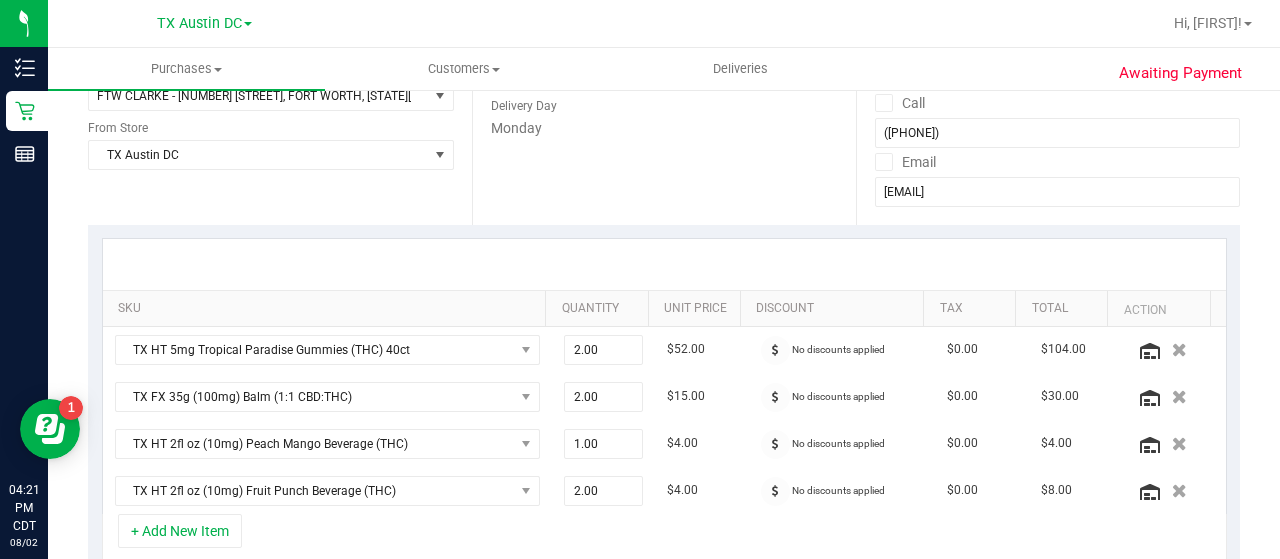 scroll, scrollTop: 305, scrollLeft: 0, axis: vertical 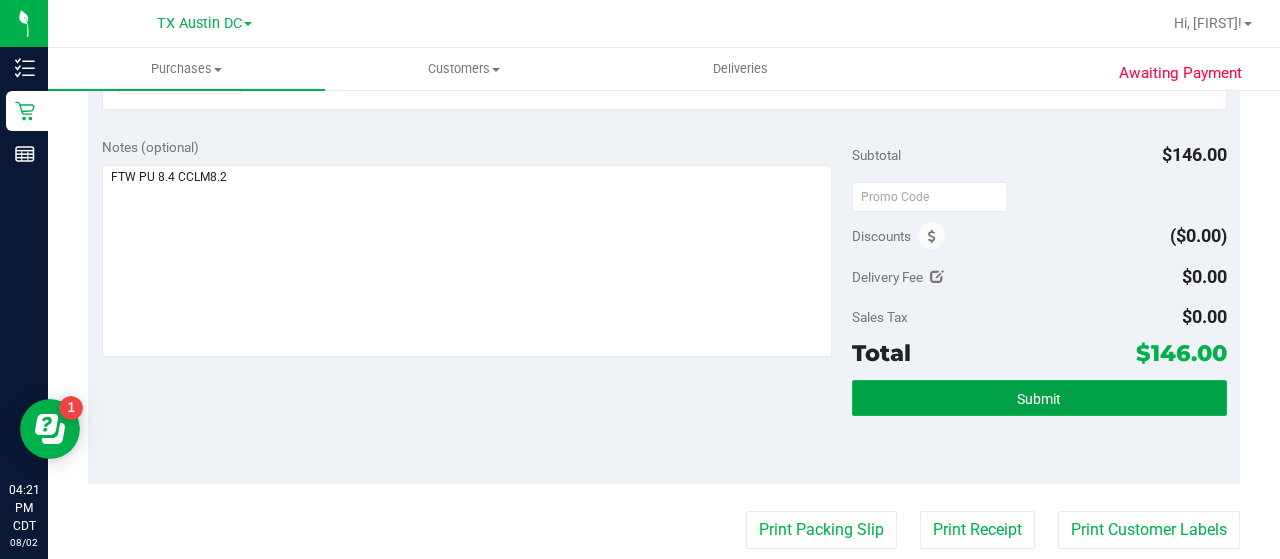 click on "Submit" at bounding box center [1039, 398] 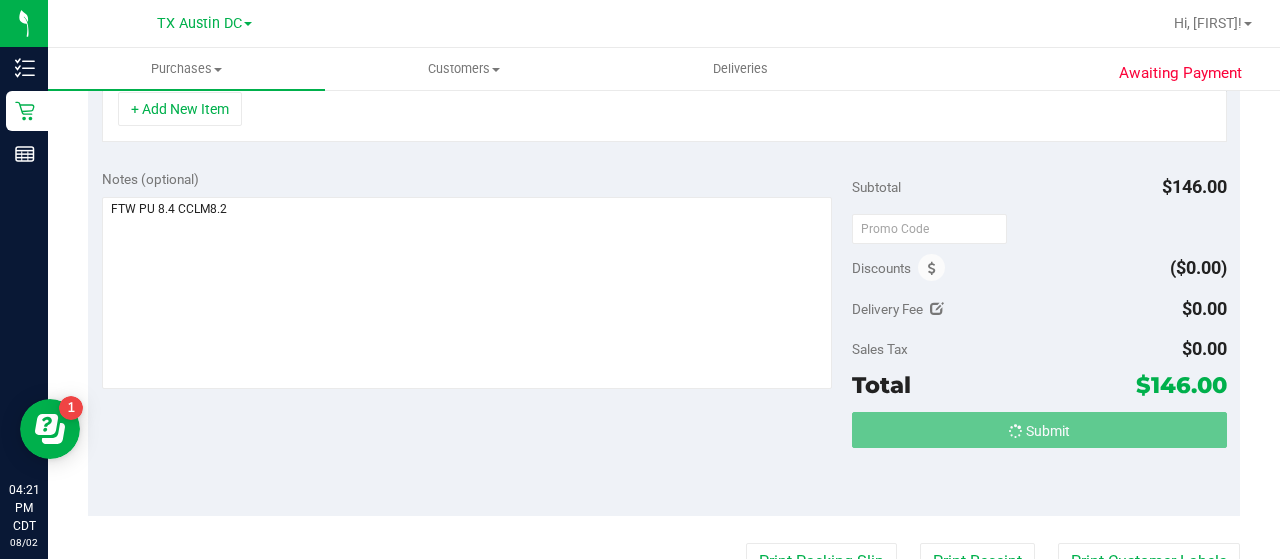 scroll, scrollTop: 697, scrollLeft: 0, axis: vertical 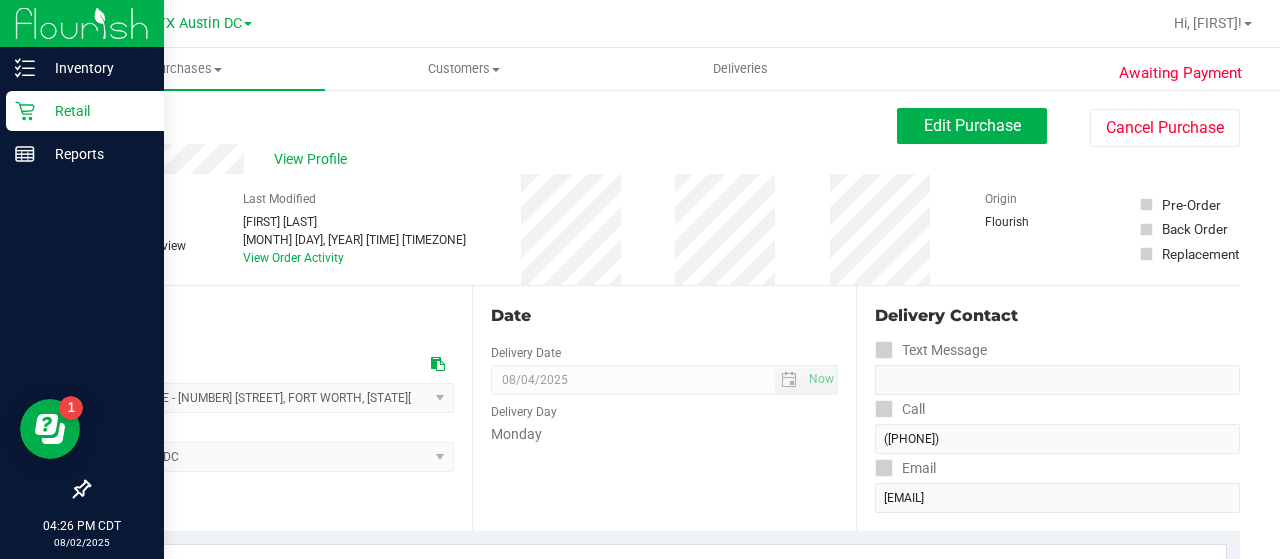 click on "Retail" at bounding box center (95, 111) 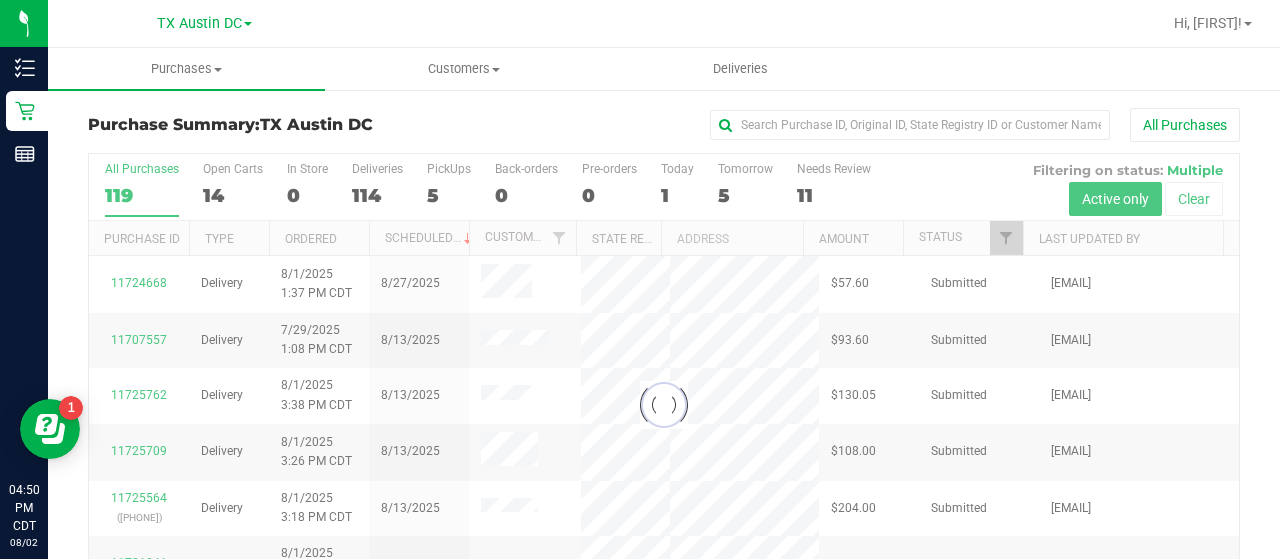 click at bounding box center (664, 405) 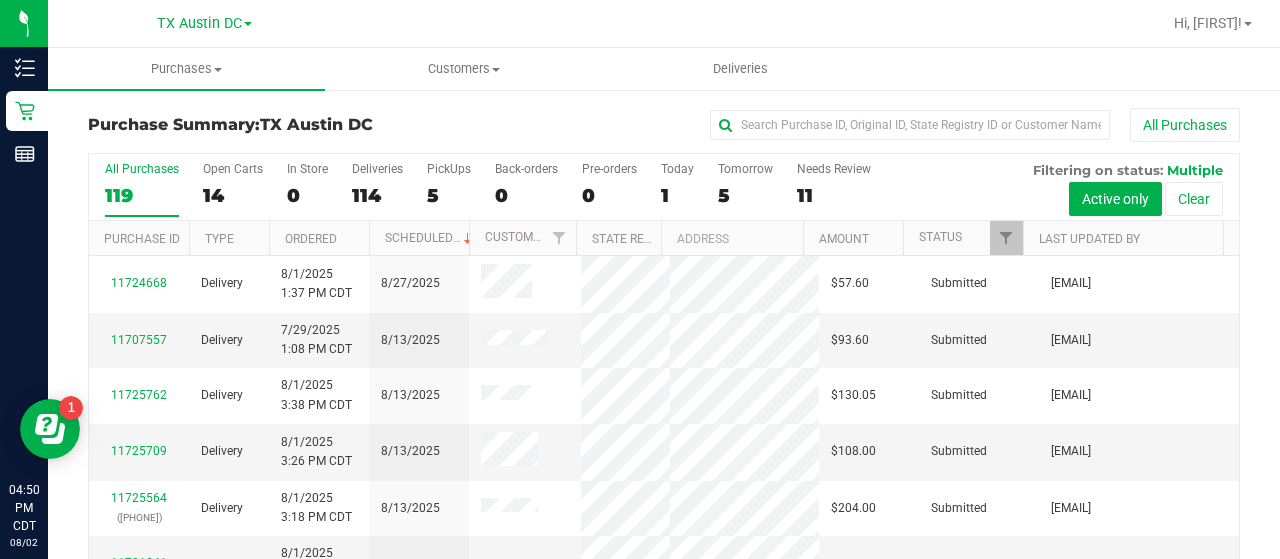 click on "11" at bounding box center (834, 195) 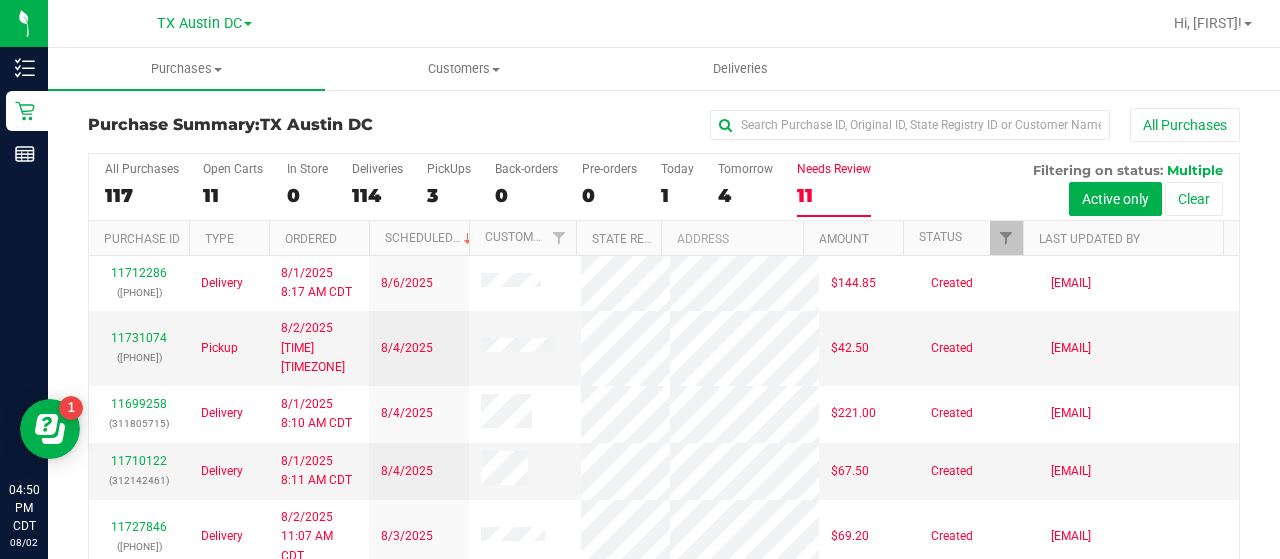 click on "11" at bounding box center (834, 195) 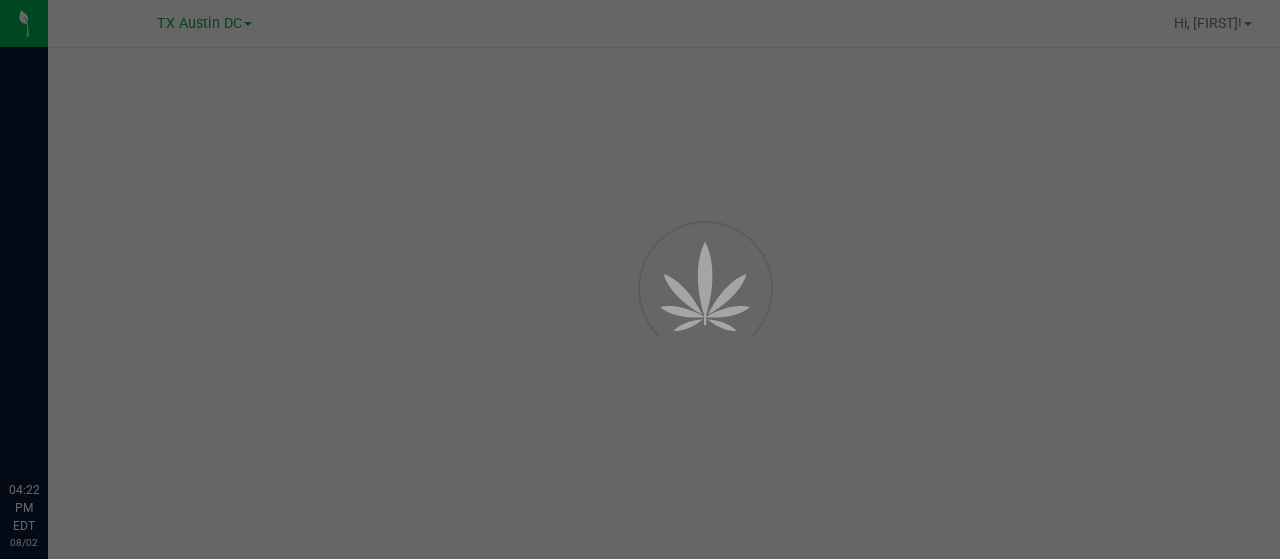 scroll, scrollTop: 0, scrollLeft: 0, axis: both 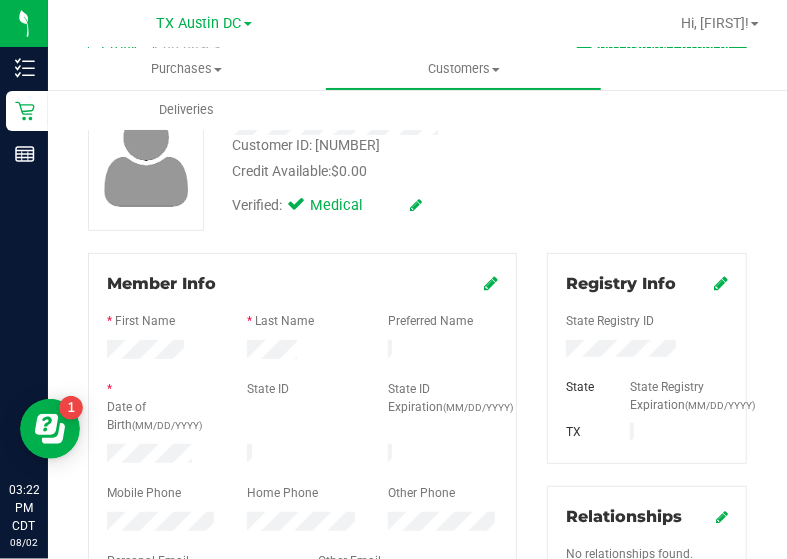 click at bounding box center [302, 441] 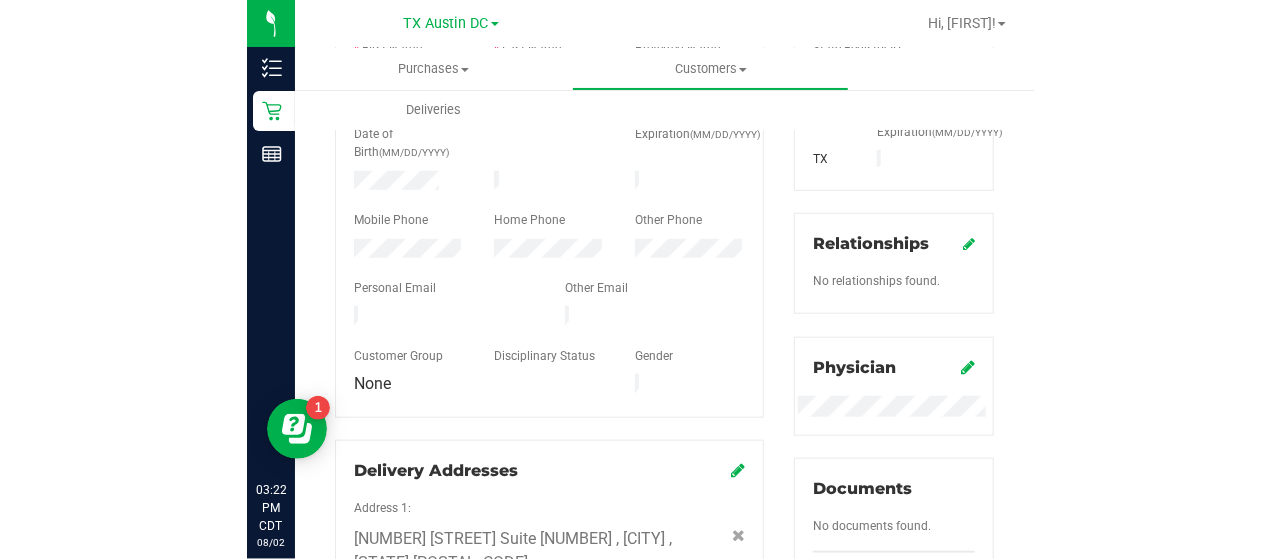 scroll, scrollTop: 0, scrollLeft: 0, axis: both 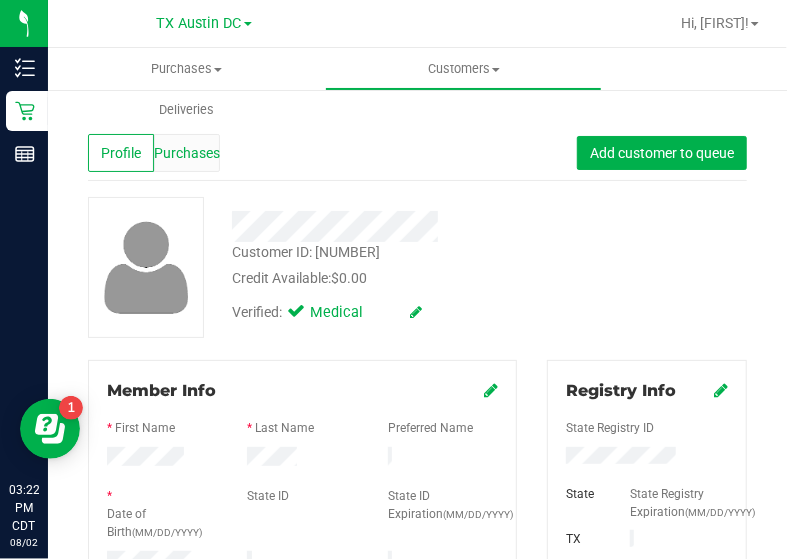 click on "Purchases" at bounding box center [187, 153] 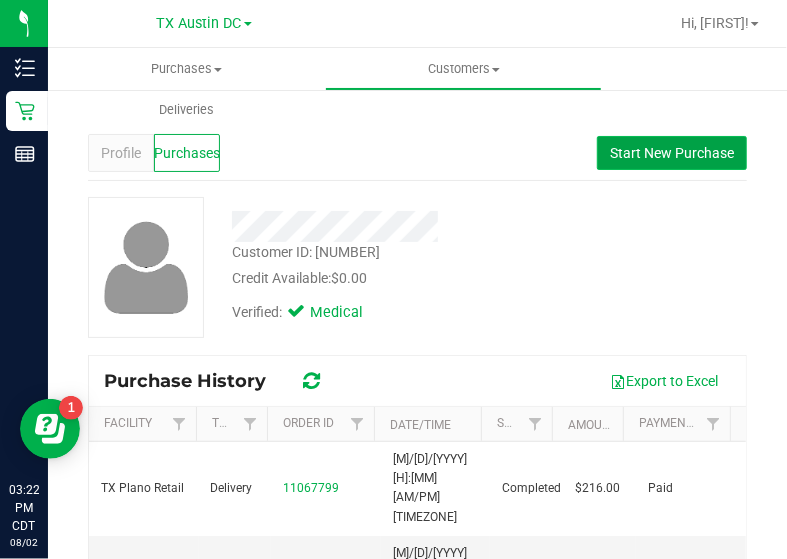 click on "Start New Purchase" at bounding box center [672, 153] 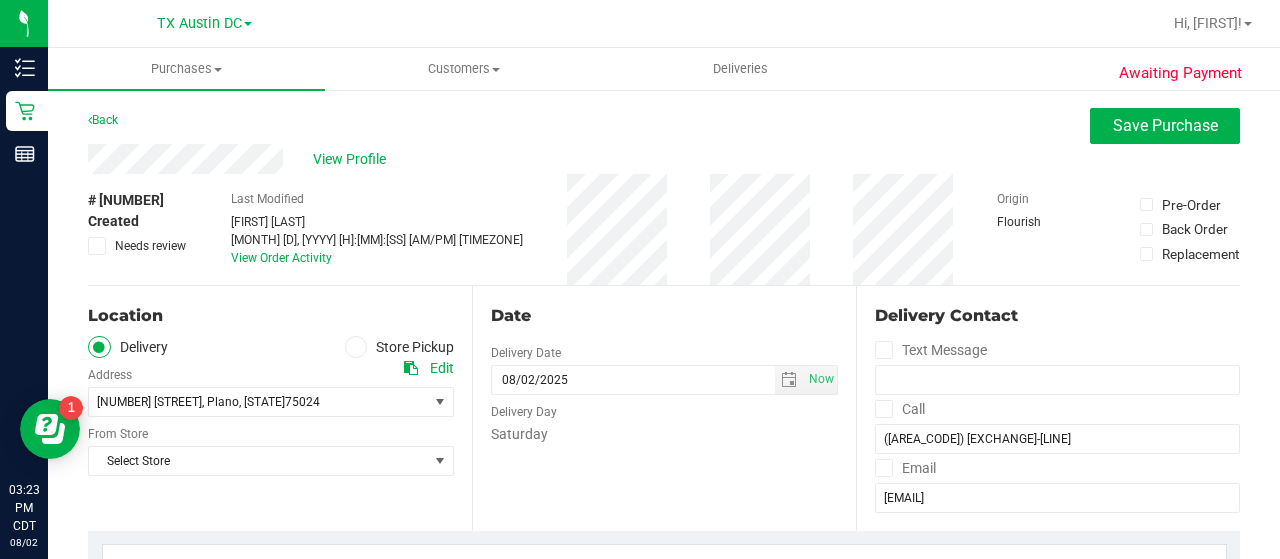 click on "Date
Delivery Date
[MM]/[DD]/[YYYY]
Now
[MM]/[DD]/[YYYY] [HH]:[MM] [AM/PM]
Now
Delivery Day
[DAY_OF_WEEK]" at bounding box center [664, 408] 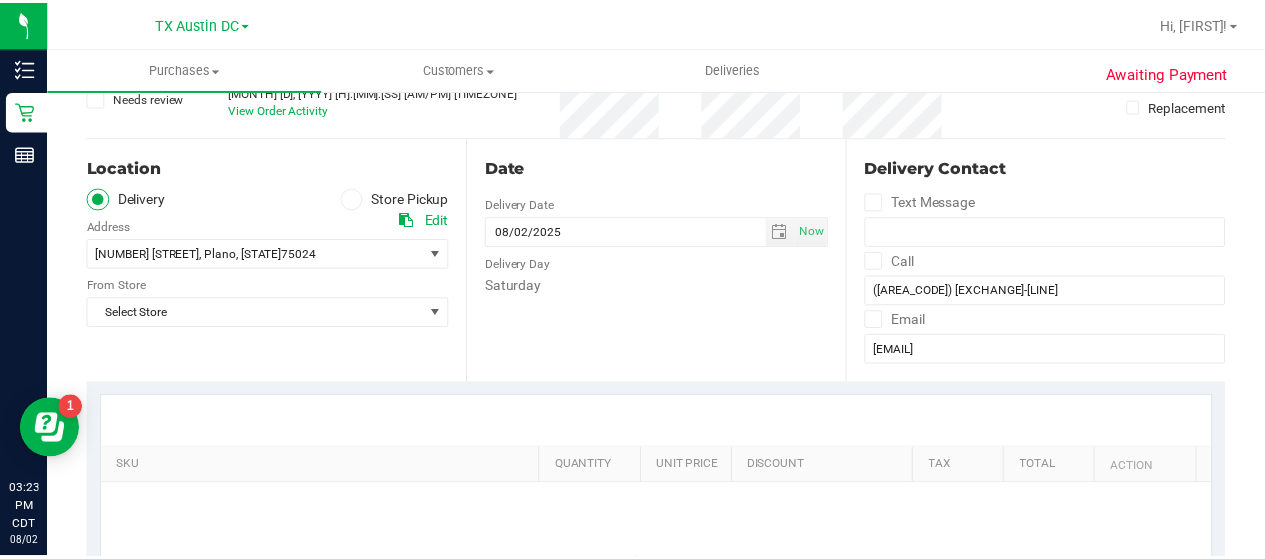 scroll, scrollTop: 157, scrollLeft: 0, axis: vertical 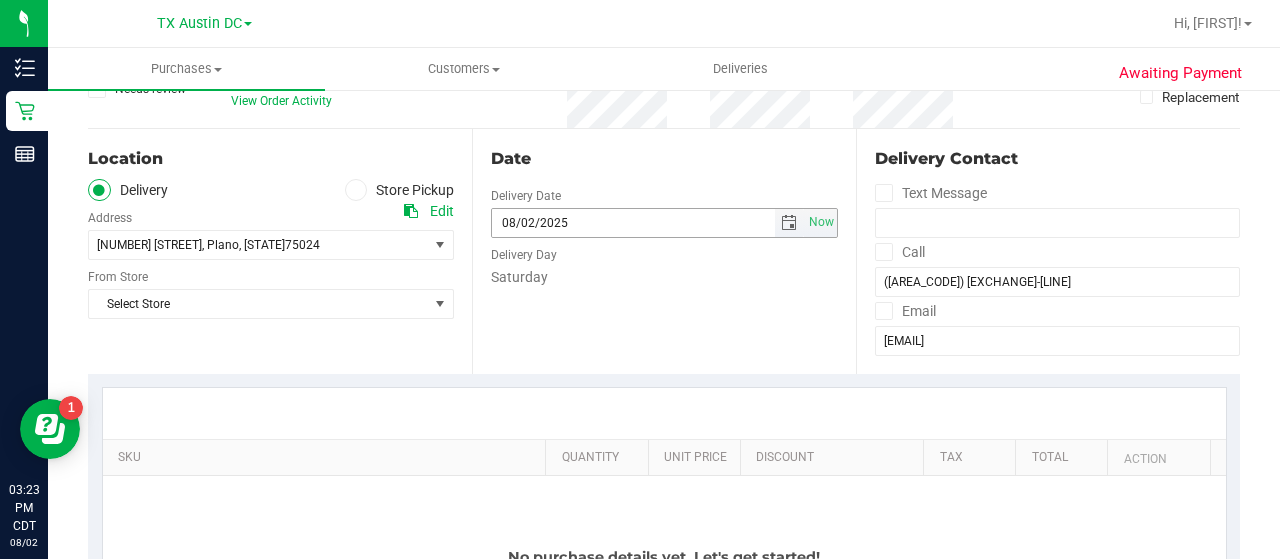 click at bounding box center [789, 223] 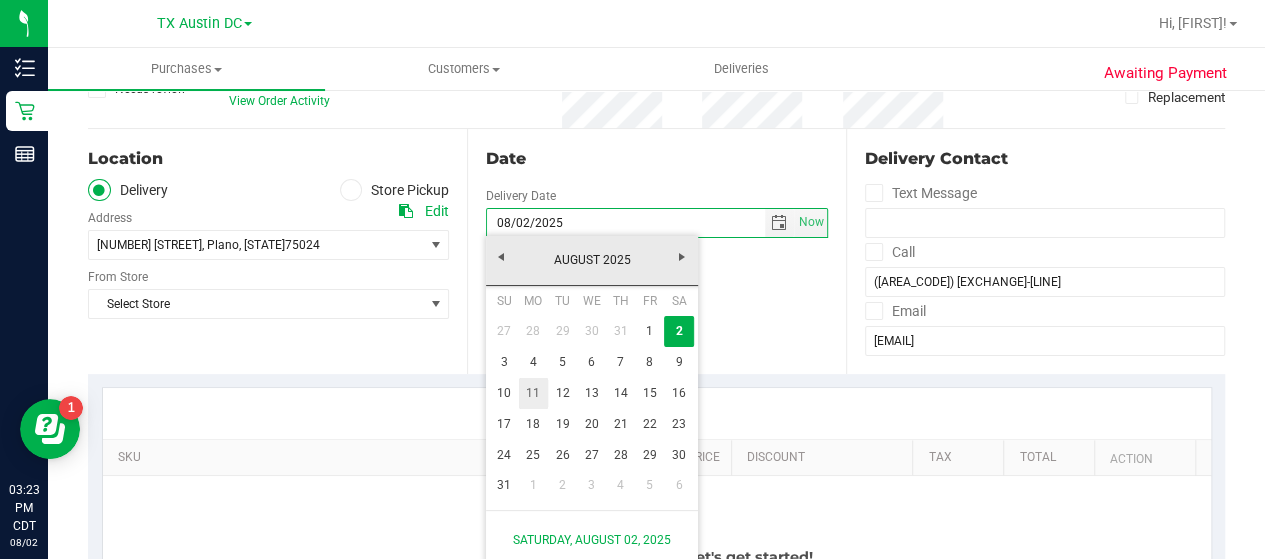 click on "11" at bounding box center (533, 393) 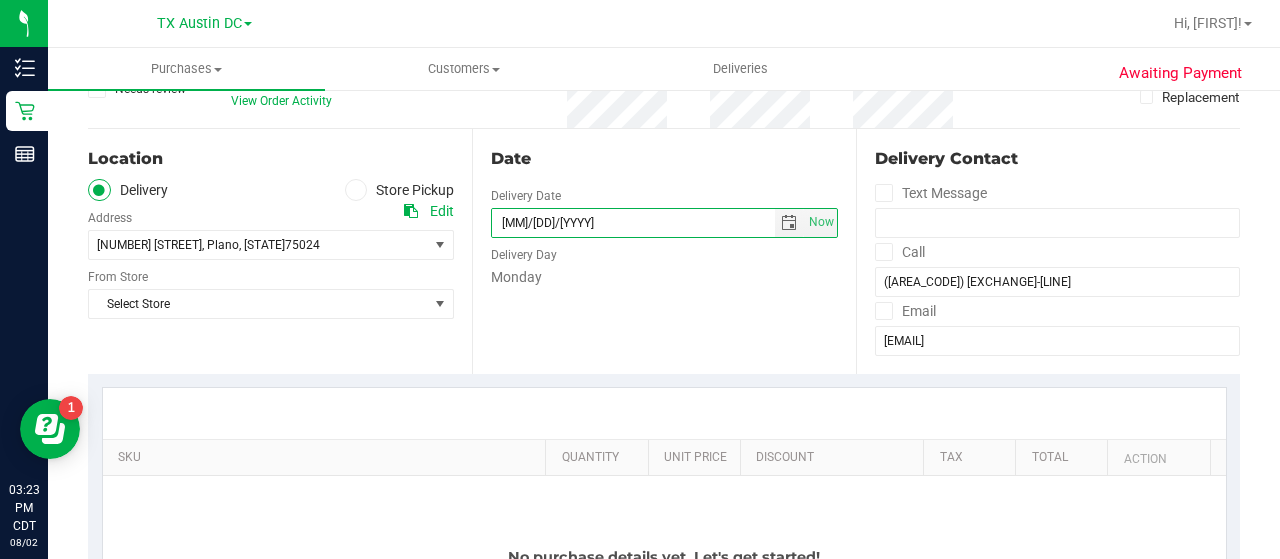 click at bounding box center [664, 413] 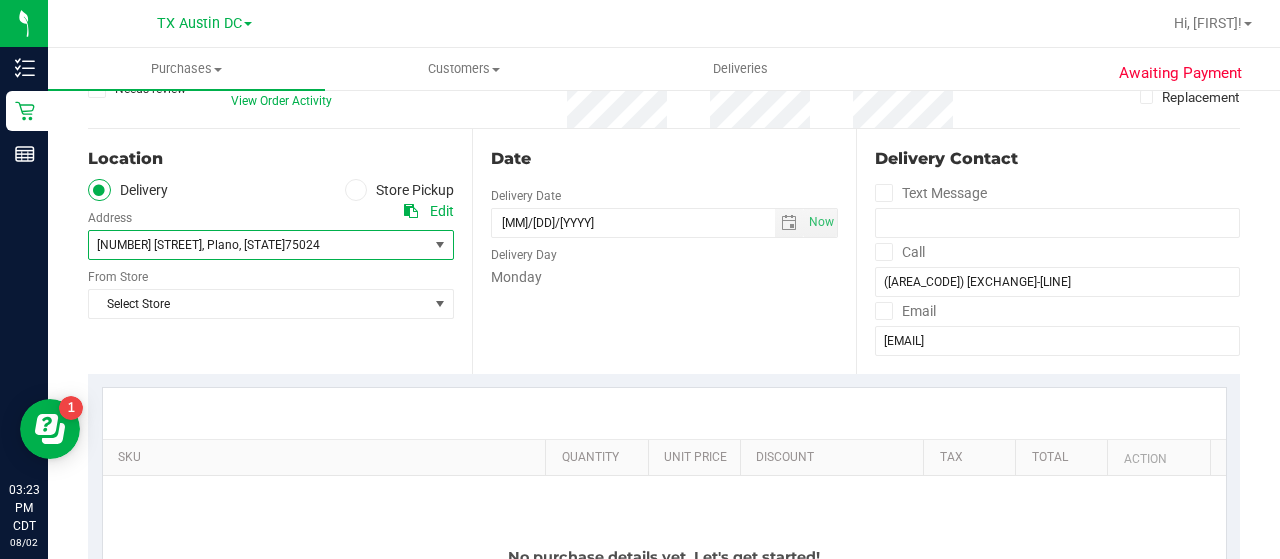 click on "[NUMBER] [STREET]
, [CITY]
, [STATE]
[POSTAL_CODE]" at bounding box center [250, 245] 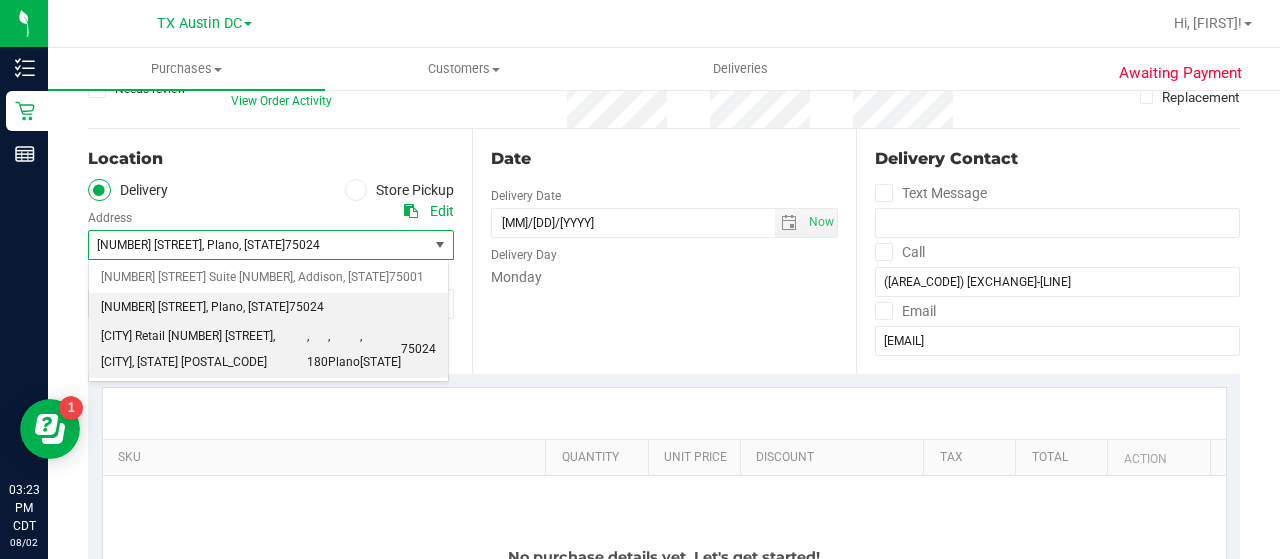 click on "[CITY] Retail [NUMBER] [STREET], [CITY], [STATE] [POSTAL_CODE]" at bounding box center [204, 349] 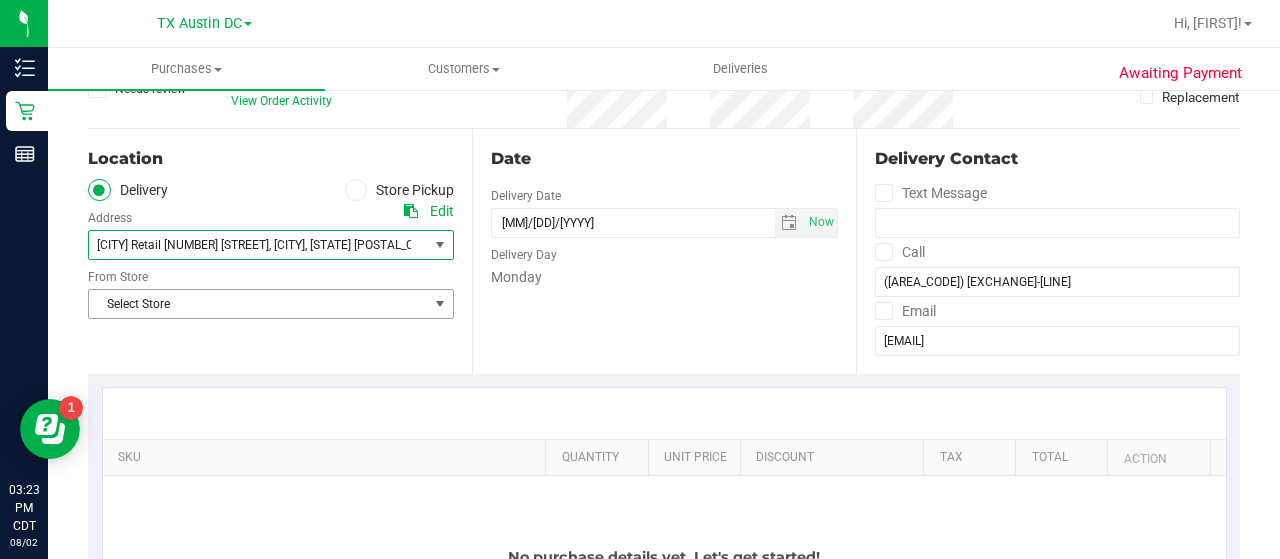 click on "Select Store" at bounding box center [258, 304] 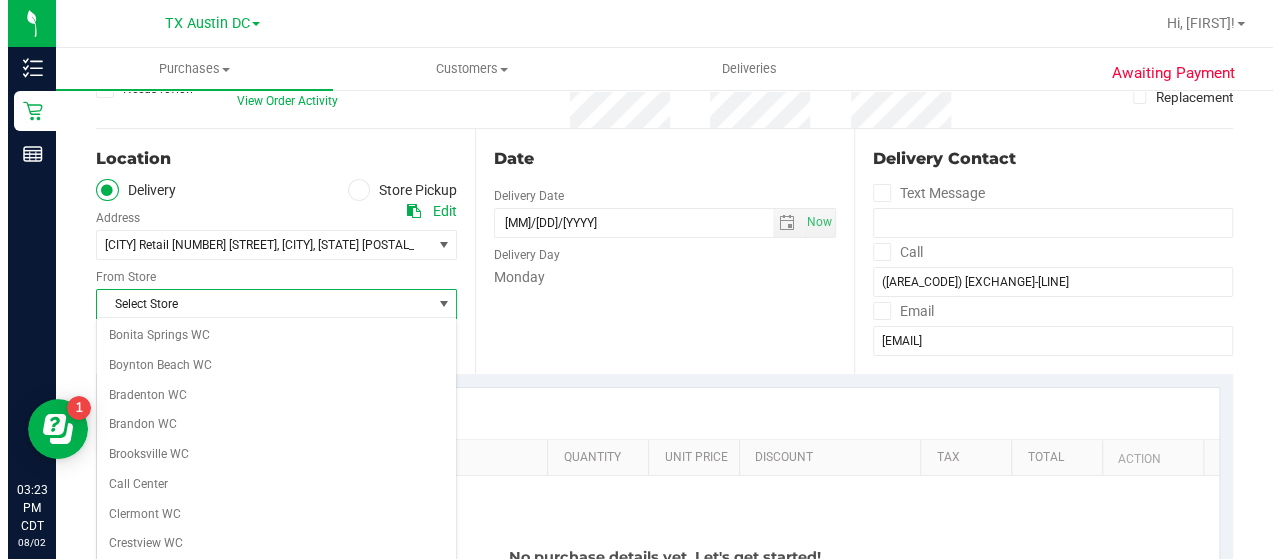 scroll, scrollTop: 1414, scrollLeft: 0, axis: vertical 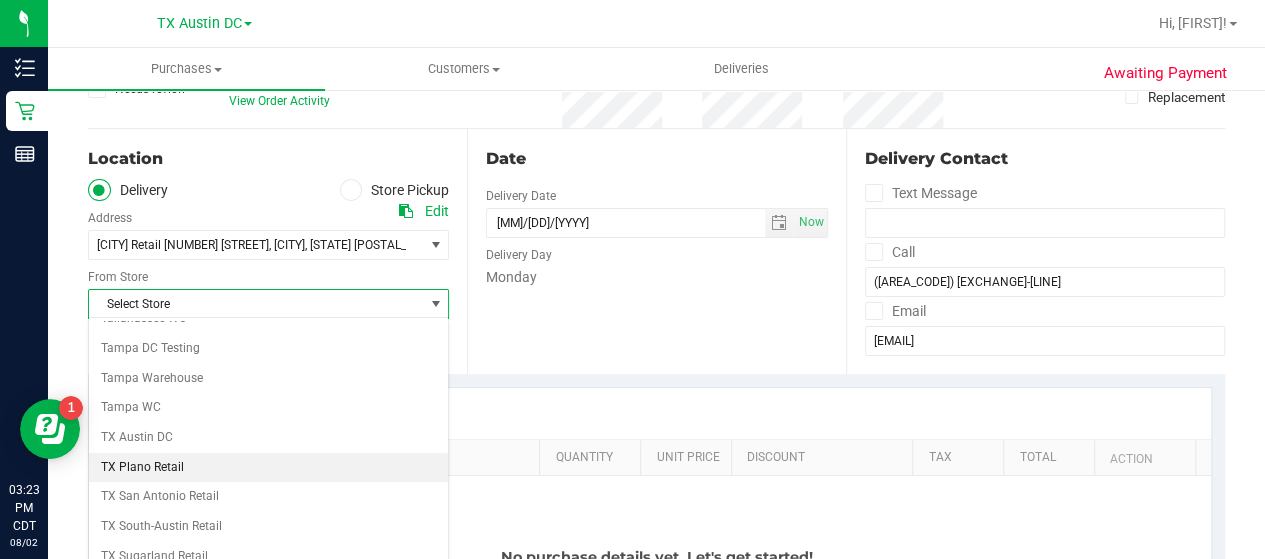 click on "TX Plano Retail" at bounding box center (268, 468) 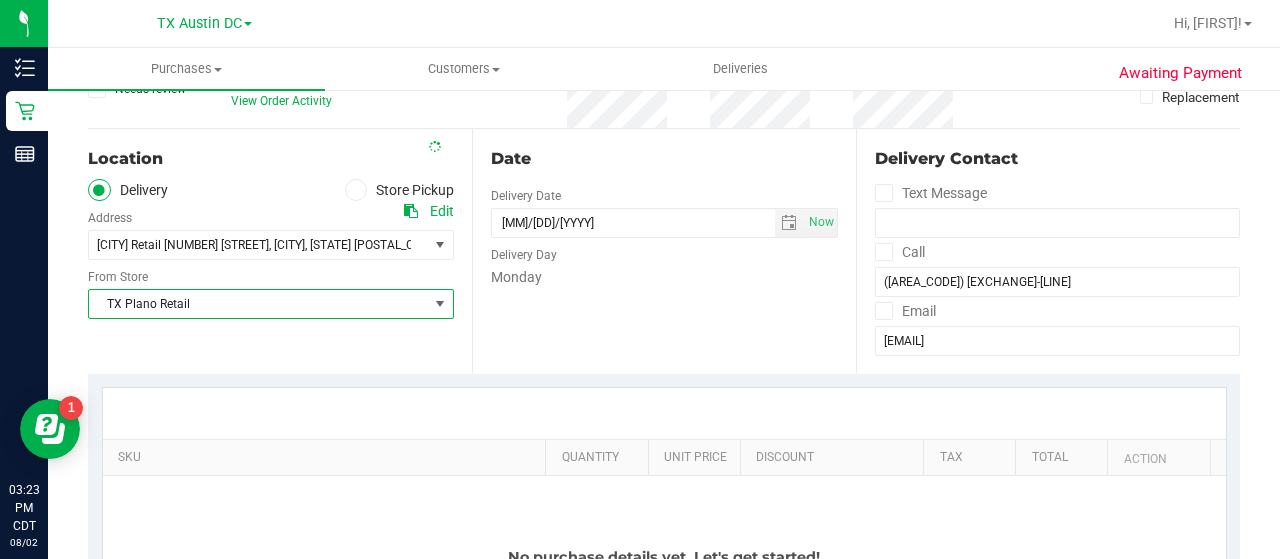 click on "Date
Delivery Date
[MM]/[DD]/[YYYY]
Now
[MM]/[DD]/[YYYY] [HH]:[MM] [AM/PM]
Now
Delivery Day
[DAY_OF_WEEK]" at bounding box center (664, 251) 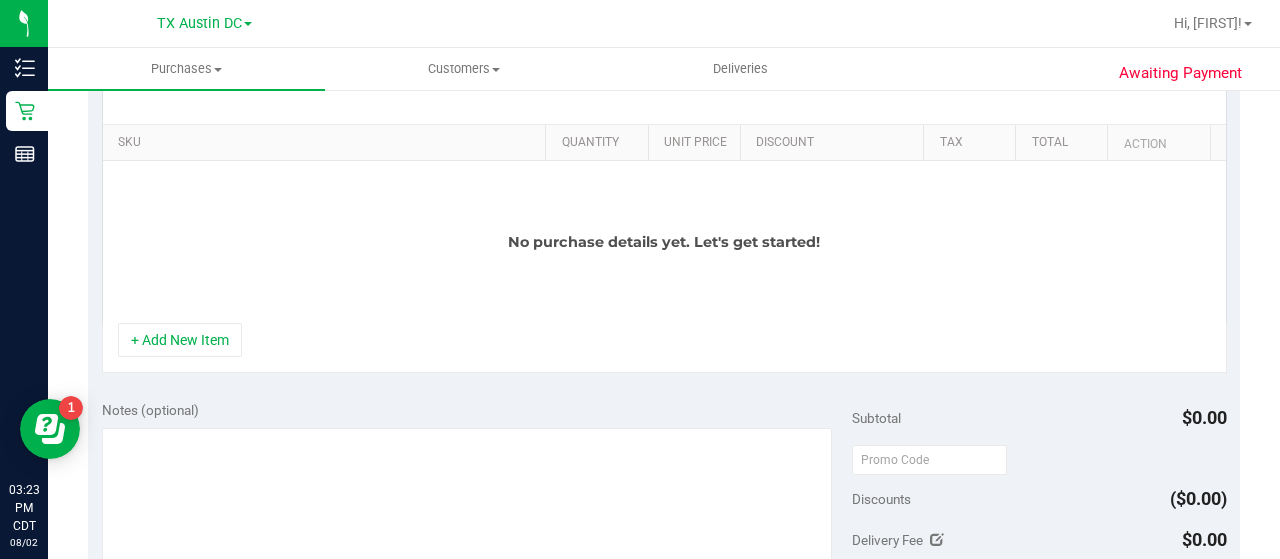 scroll, scrollTop: 482, scrollLeft: 0, axis: vertical 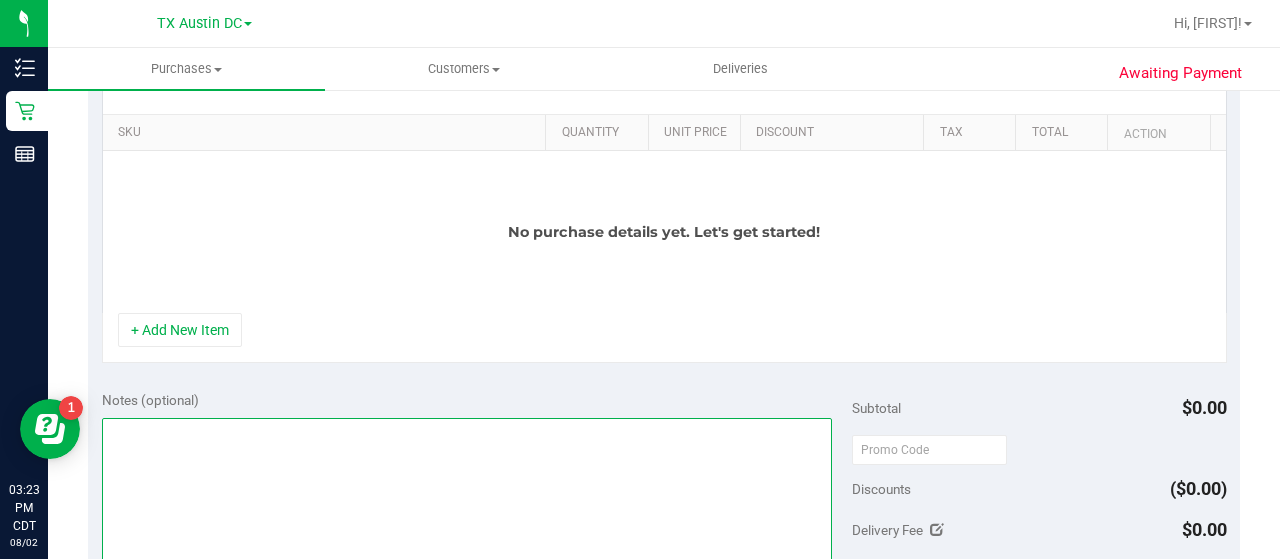 click at bounding box center (467, 514) 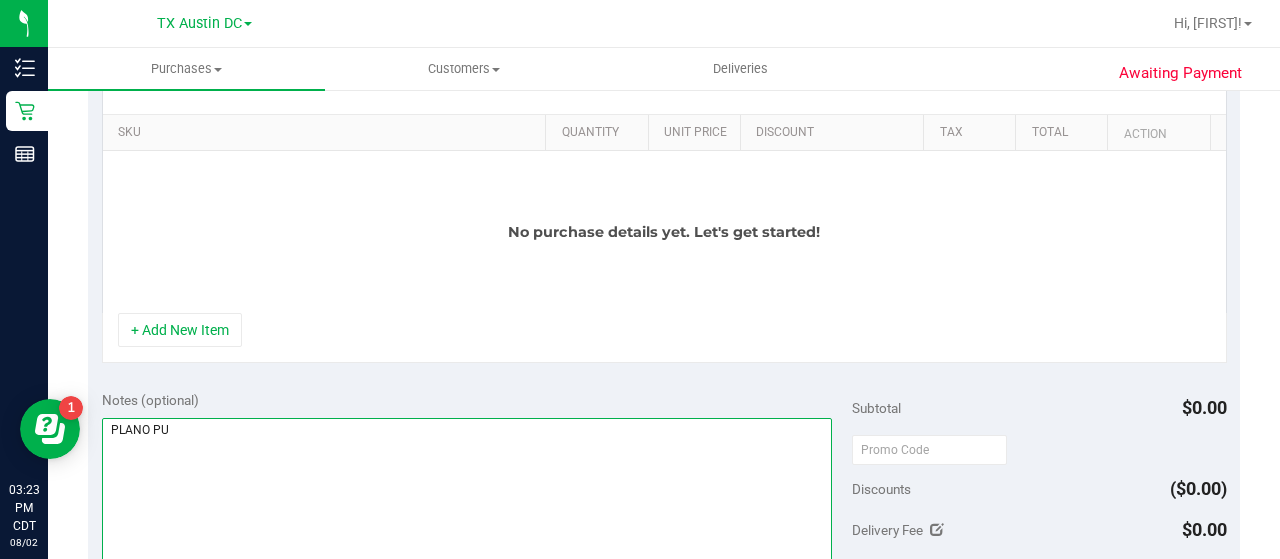 type on "PLANO PU" 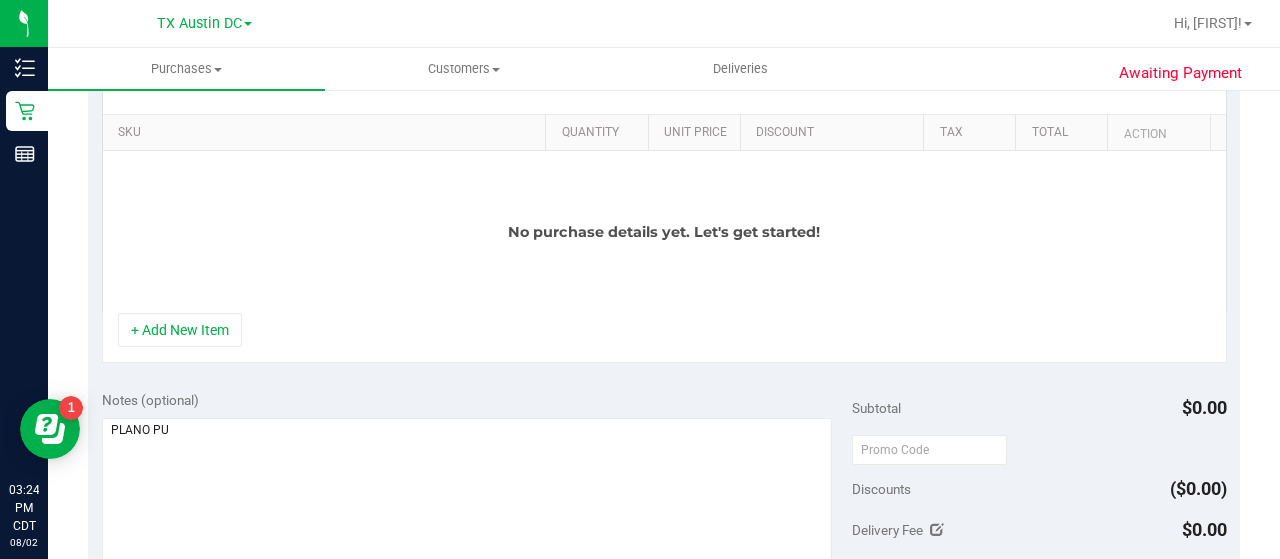 click on "+ Add New Item" at bounding box center [664, 338] 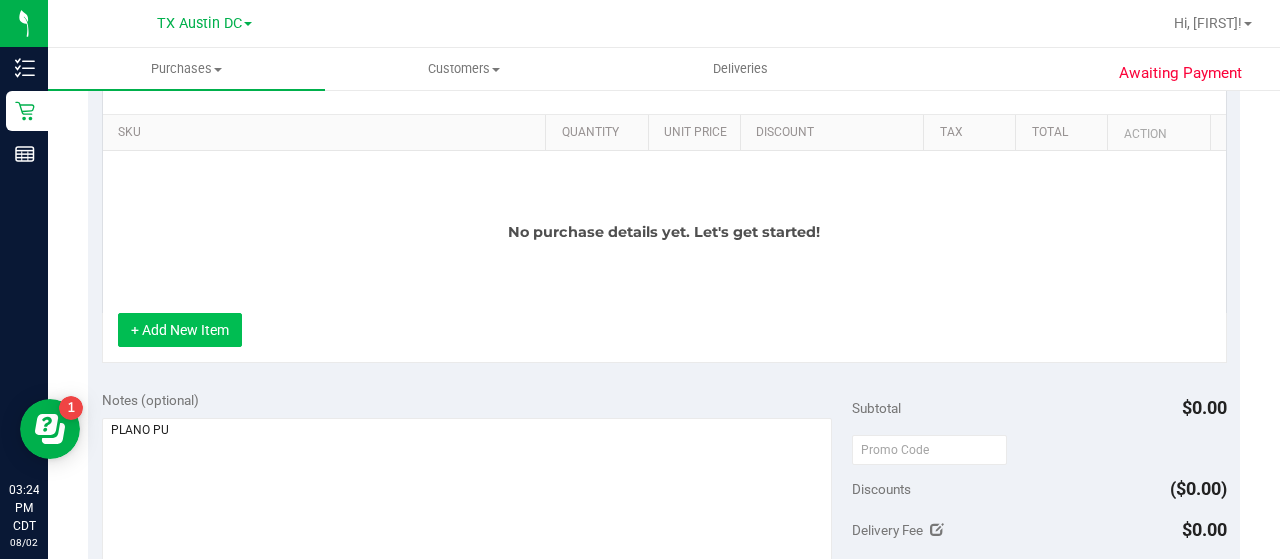 click on "+ Add New Item" at bounding box center [180, 330] 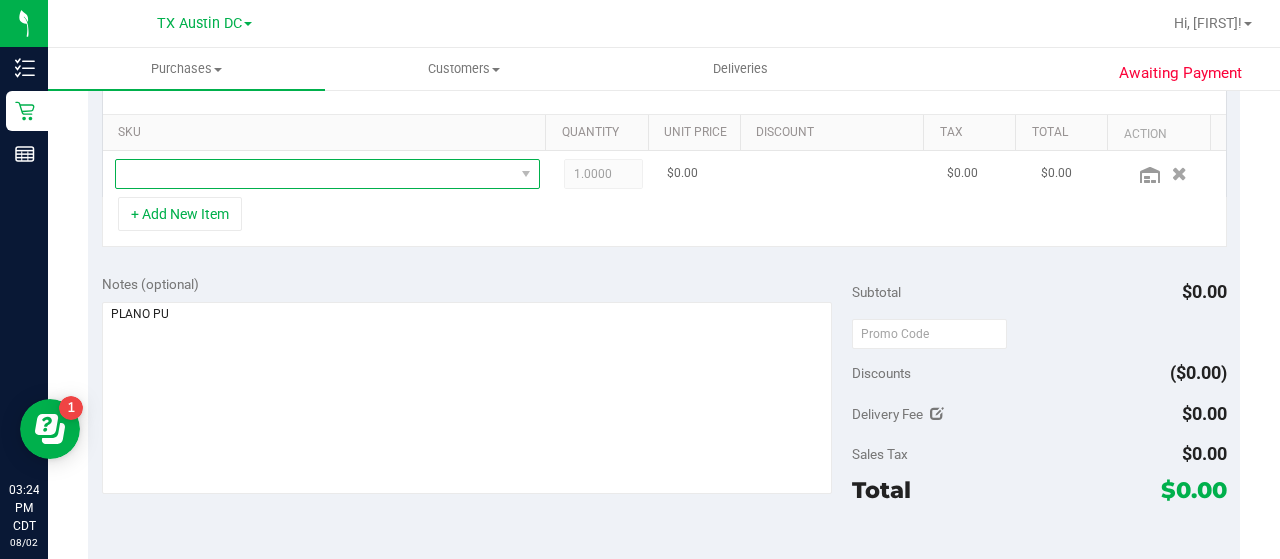 click at bounding box center [315, 174] 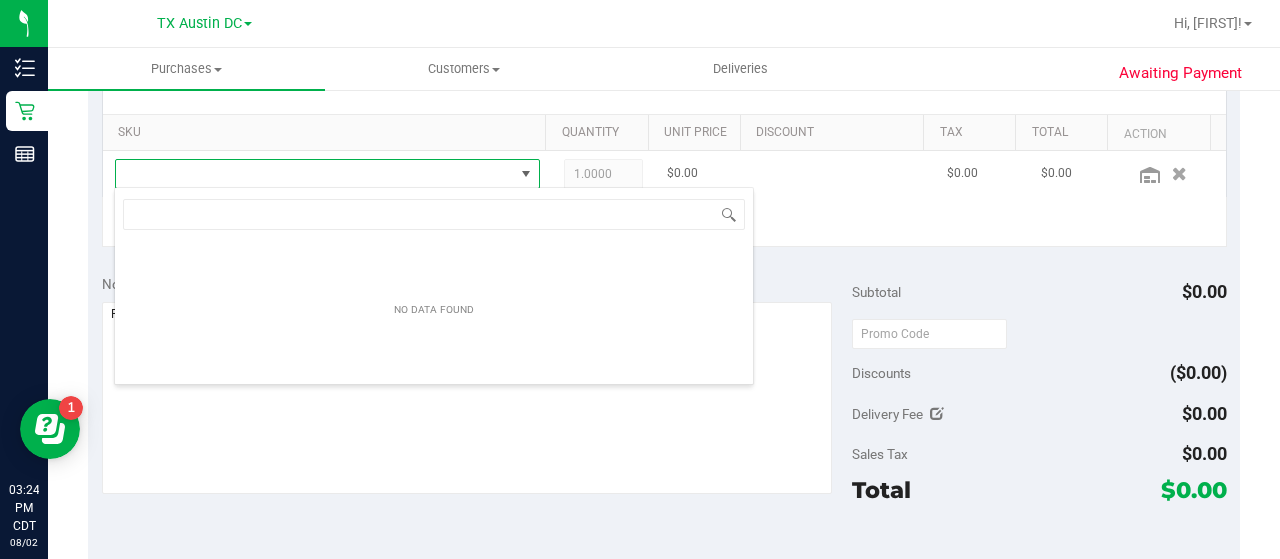 scroll, scrollTop: 99970, scrollLeft: 99586, axis: both 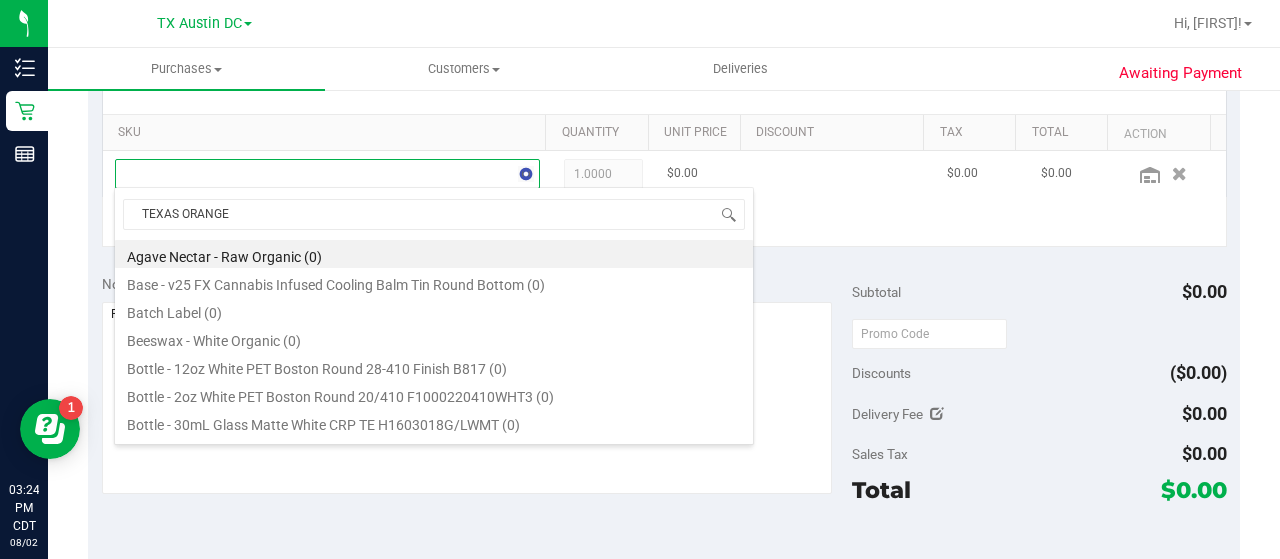 type on "TEXAS ORANGE" 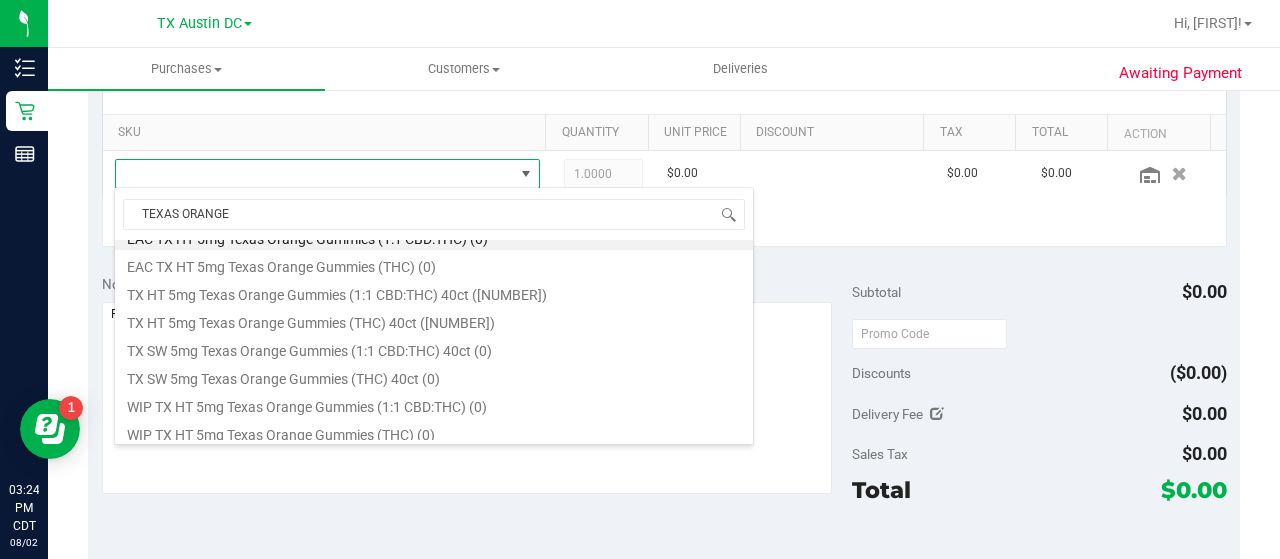 scroll, scrollTop: 21, scrollLeft: 0, axis: vertical 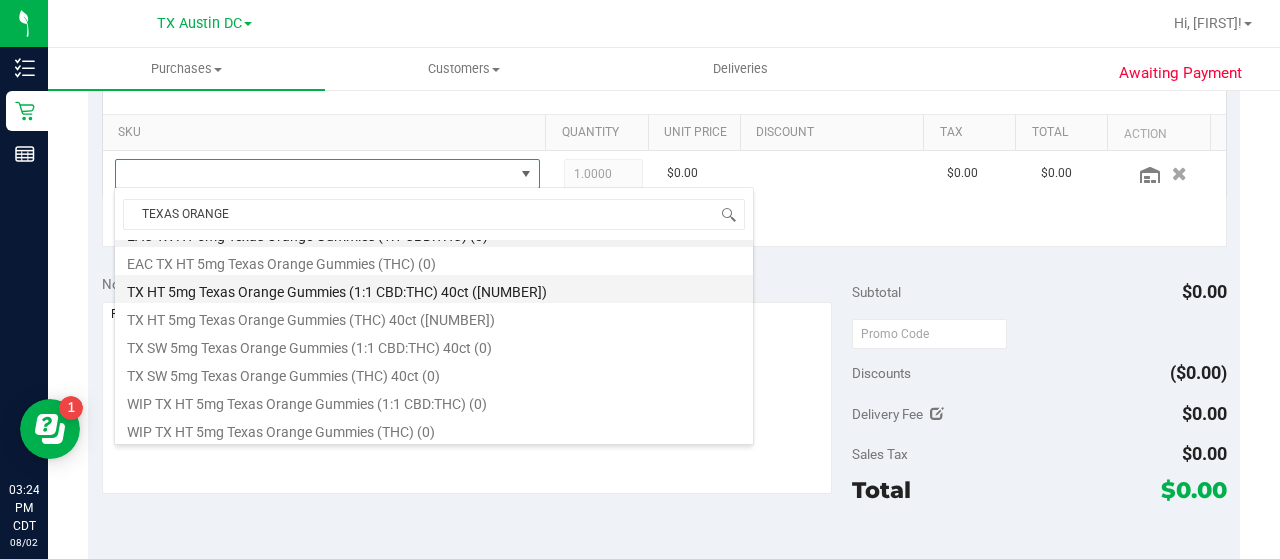 click on "TX HT 5mg Texas Orange Gummies (1:1 CBD:THC) 40ct ([NUMBER])" at bounding box center (434, 289) 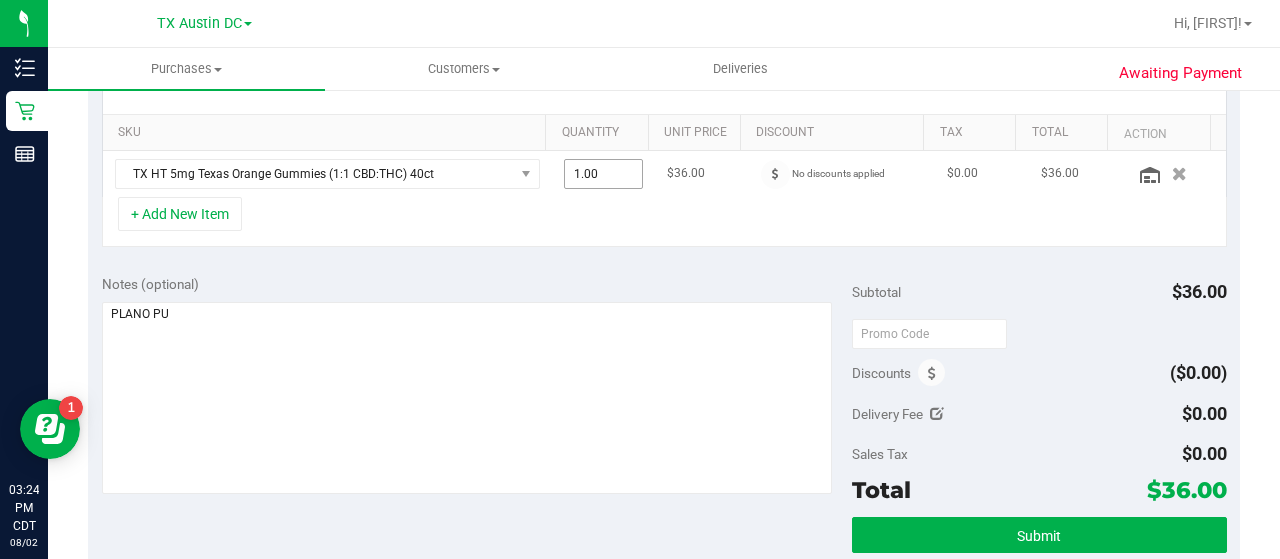click on "1.00 1" at bounding box center [604, 174] 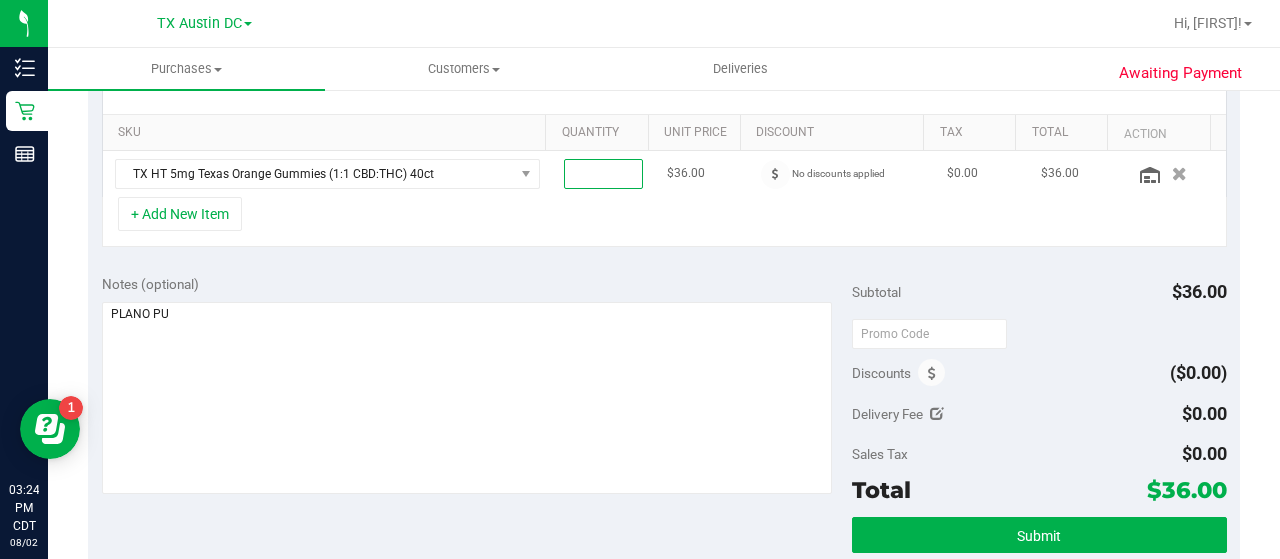 type on "5" 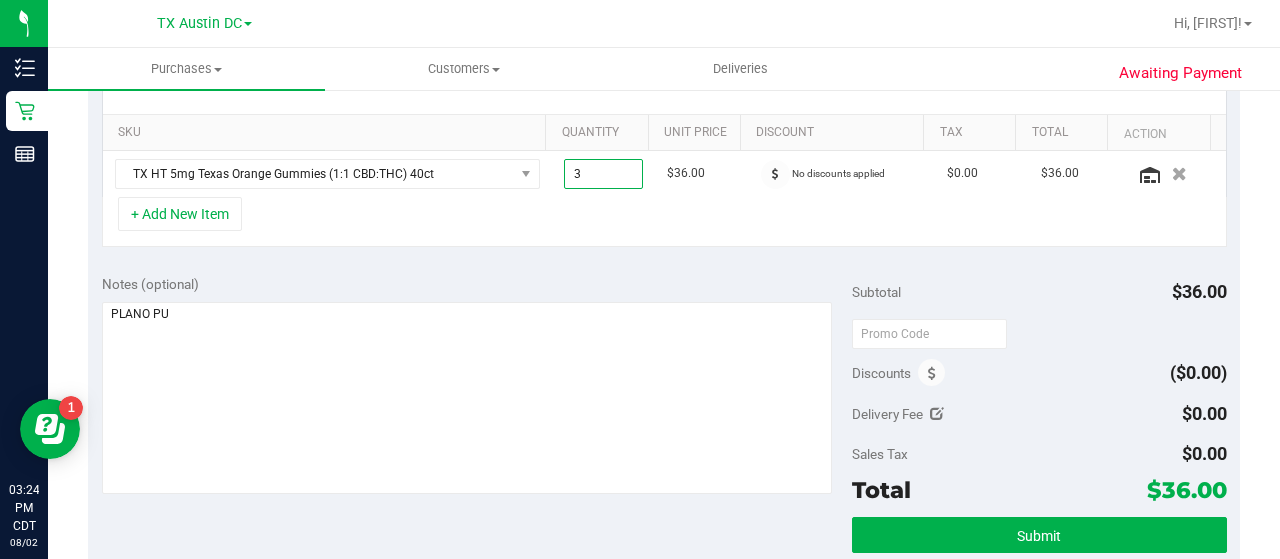 type on "3.00" 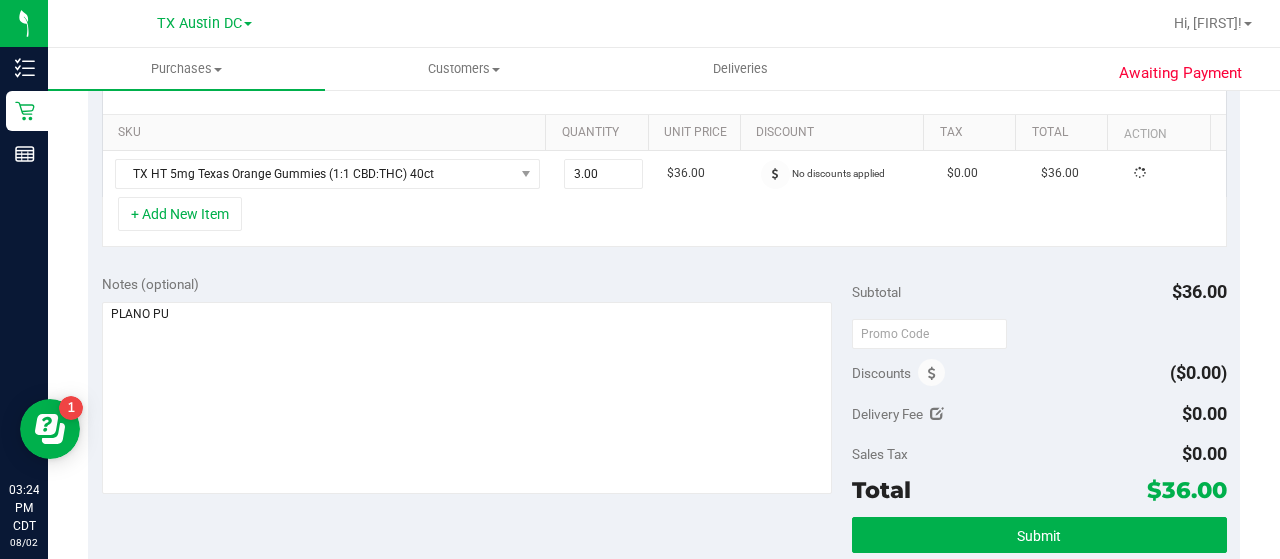 click on "+ Add New Item" at bounding box center [664, 222] 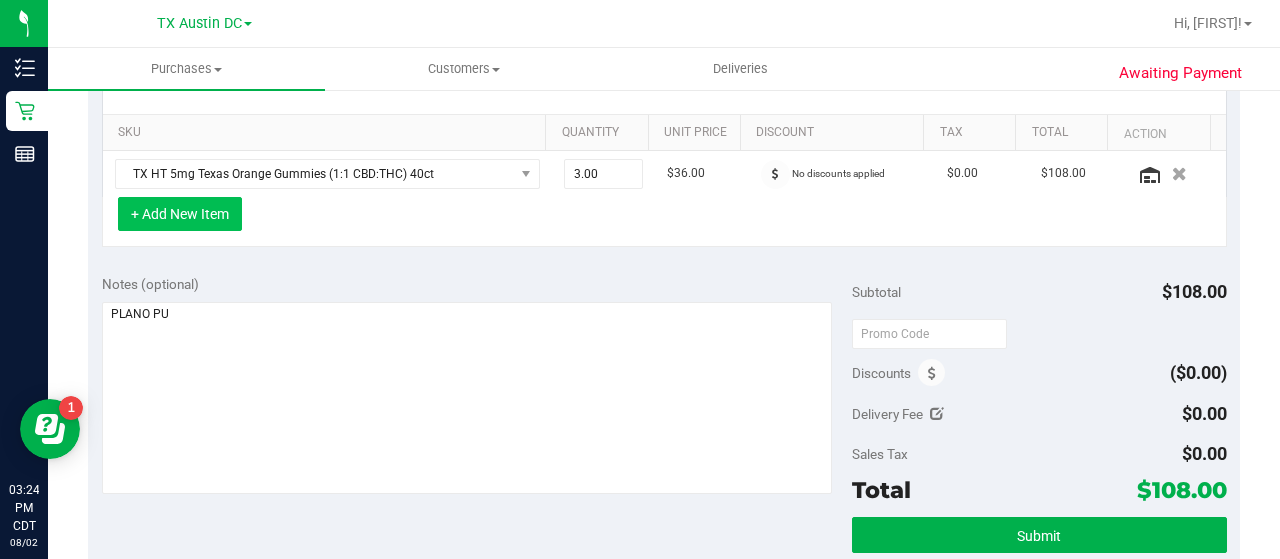 click on "+ Add New Item" at bounding box center (180, 214) 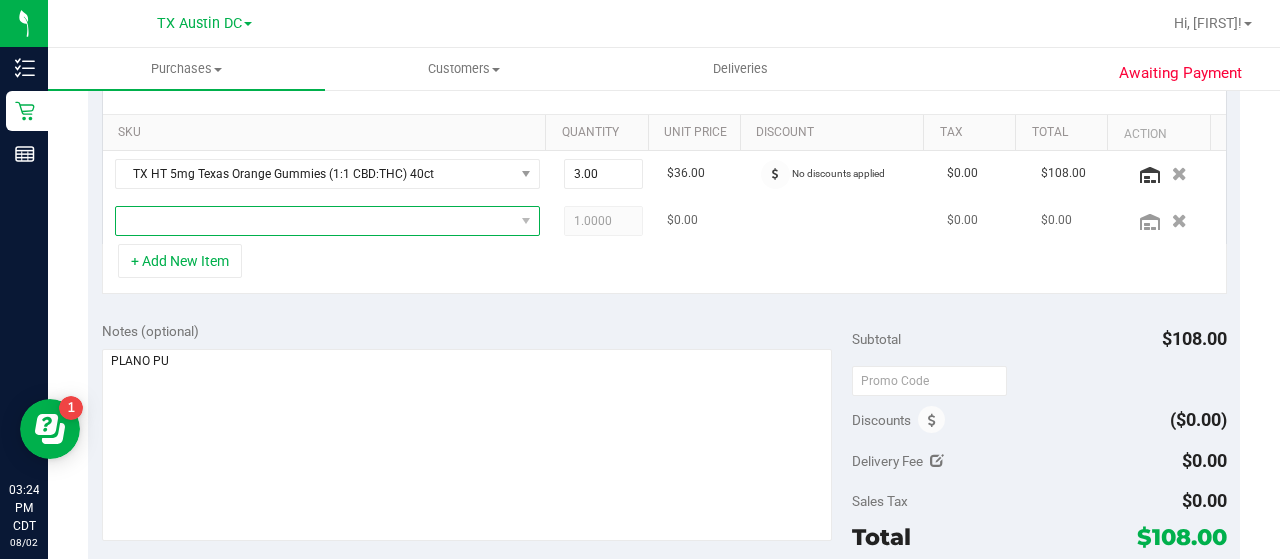 click at bounding box center (315, 221) 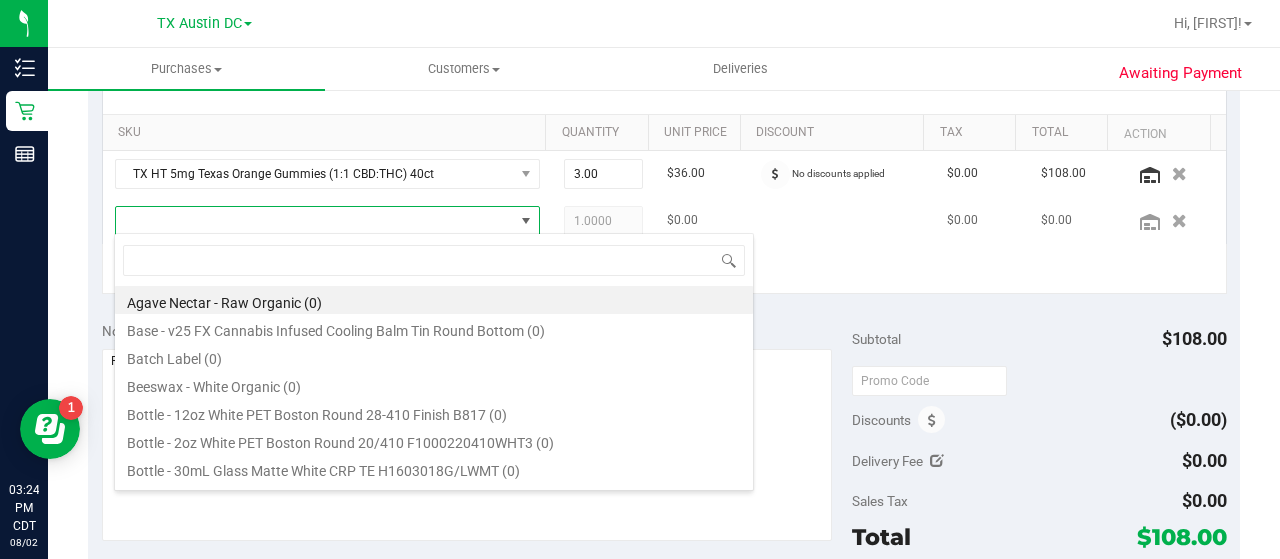 scroll, scrollTop: 99970, scrollLeft: 99586, axis: both 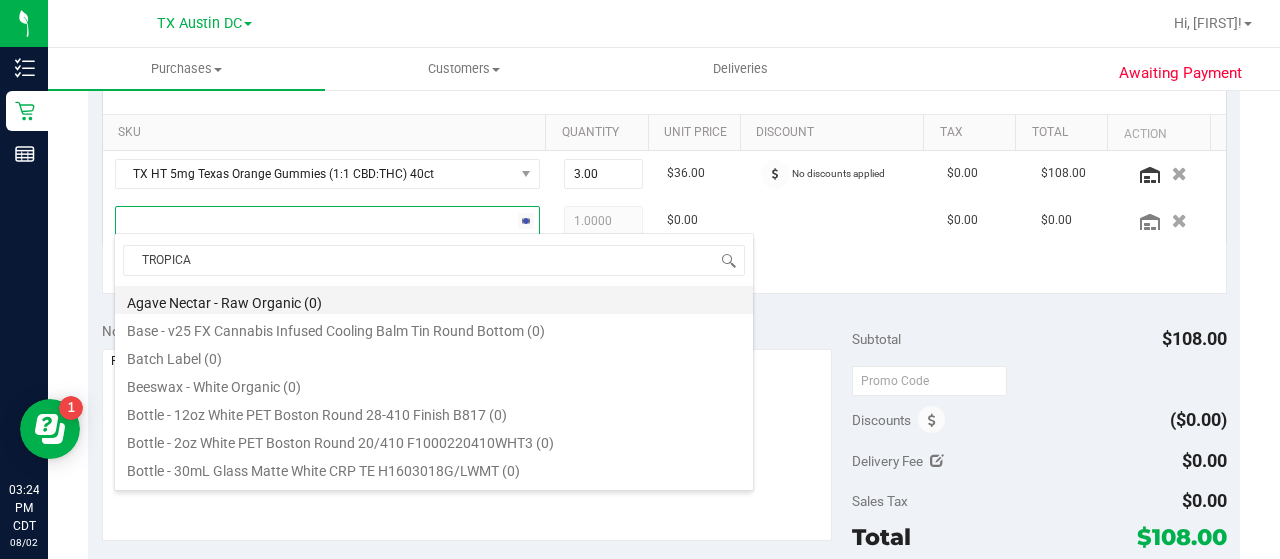 type on "TROPICAL" 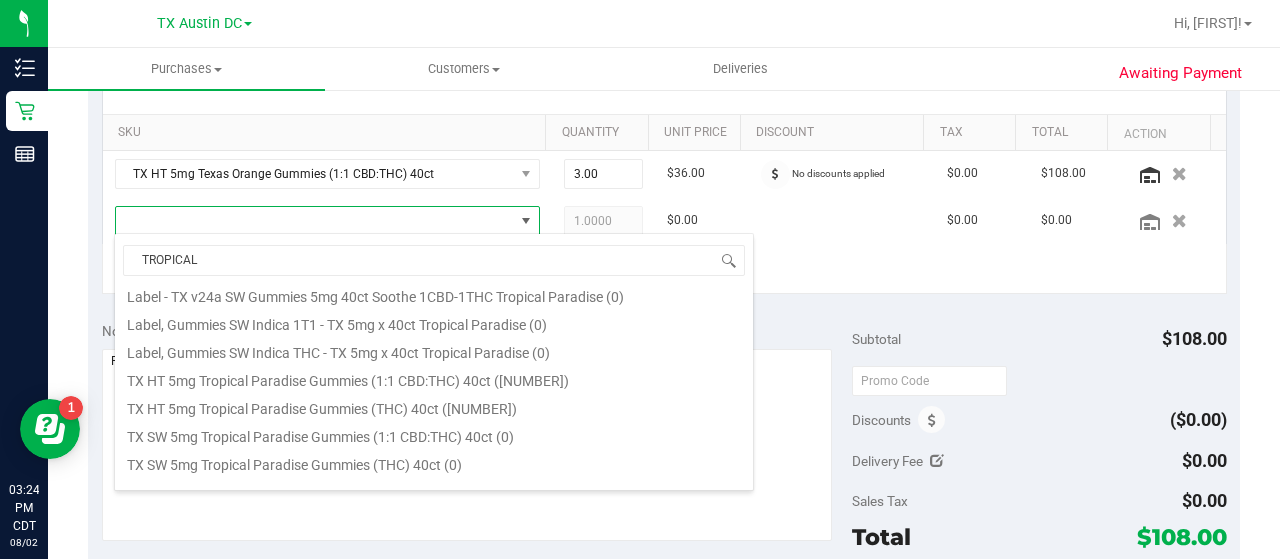 scroll, scrollTop: 249, scrollLeft: 0, axis: vertical 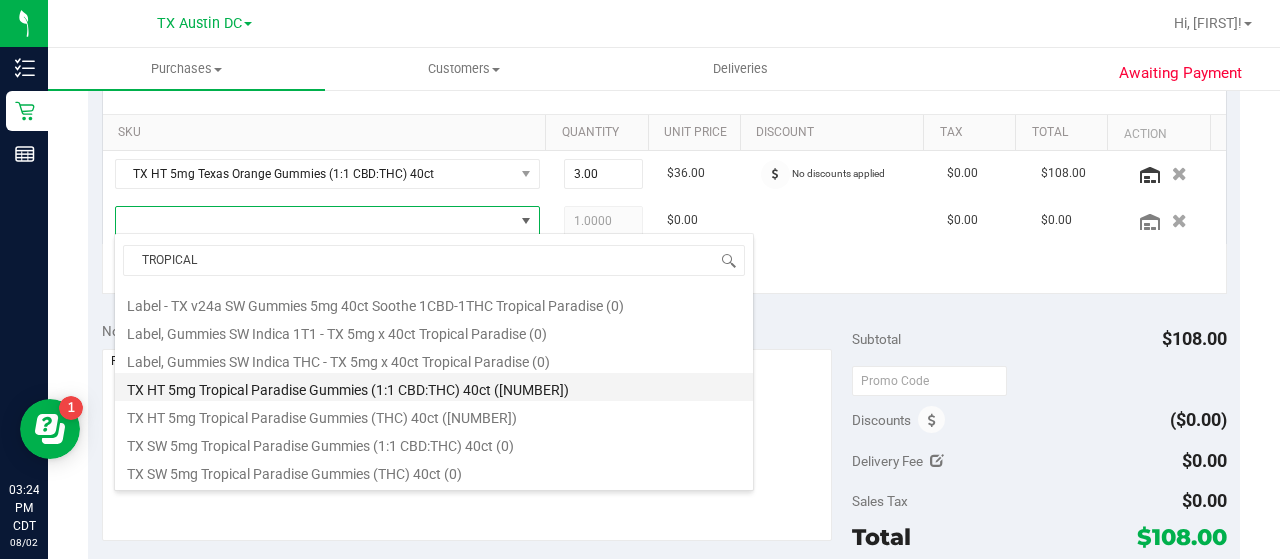 click on "TX HT 5mg Tropical Paradise Gummies (1:1 CBD:THC) 40ct ([NUMBER])" at bounding box center [434, 387] 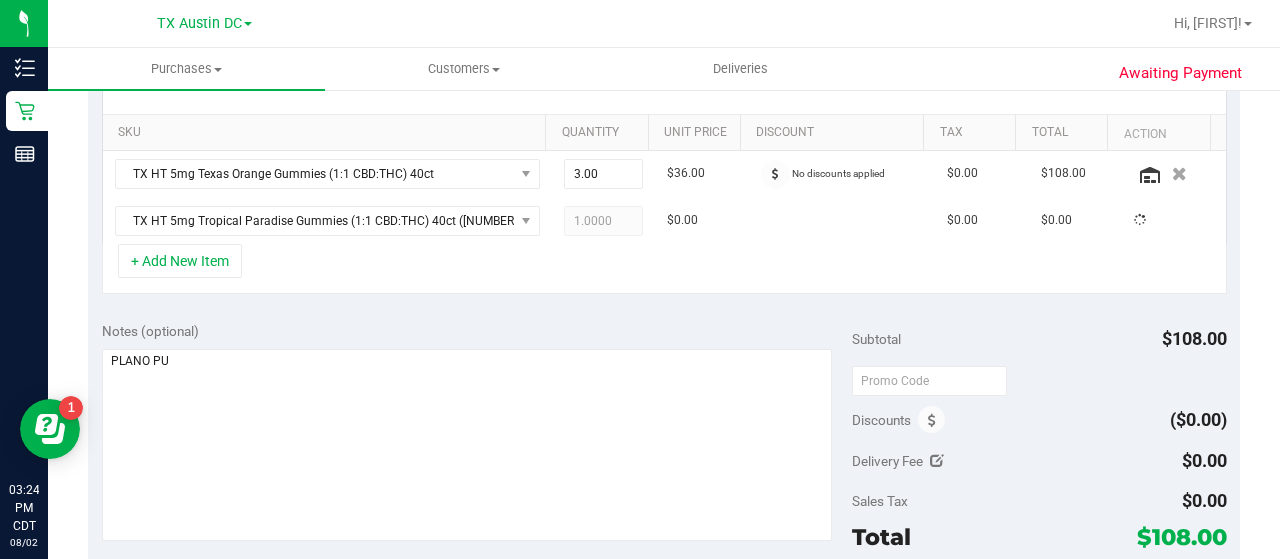 click on "Notes (optional)
Subtotal
$108.00
Discounts
($0.00)
Delivery Fee
$0.00
Sales Tax
$0.00
Total" at bounding box center (664, 488) 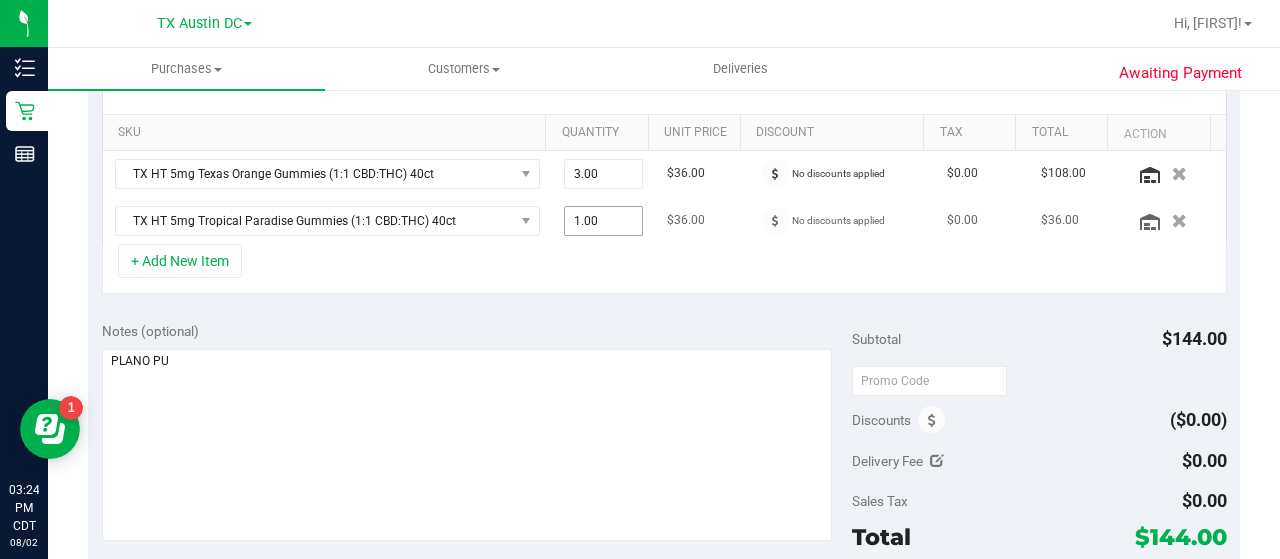 click on "1.00 1" at bounding box center [604, 221] 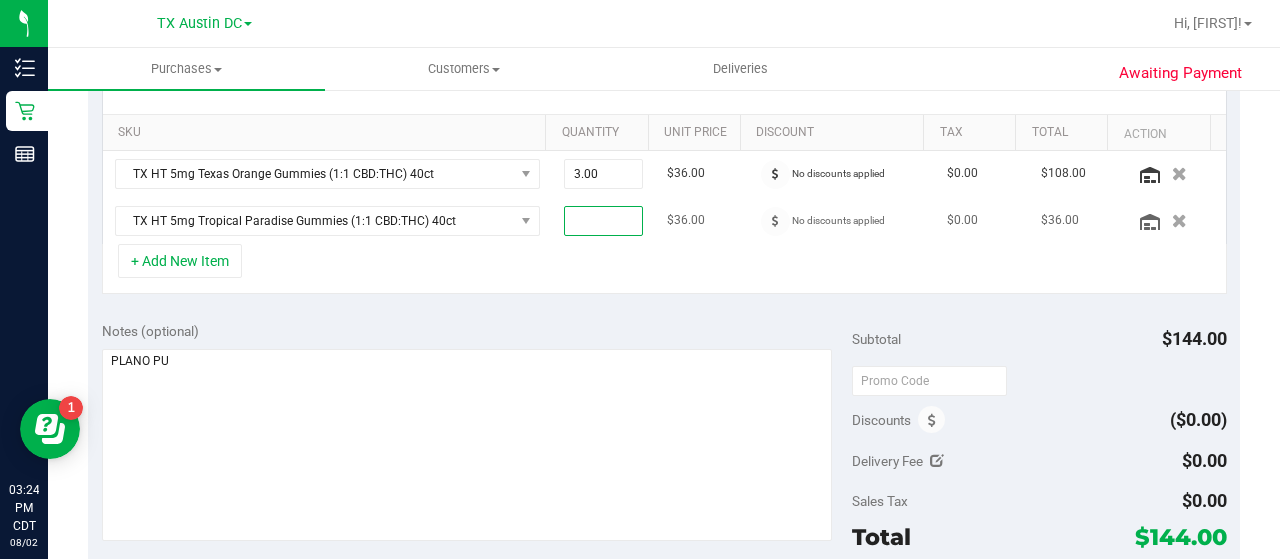 type on "2" 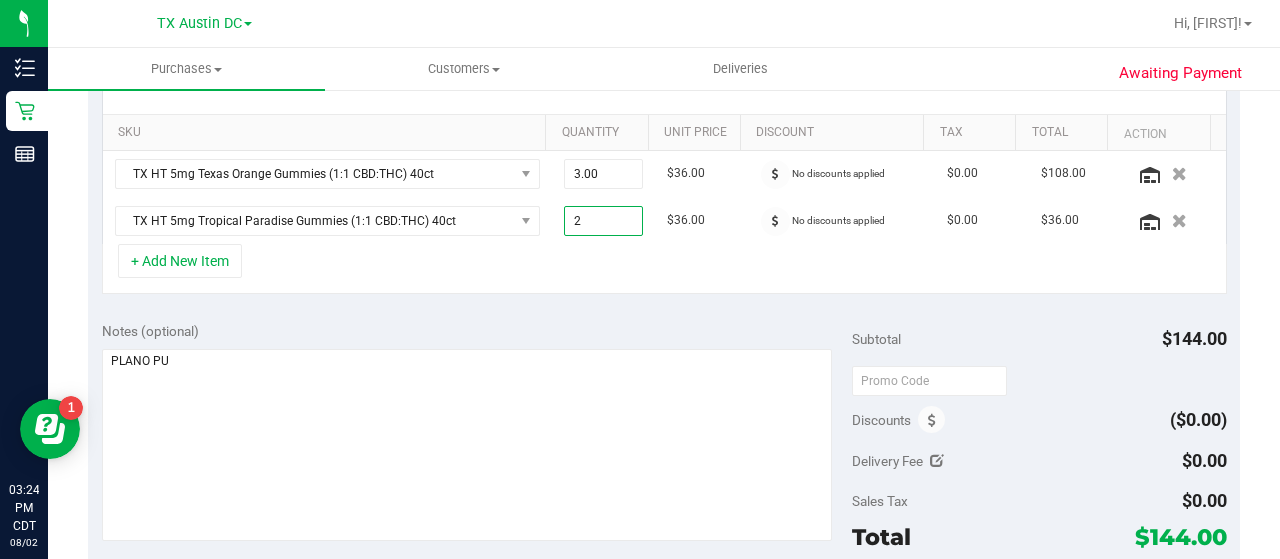 type on "2.00" 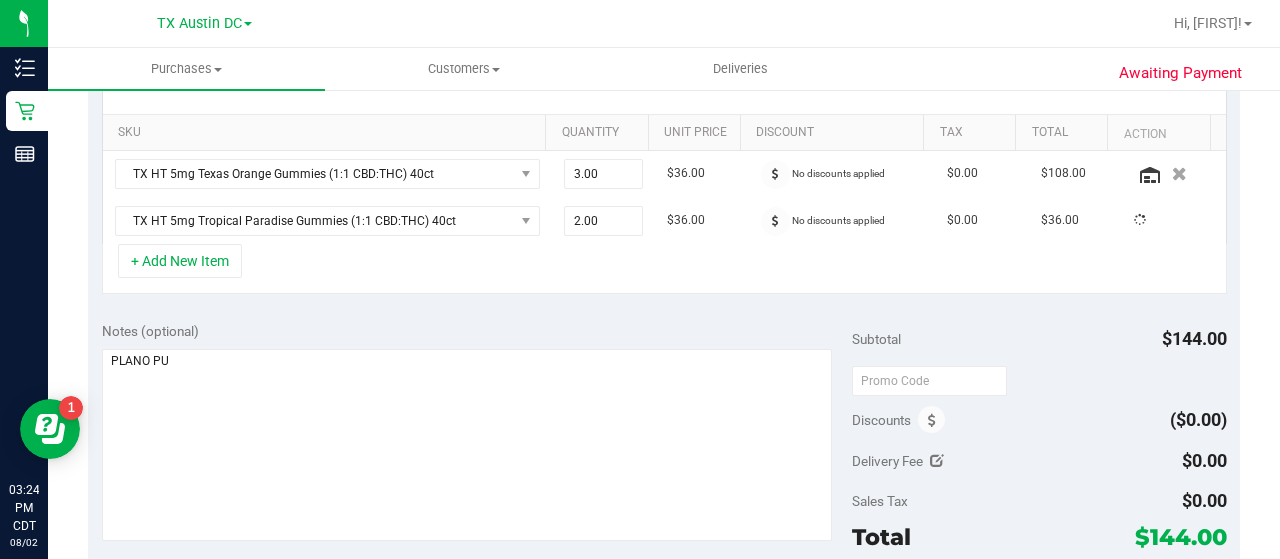 click on "TX HT 5mg Texas Orange Gummies (1:1 CBD:THC) 40ct
3.00 3
$36.00
No discounts applied
$0.00
$108.00
TX HT 5mg Tropical Paradise Gummies (1:1 CBD:THC) 40ct
2.00 2
$36.00
No discounts applied
$0.00
$36.00" at bounding box center (664, 178) 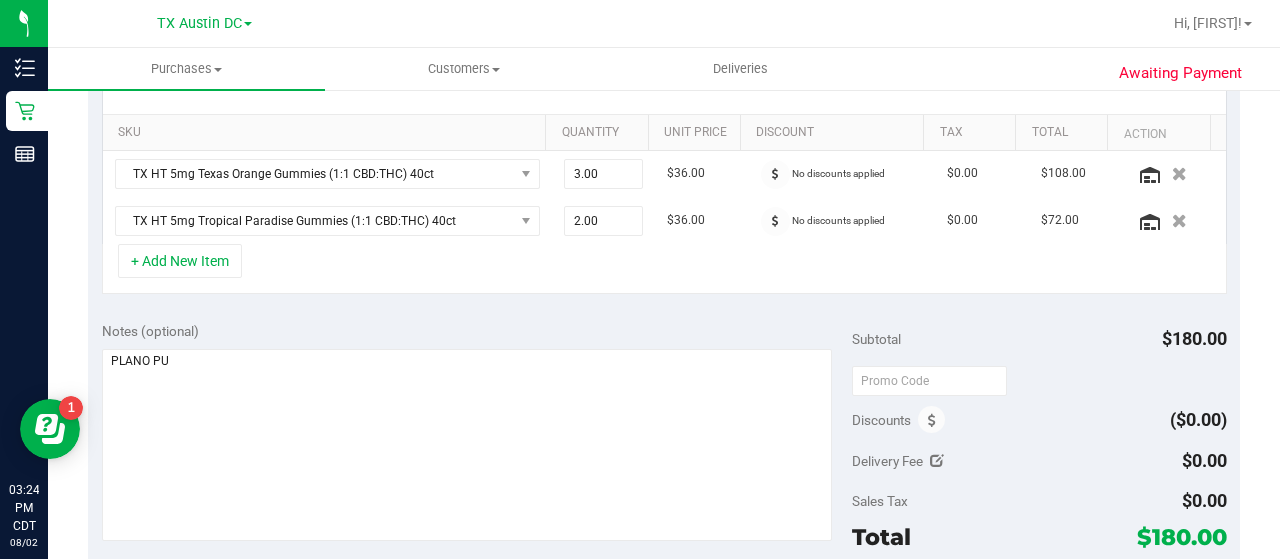 click on "+ Add New Item" at bounding box center (664, 269) 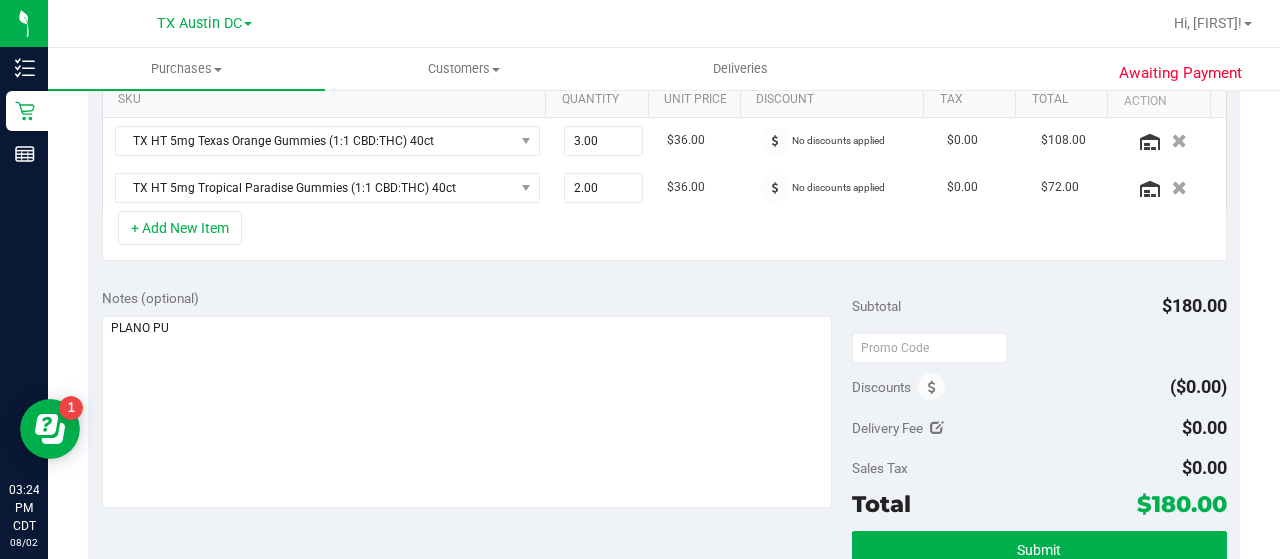 click on "+ Add New Item" at bounding box center (664, 236) 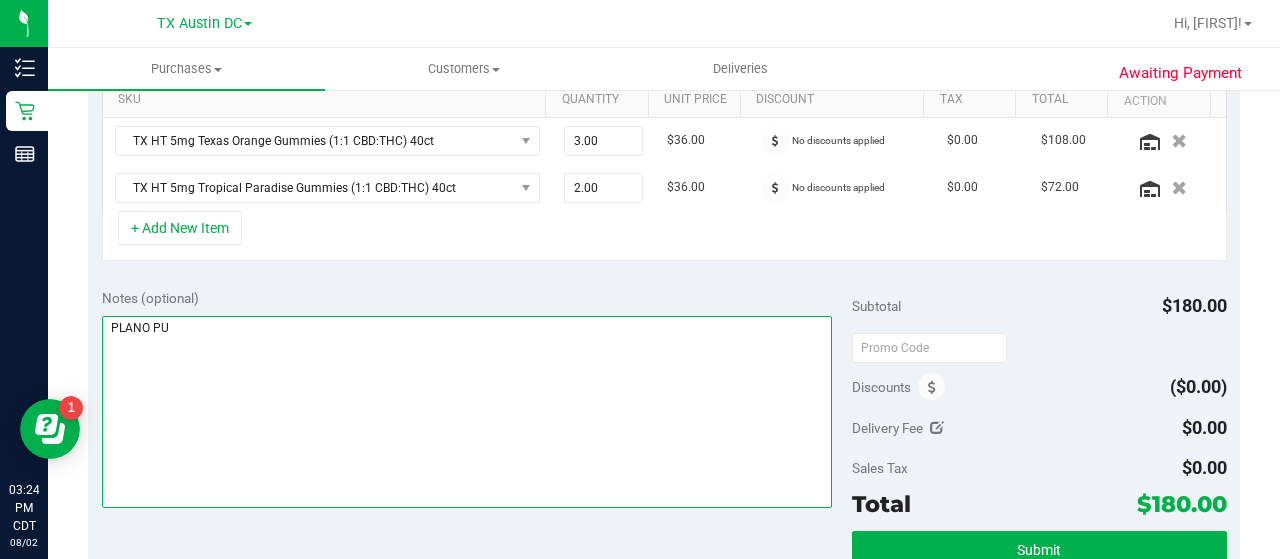 click at bounding box center (467, 412) 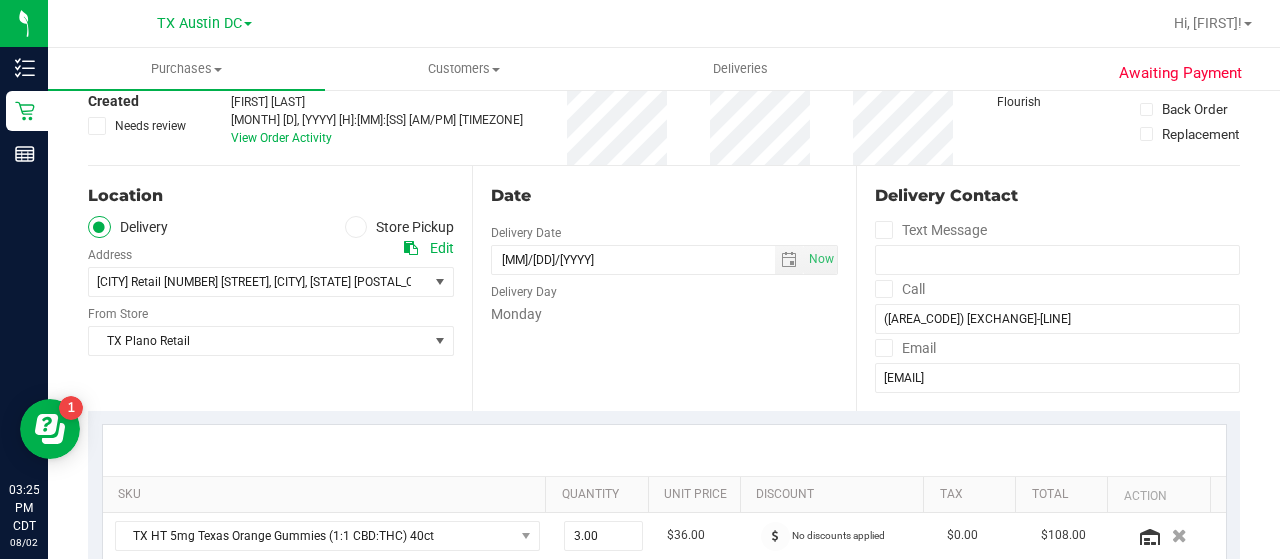 scroll, scrollTop: 0, scrollLeft: 0, axis: both 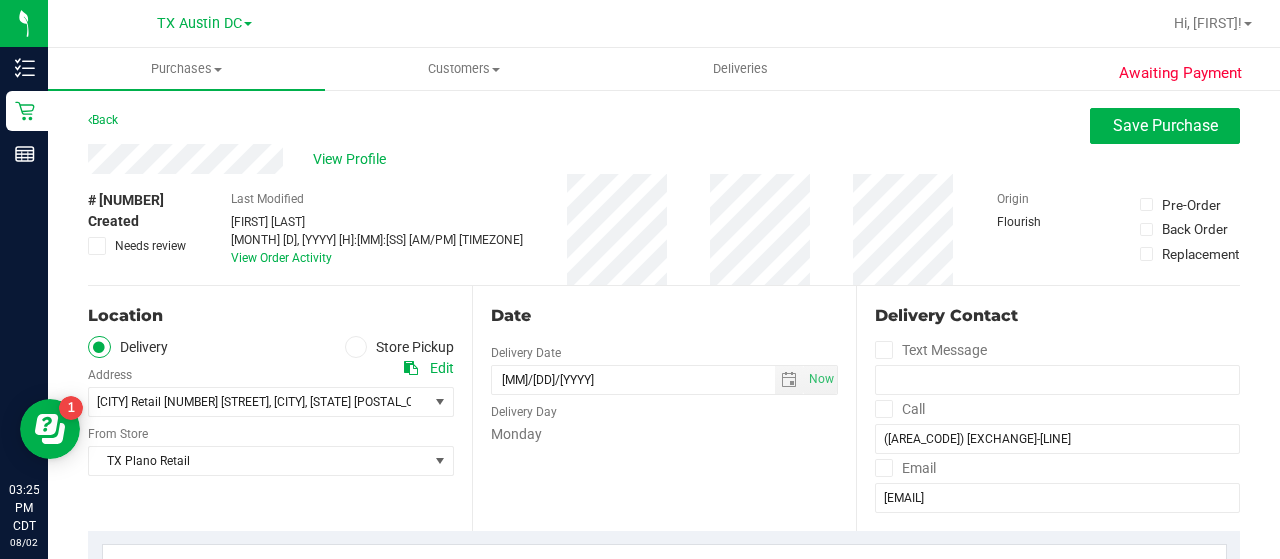 type on "PLANO PU 8.11 CCLM8.2" 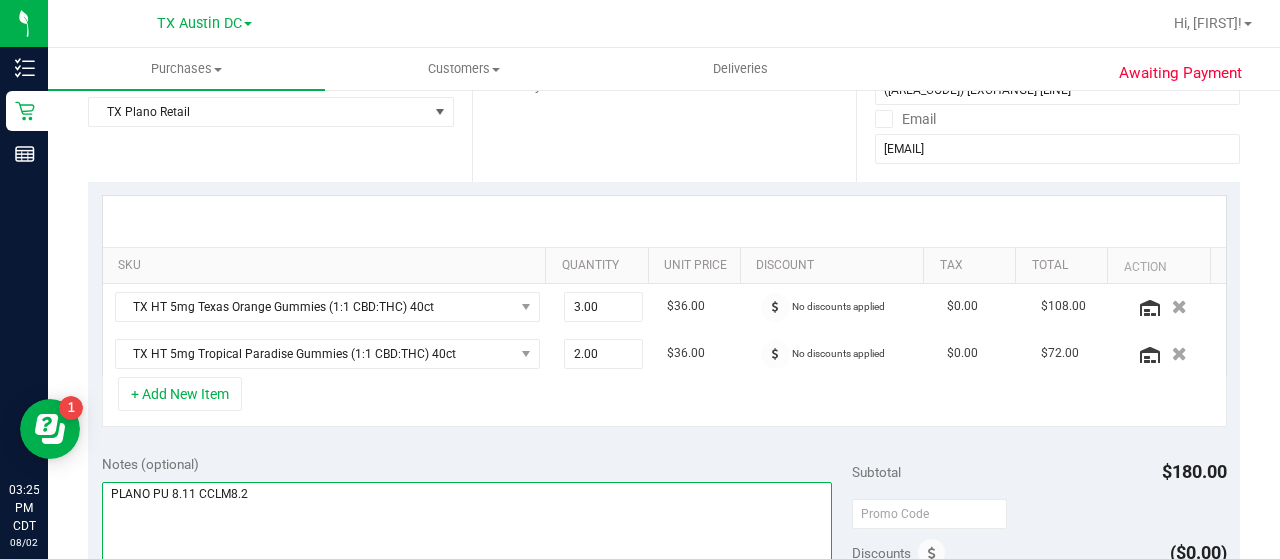 scroll, scrollTop: 353, scrollLeft: 0, axis: vertical 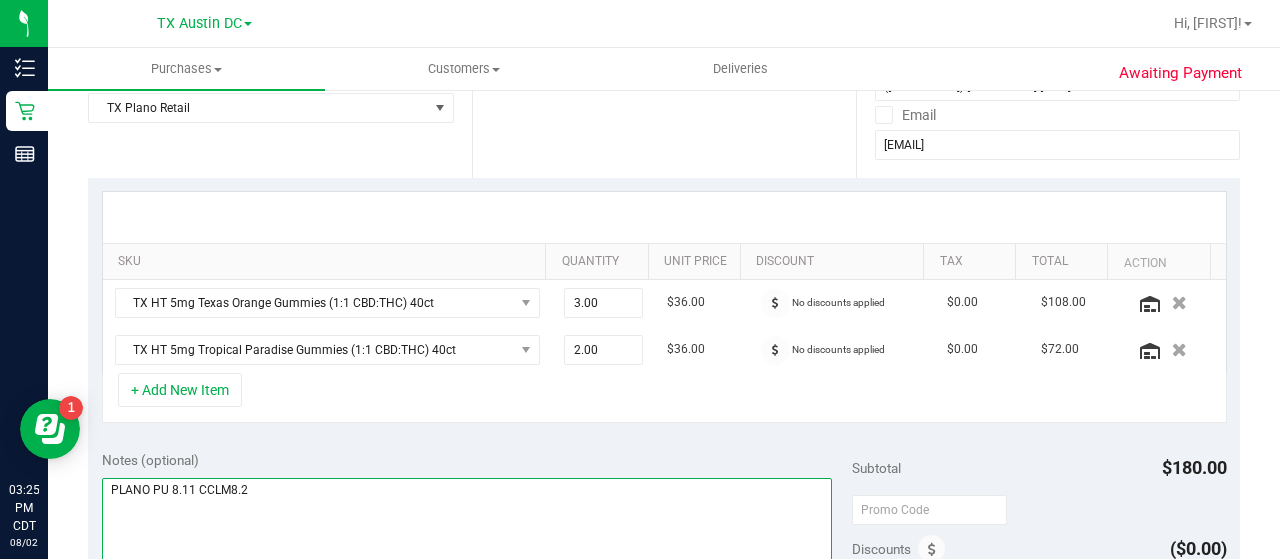 click at bounding box center (467, 574) 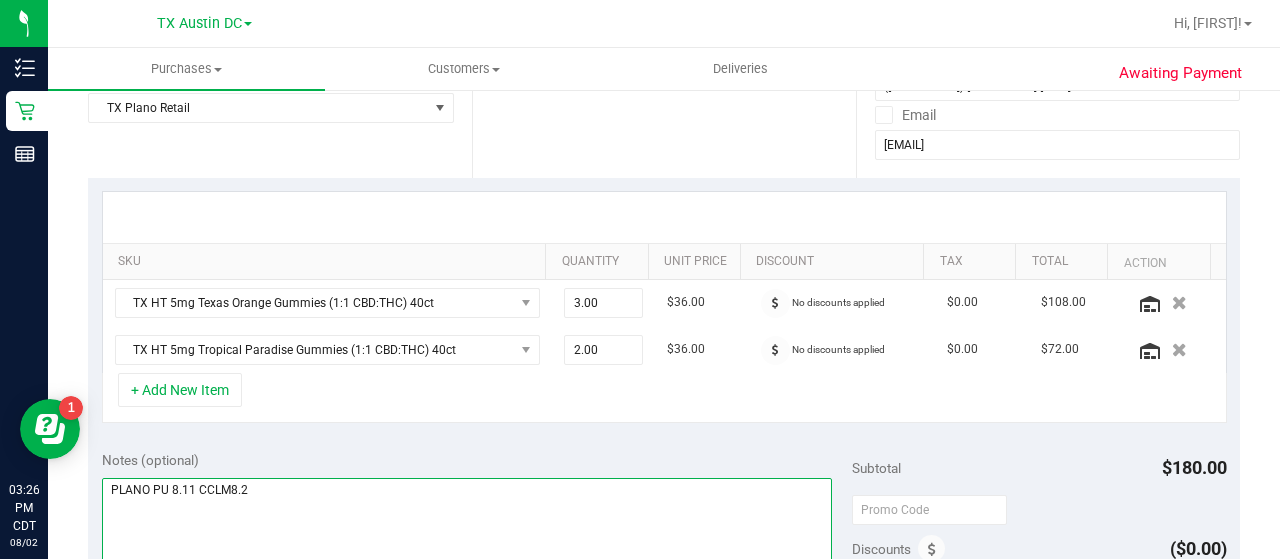 click at bounding box center (467, 574) 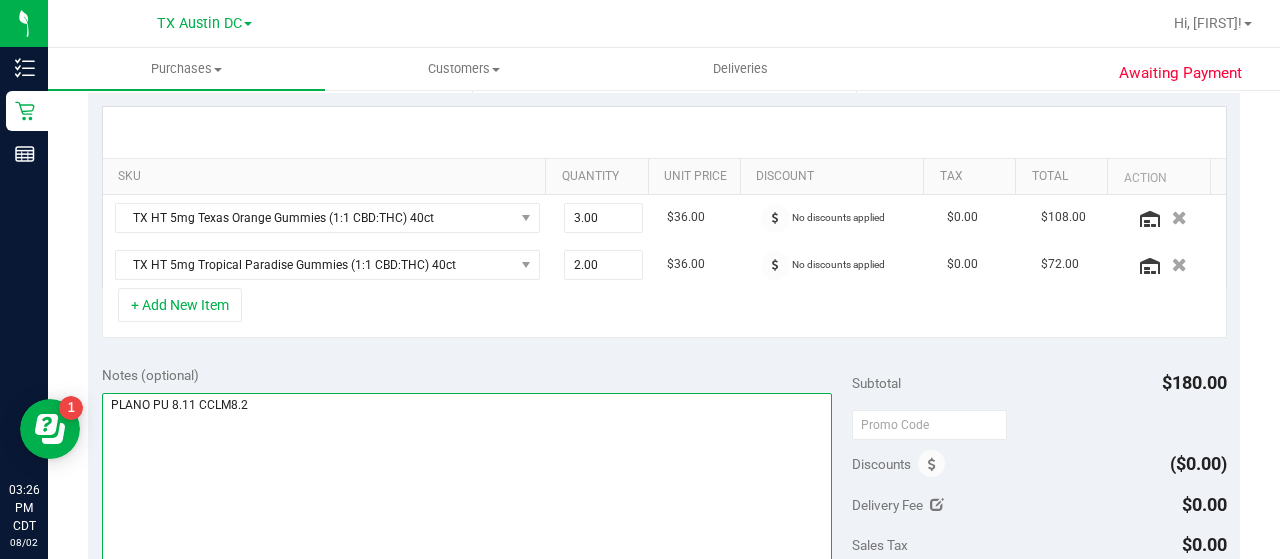 scroll, scrollTop: 459, scrollLeft: 0, axis: vertical 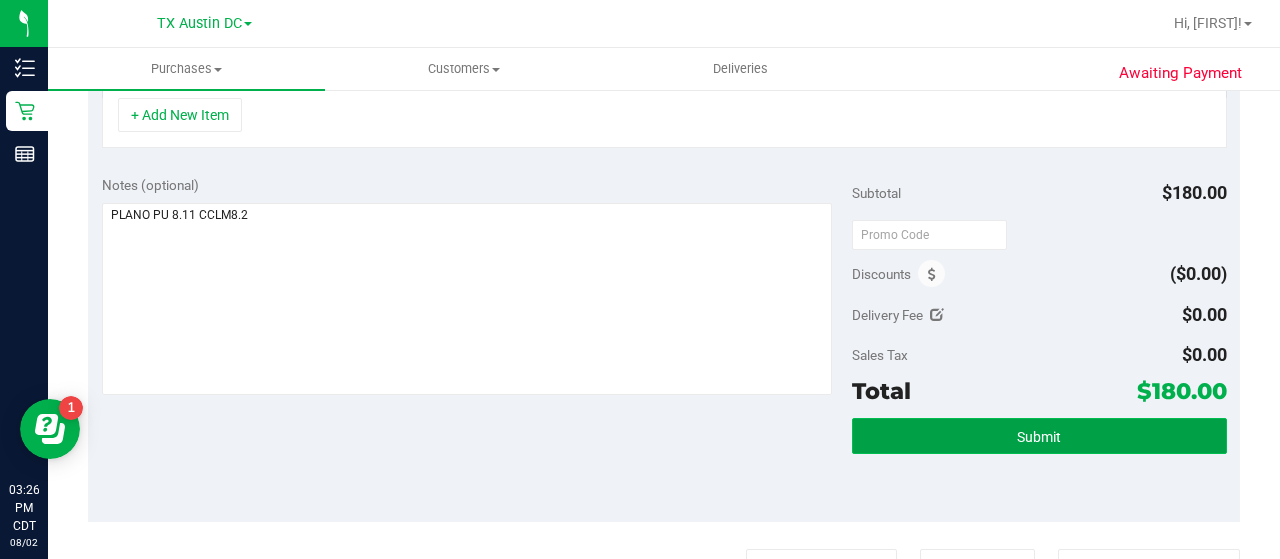 click on "Submit" at bounding box center [1039, 437] 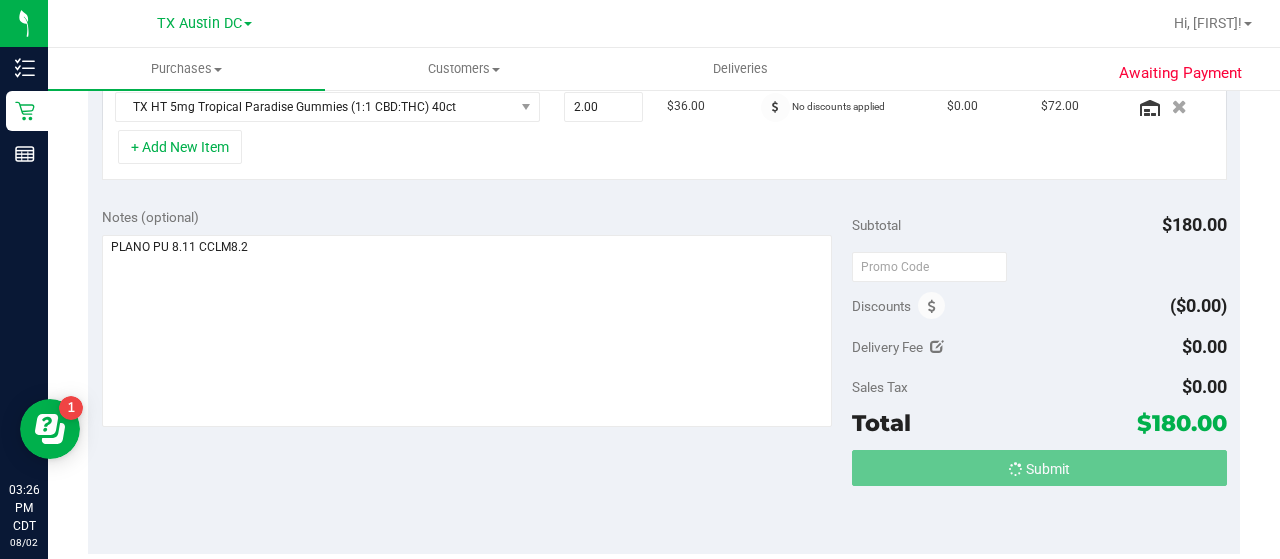 scroll, scrollTop: 426, scrollLeft: 0, axis: vertical 